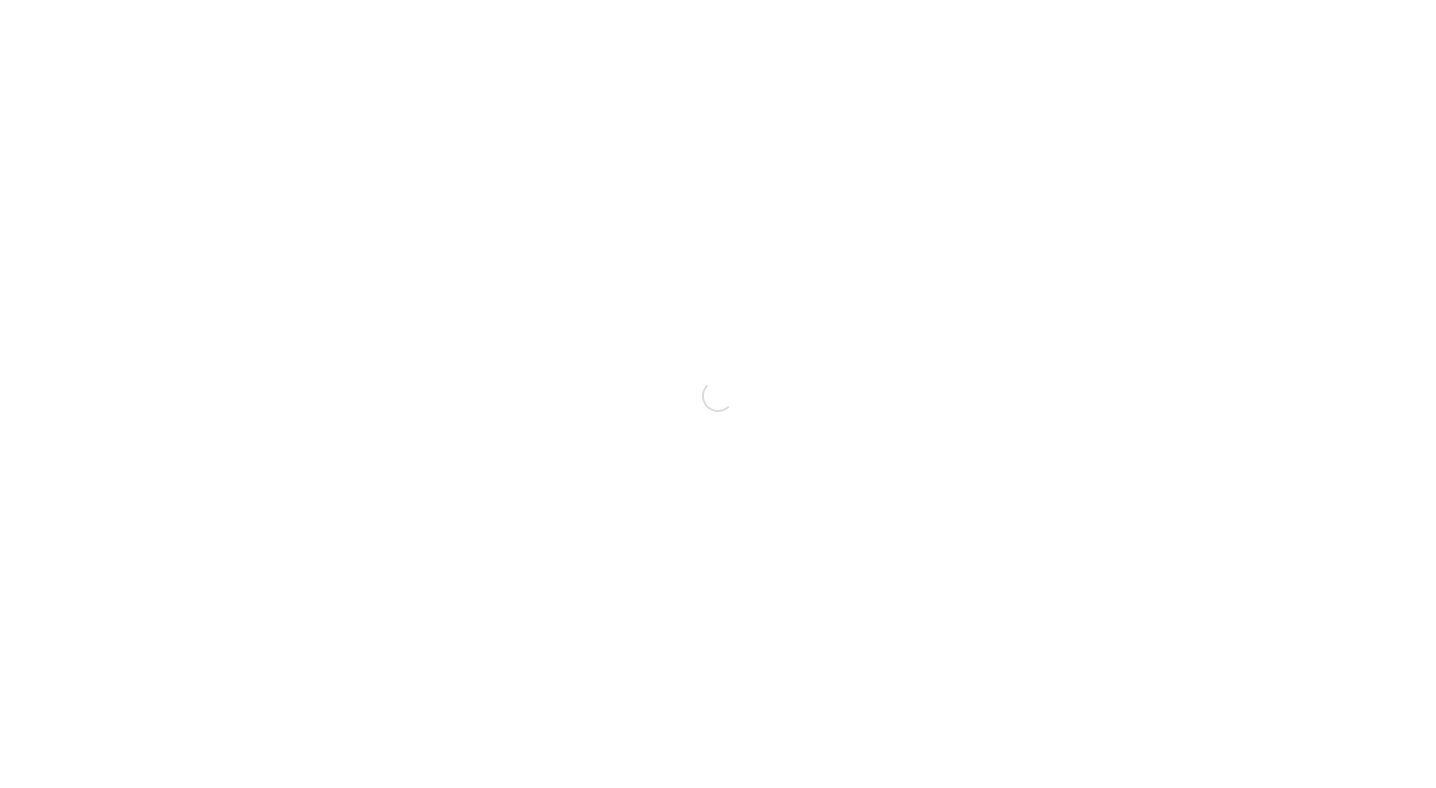 scroll, scrollTop: 0, scrollLeft: 0, axis: both 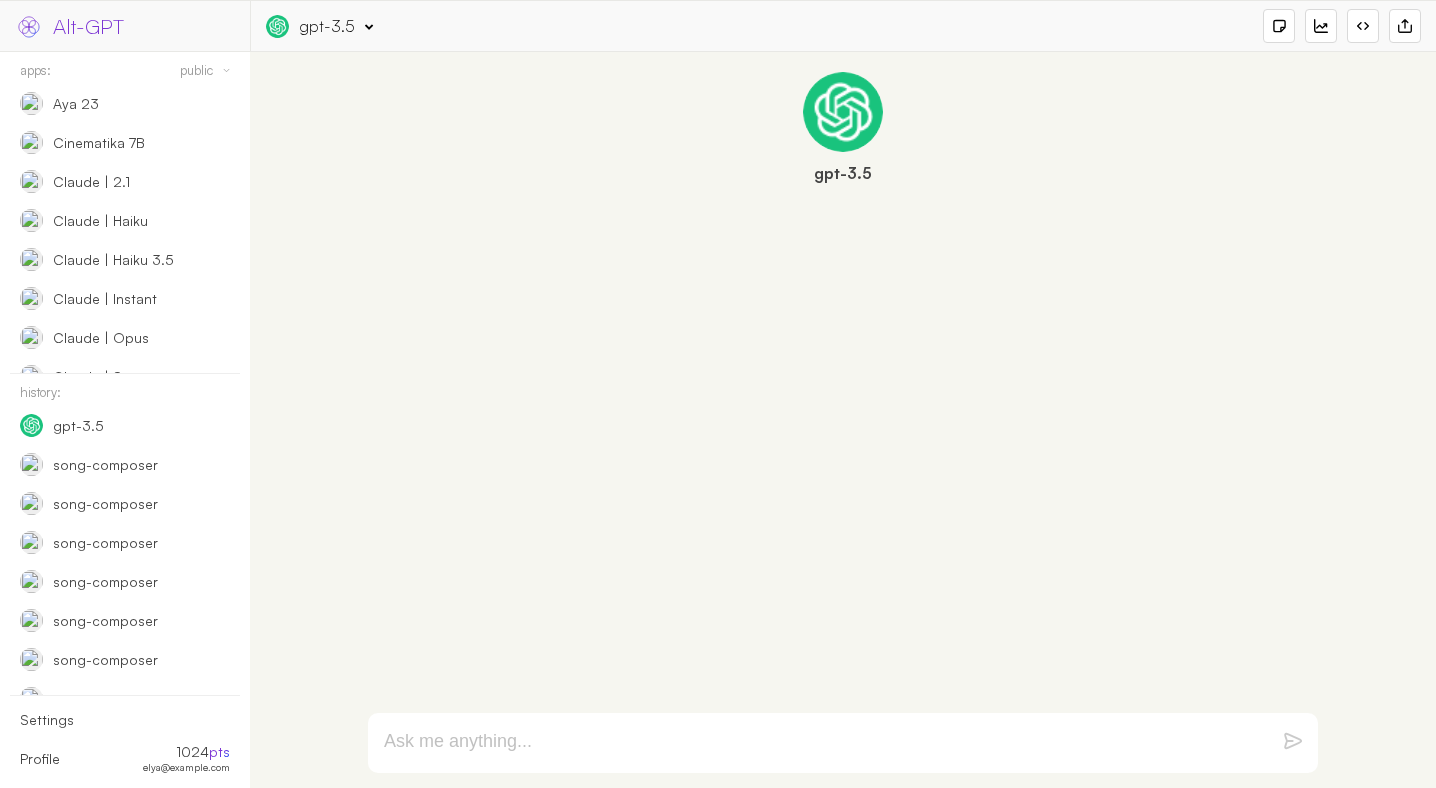 click on "apps:" at bounding box center [35, 70] 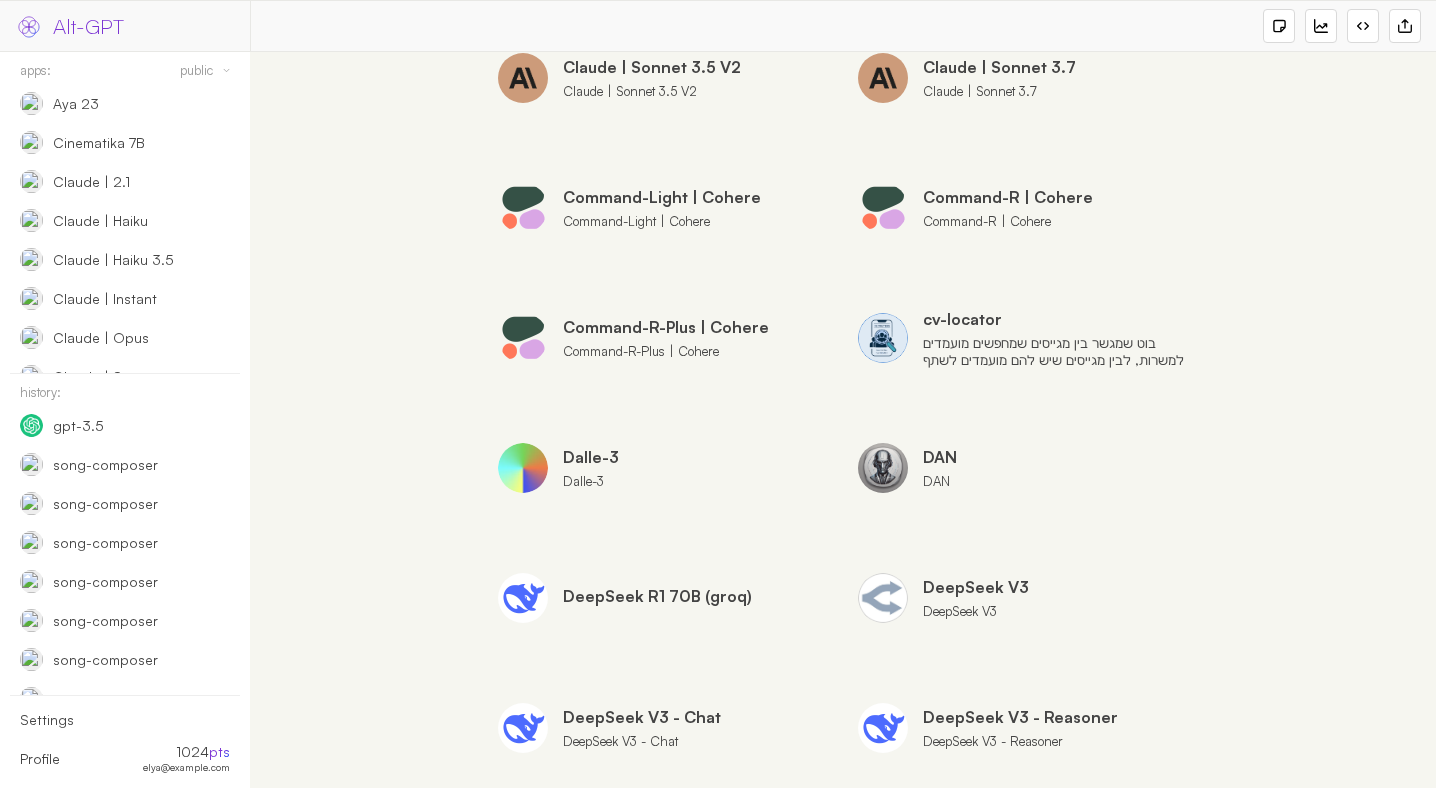 scroll, scrollTop: 937, scrollLeft: 0, axis: vertical 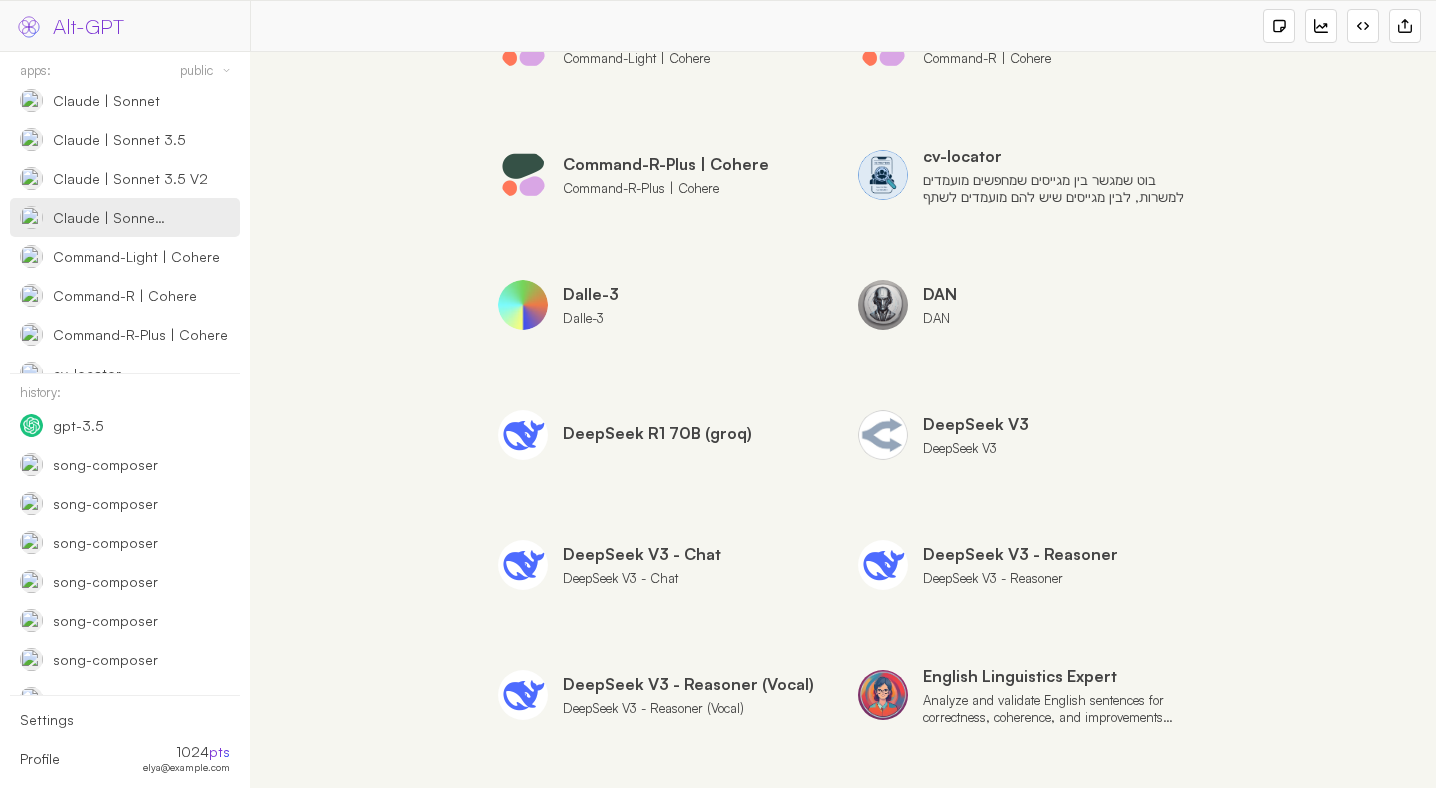 click on "Claude | Sonnet 3.7" at bounding box center [110, 218] 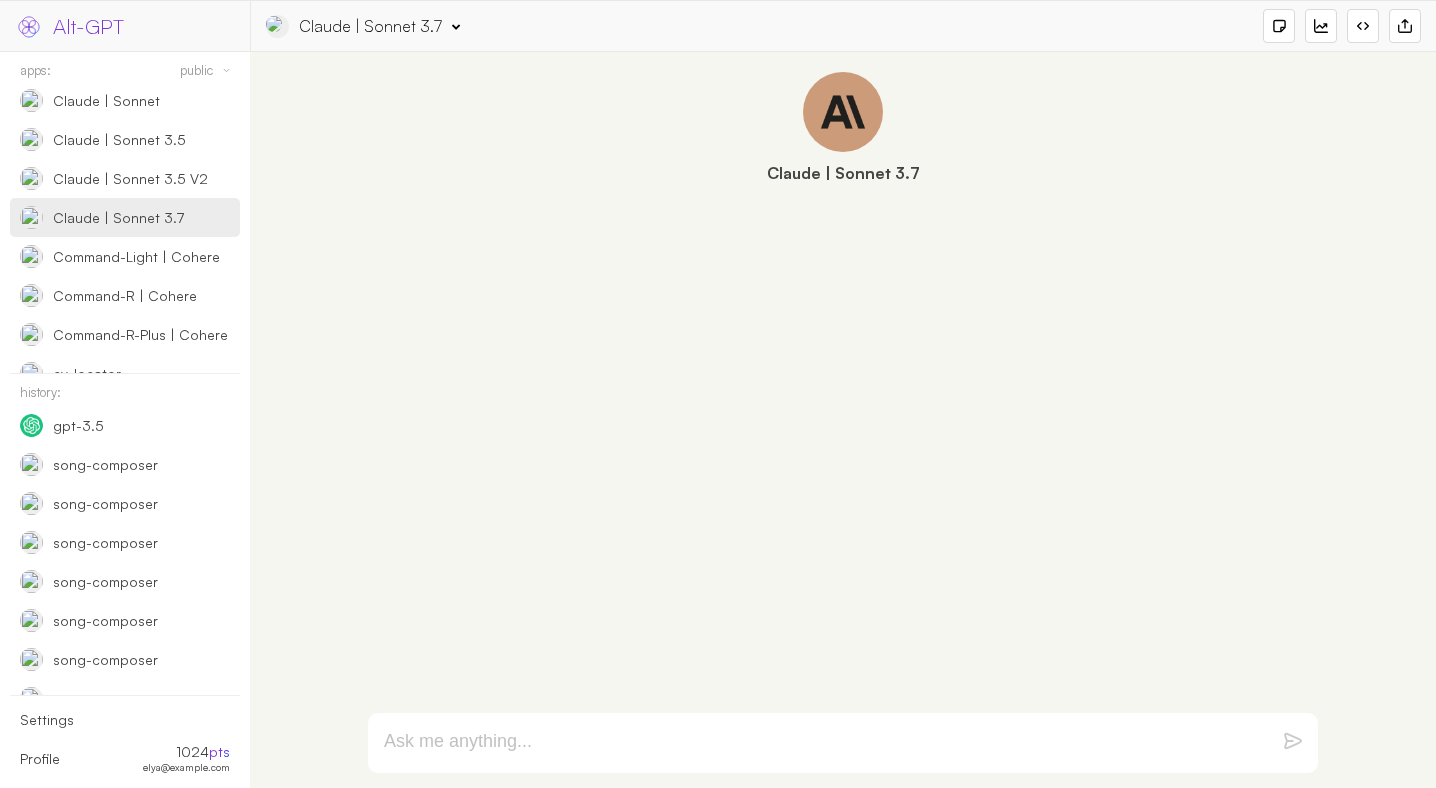 scroll, scrollTop: 0, scrollLeft: 0, axis: both 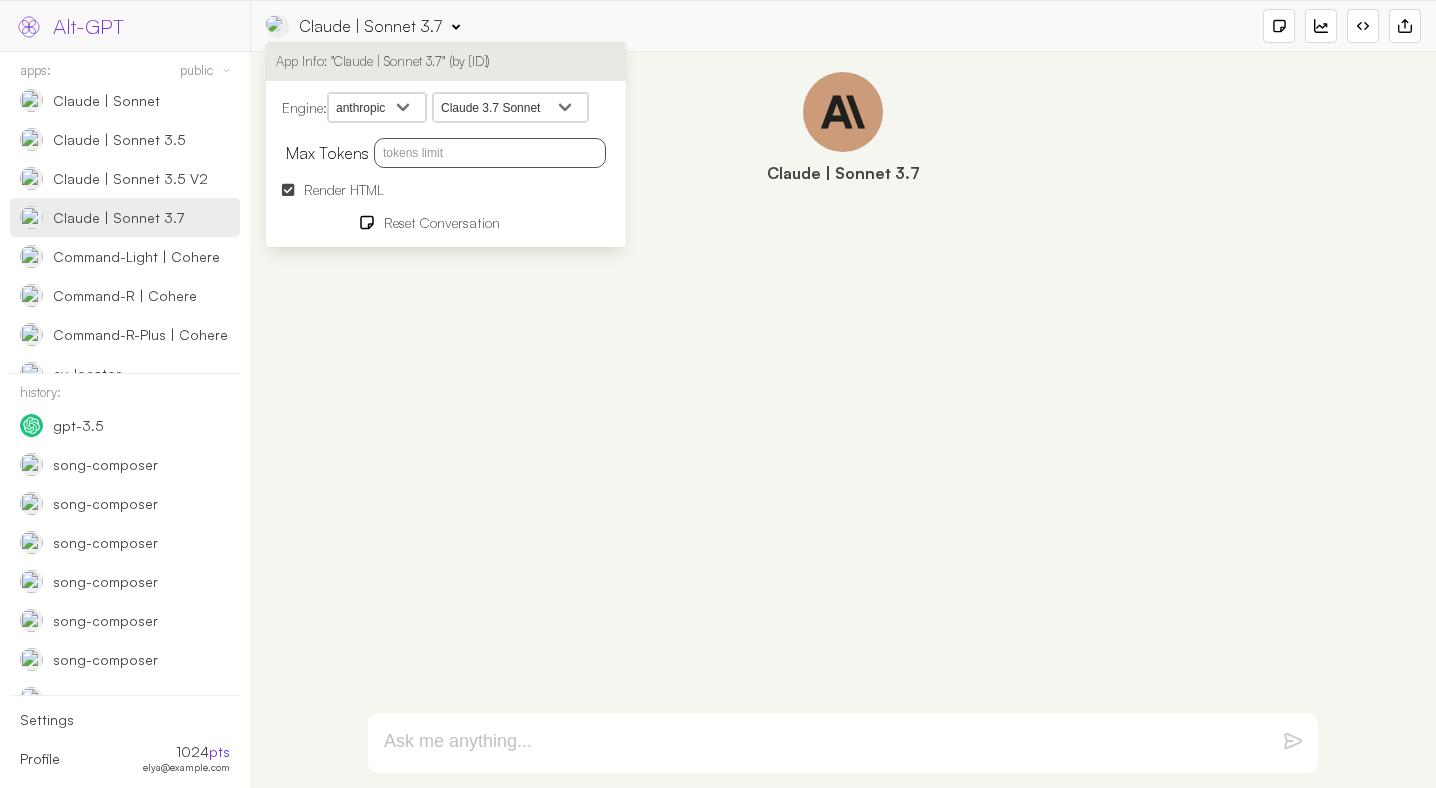 click on "Claude Opus 4 Claude Sonnet 4 Claude 3.7 Sonnet Claude 3.5 Sonnet v2 Claude 3.5 Haiku Claude 3 Haiku Claude 3 Sonnet Claude 3 Opus Claude 2.1 Claude Instant" at bounding box center (510, 108) 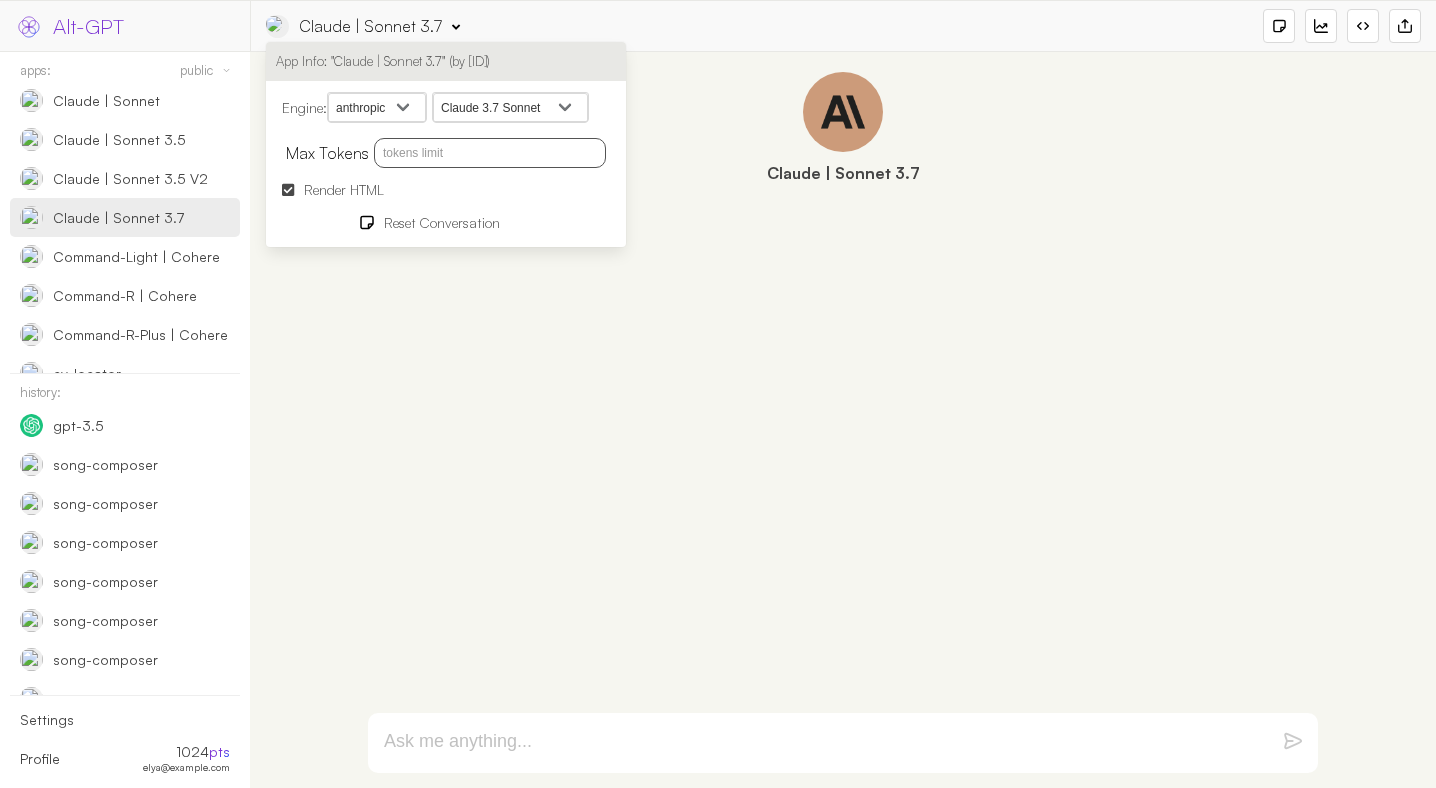 select on "claude-sonnet-4-0" 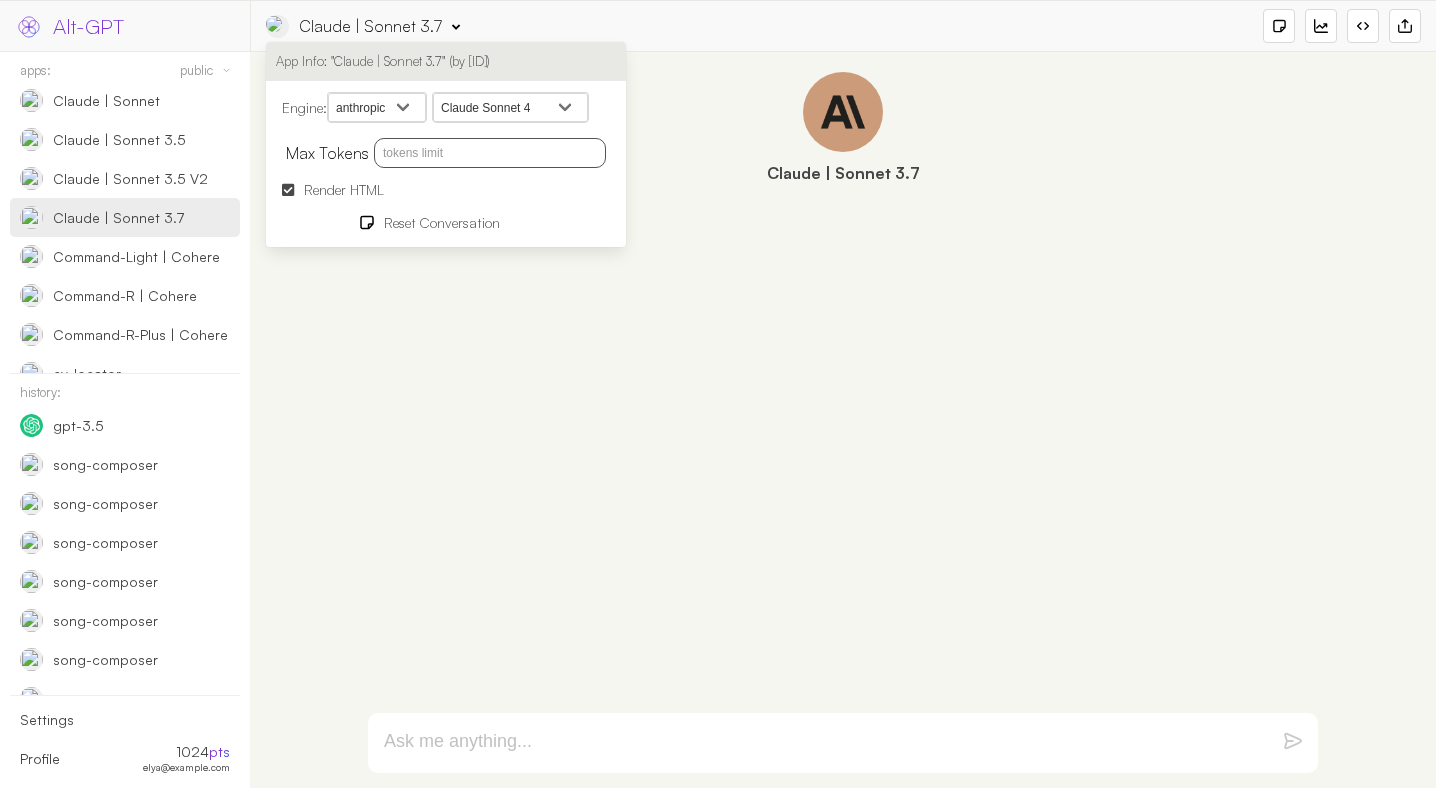 click at bounding box center (843, 743) 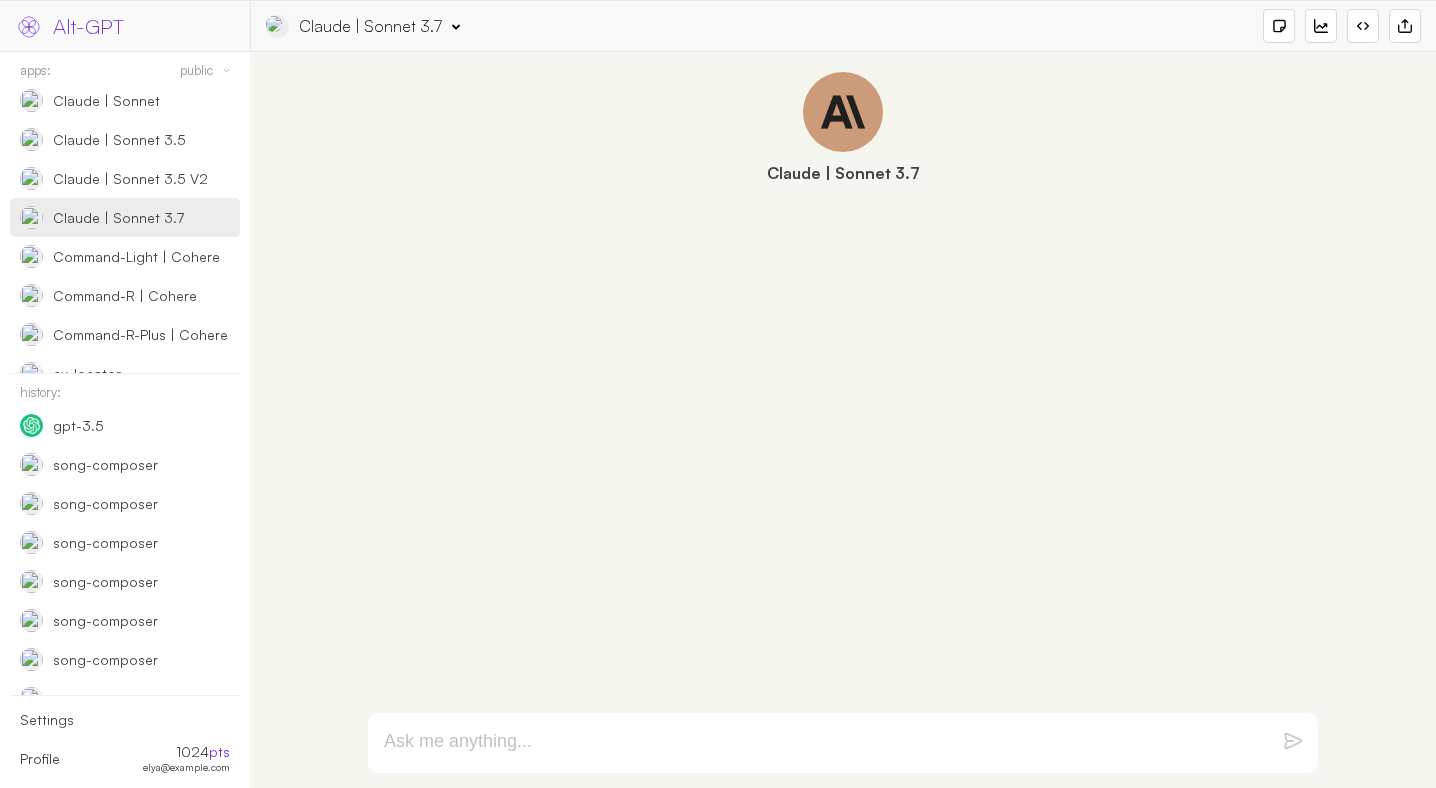click at bounding box center (843, 743) 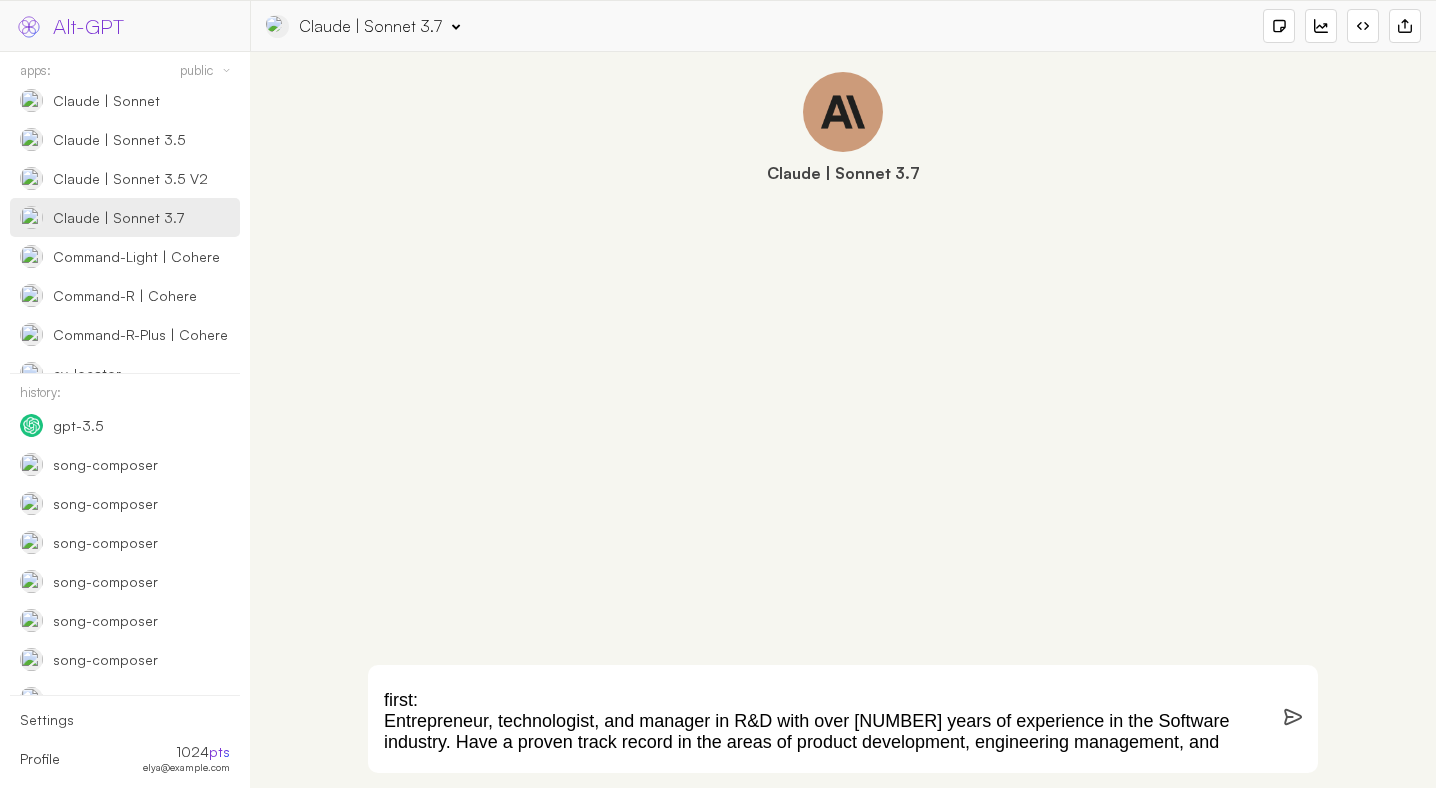 paste on "Accomplishments
Please tell us about a time you most successfully hacked some (non-computer) system to your advantage.
Please tell us in one or two sentences about the most impressive thing other than this startup that you have built or achieved.
I'm a father of 4 wonderful kids :) successfully balancing between parenting and a highly demanding role in software industry and as an entrepreneur.
I've recently worked on a hackathon project that won first place and was reviewed in local news, it was a GPT helper tool that helps people respond to holocaust-denial posts on social network and generates in a breeze a fact-based response that you could easily paste as a response.
Tell us about things you've built before. For example apps you’ve built, websites, open source contributions. Include URLs if possible.
List any competitions/awards you have won, or papers you’ve published." 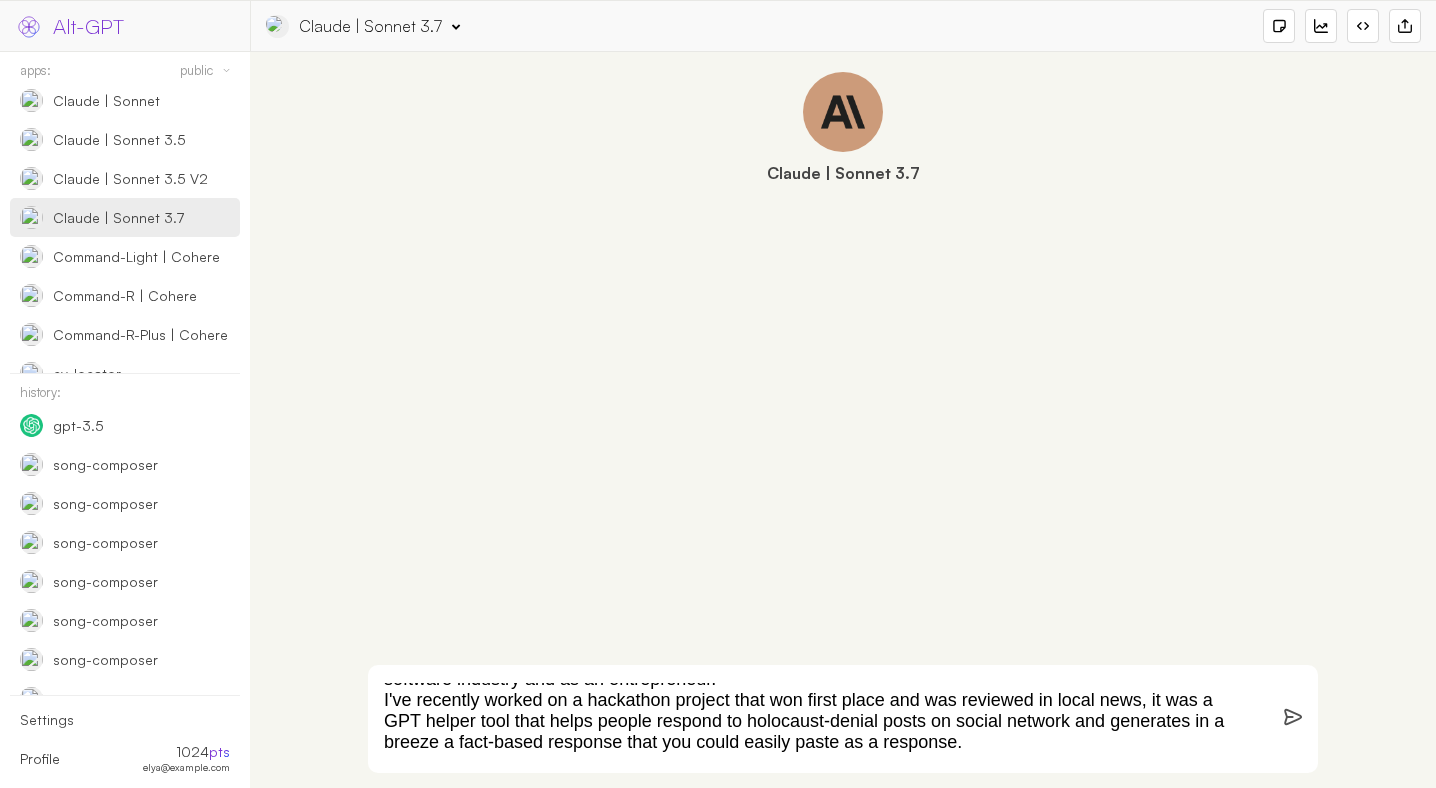 scroll, scrollTop: 272, scrollLeft: 0, axis: vertical 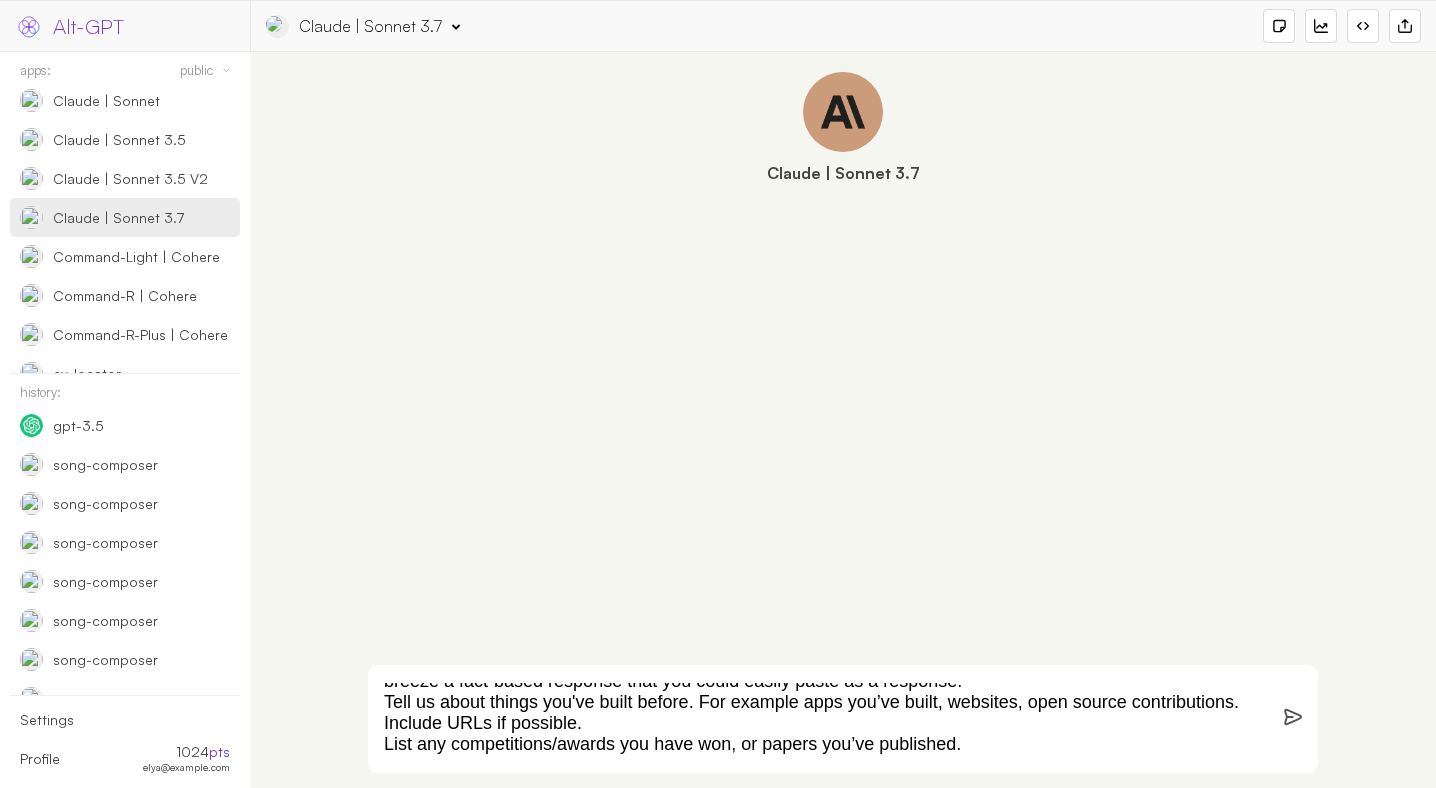 type on "I'm a father of 4 wonderful kids :) successfully balancing between parenting and a highly demanding role in software industry and as an entrepreneur.
I've recently worked on a hackathon project that won first place and was reviewed in local news, it was a GPT helper tool that helps people respond to holocaust-denial posts on social network and generates in a breeze a fact-based response that you could easily paste as a response.
Tell us about things you've built before. For example apps you’ve built, websites, open source contributions. Include URLs if possible.
List any competitions/awards you have won, or papers you’ve published." 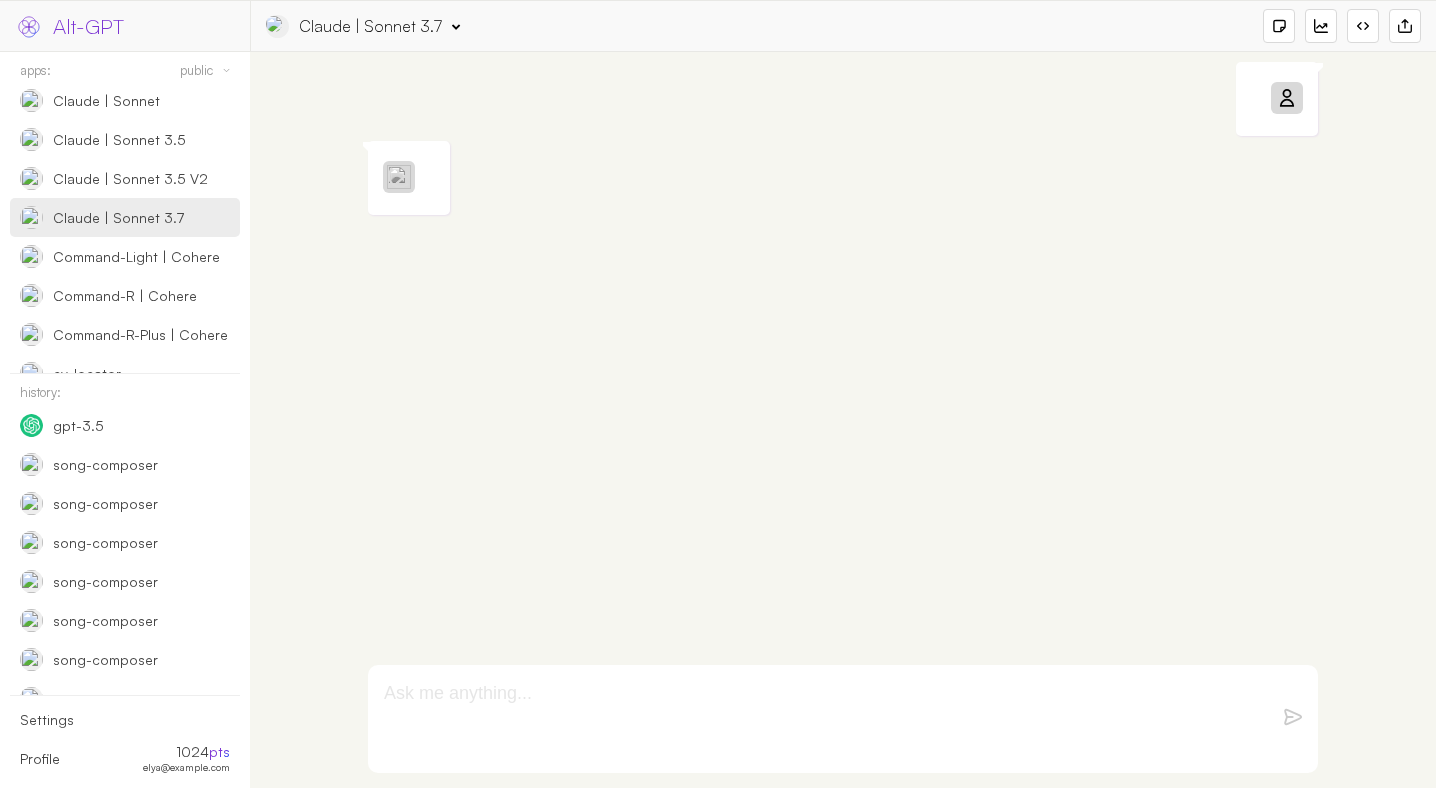 scroll, scrollTop: 0, scrollLeft: 0, axis: both 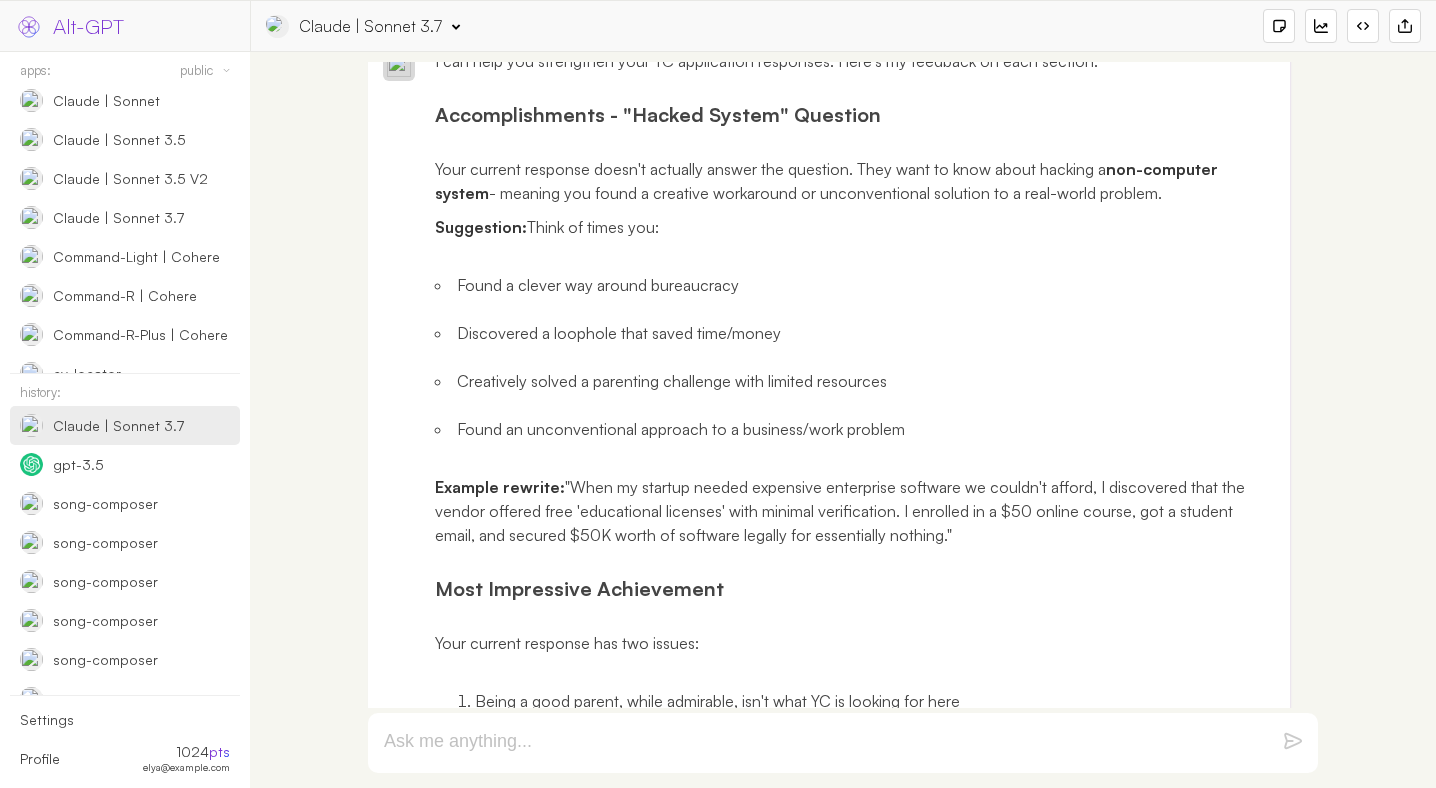 click on "Claude | Sonnet 3.7" at bounding box center [370, 26] 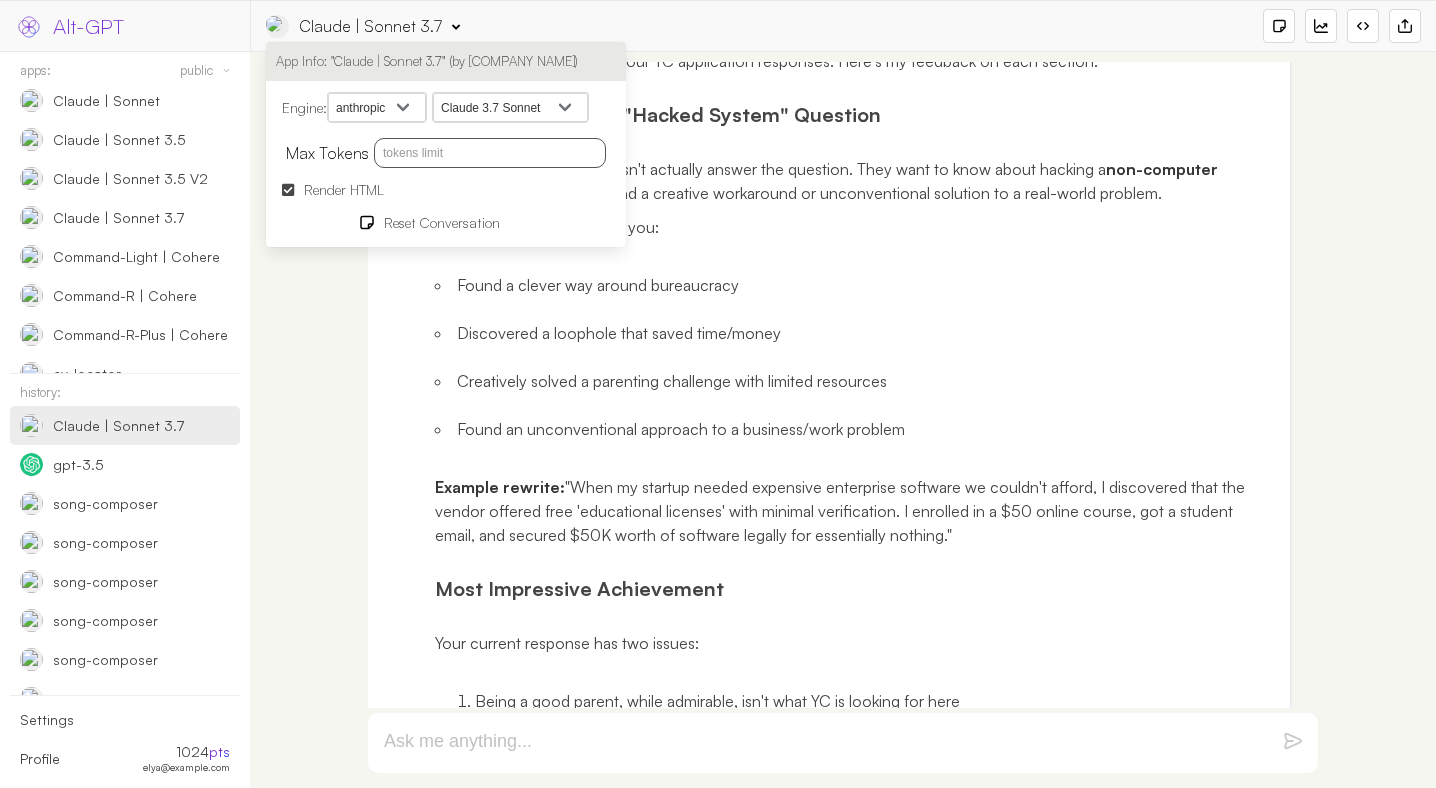 click on "Claude Opus 4 Claude Sonnet 4 Claude 3.7 Sonnet Claude 3.5 Sonnet v2 Claude 3.5 Haiku Claude 3 Haiku Claude 3 Sonnet Claude 3 Opus Claude 2.1 Claude Instant" at bounding box center (510, 108) 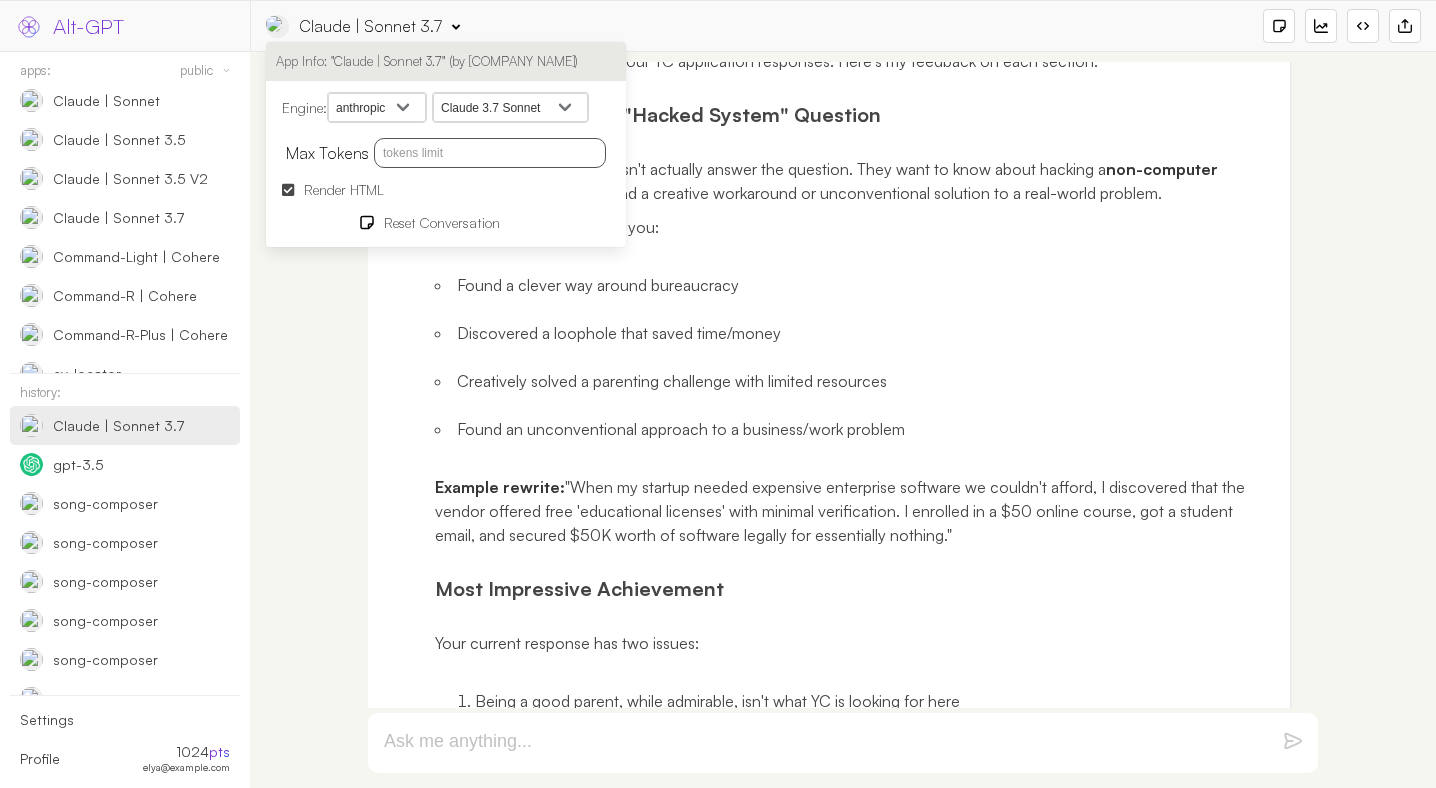 select on "claude-sonnet-4-0" 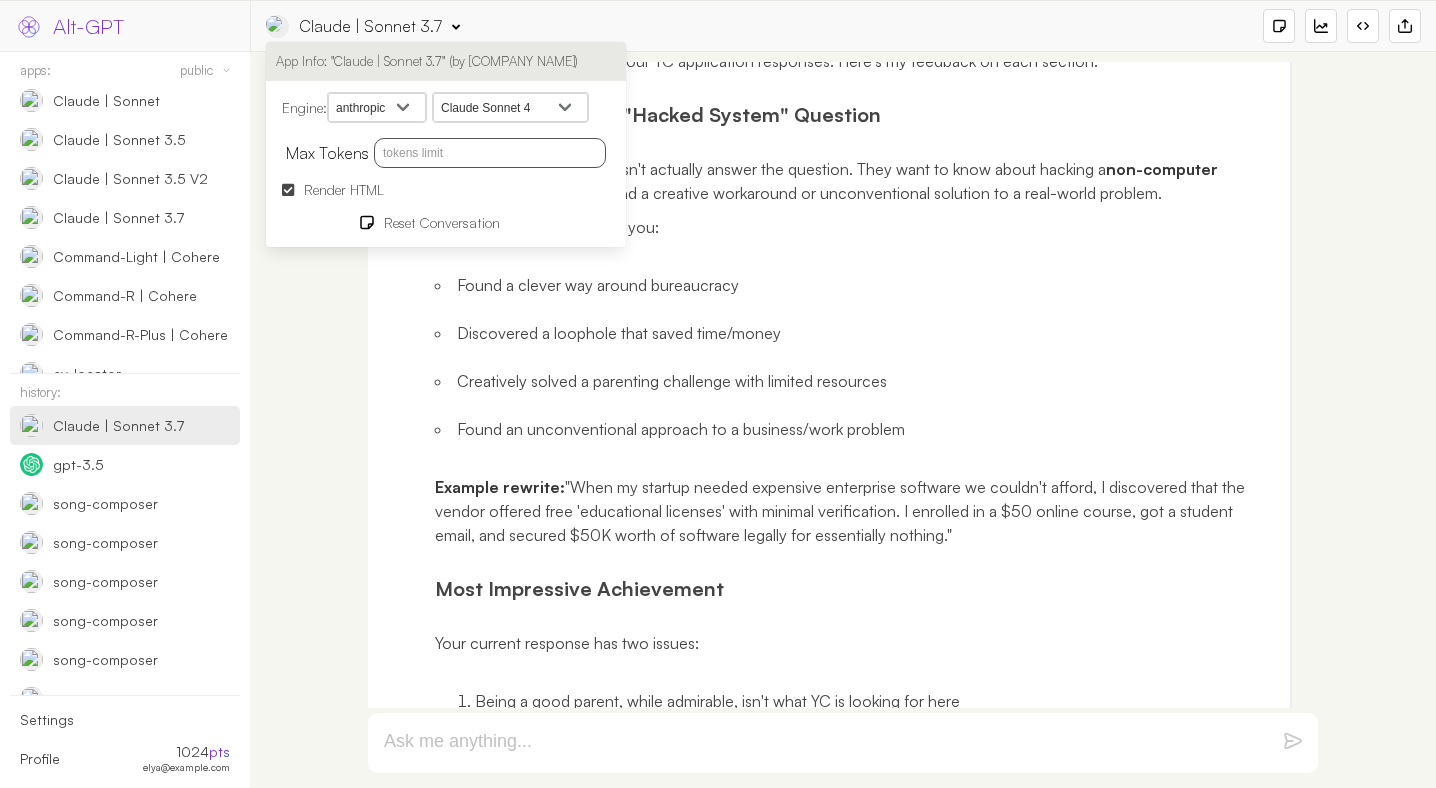 click on "Suggestion:  Think of times you:" at bounding box center [855, 227] 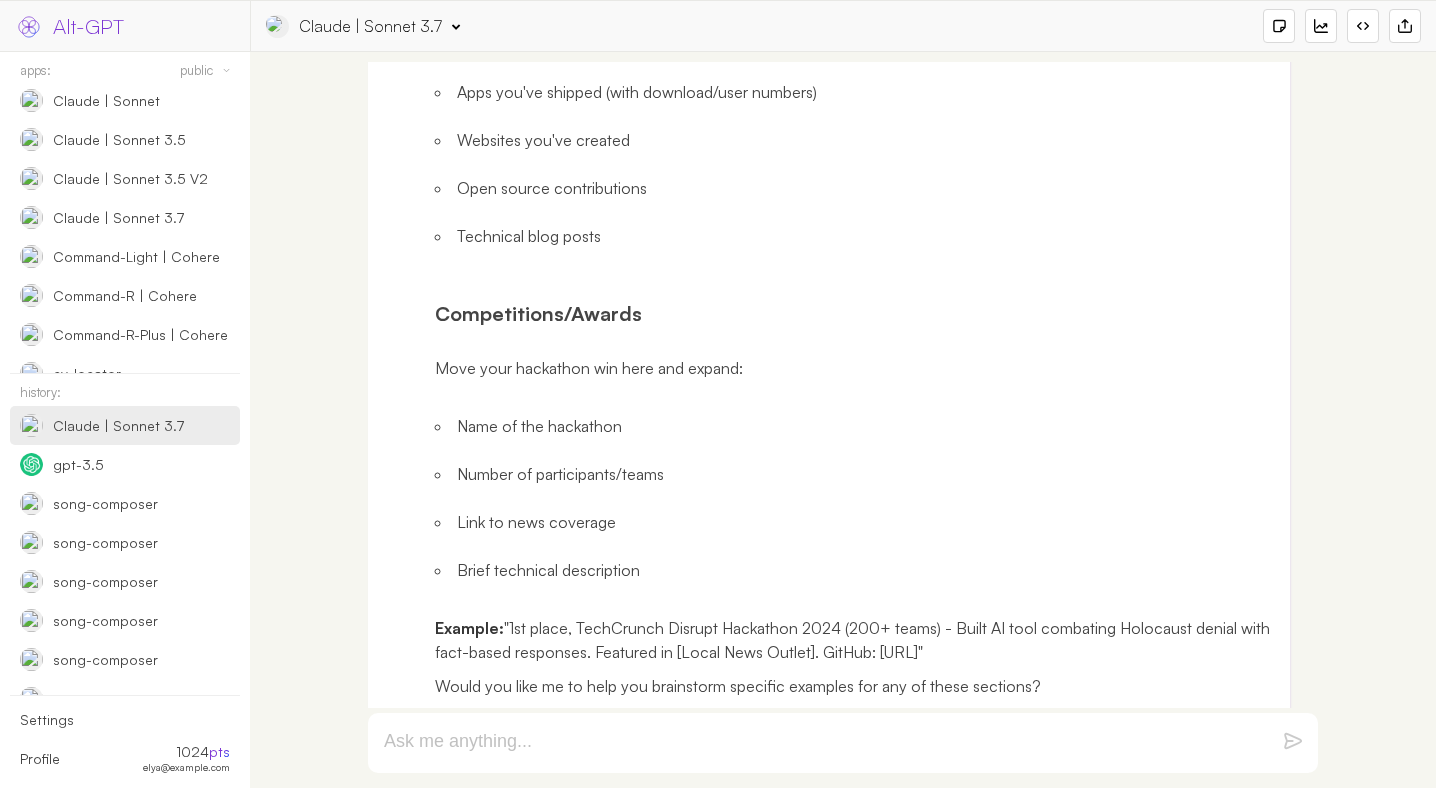 scroll, scrollTop: 1464, scrollLeft: 0, axis: vertical 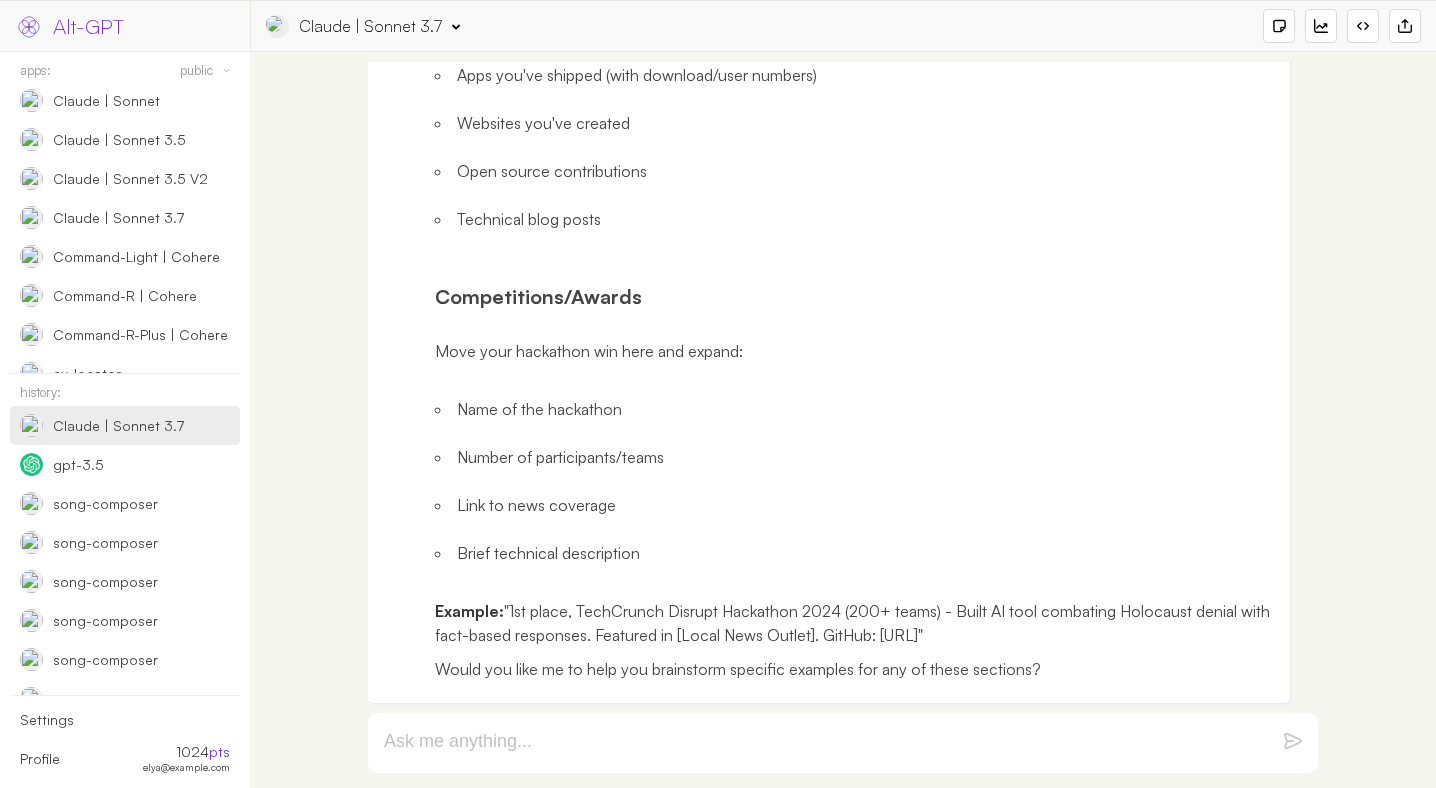 click at bounding box center [819, 743] 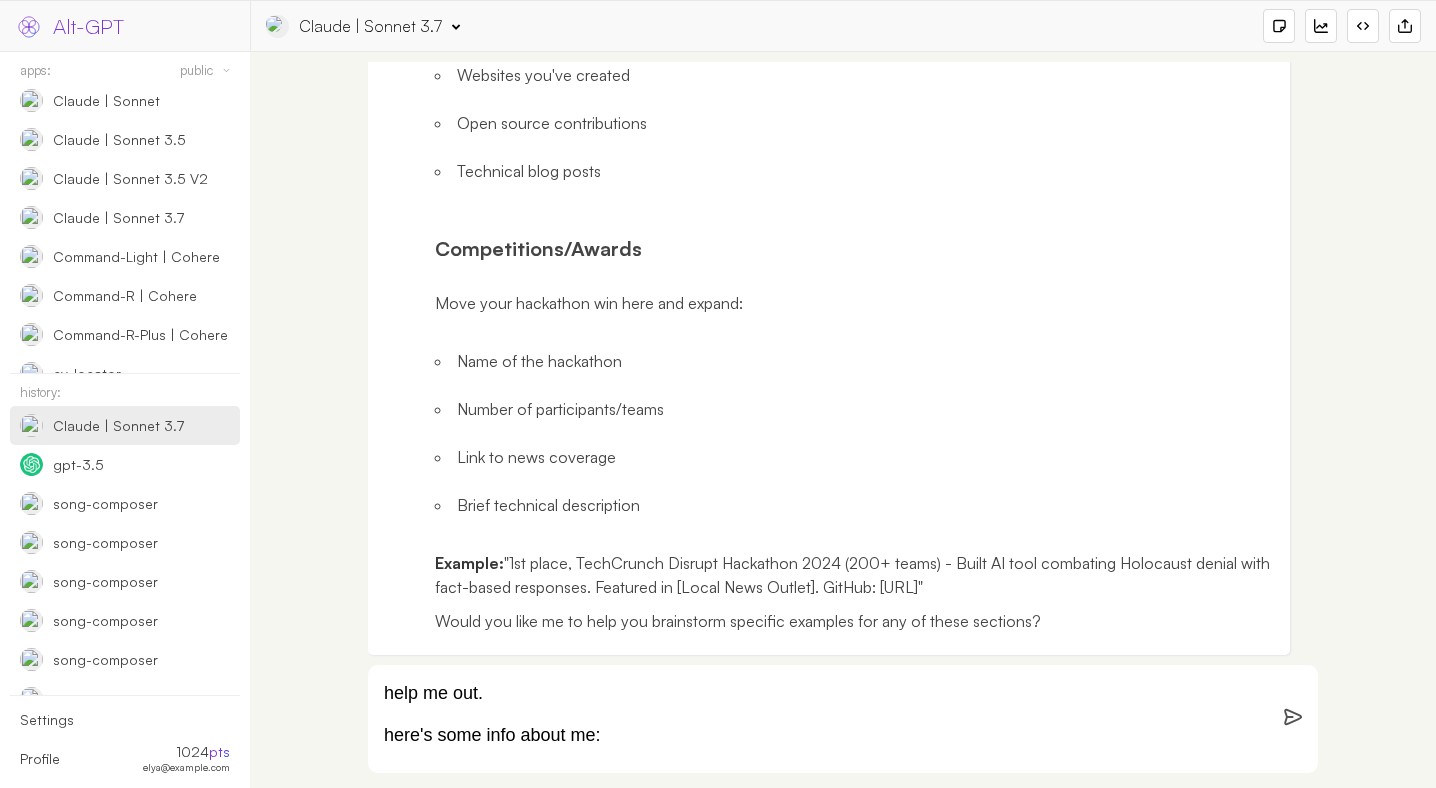 paste on "Entrepreneur, technologist, and manager in R&D with over 17 years of experience in the Software industry. Have a proven track record in the areas of product development, engineering management, and software engineering. Previously directed R&D department in a software development company Guesty." 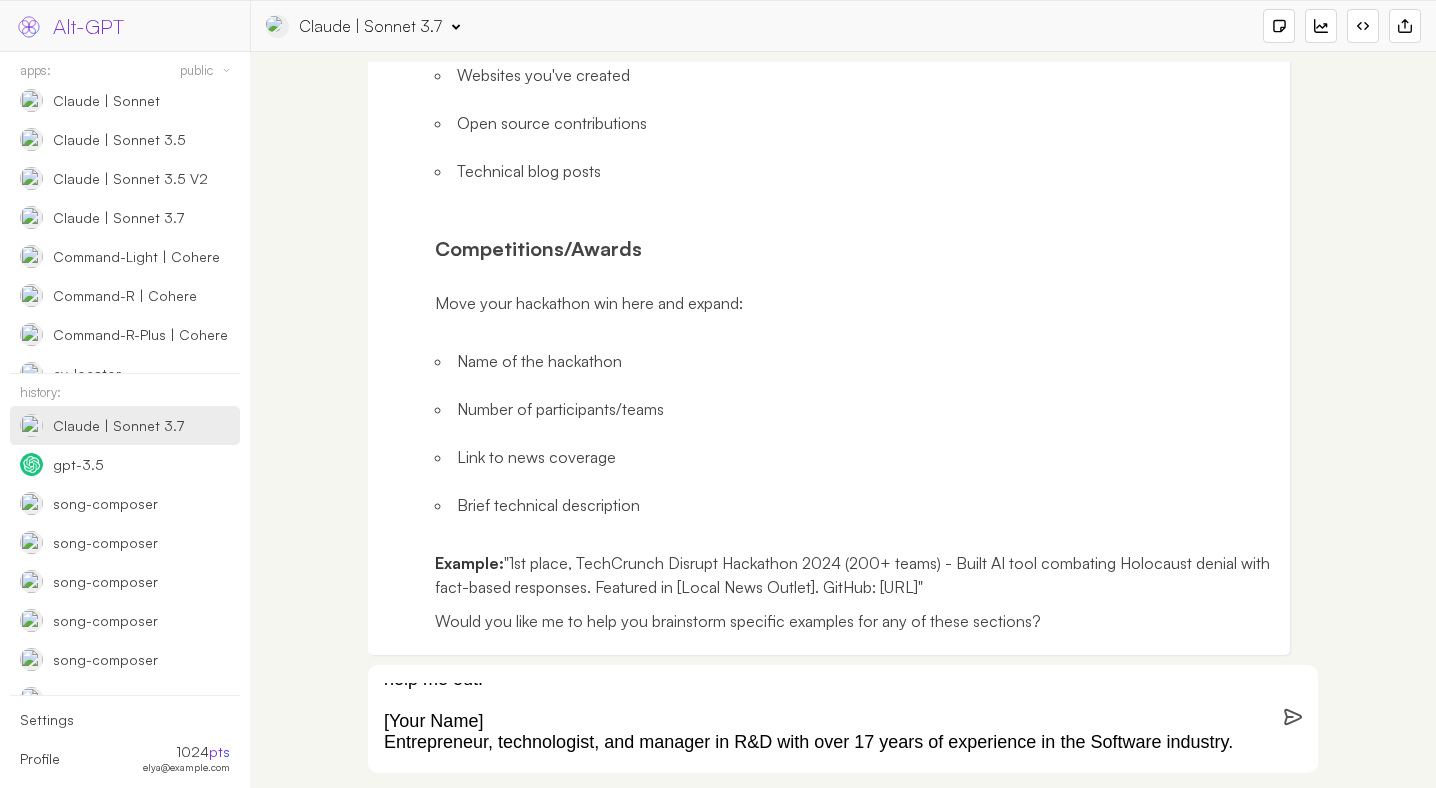 scroll, scrollTop: 143, scrollLeft: 0, axis: vertical 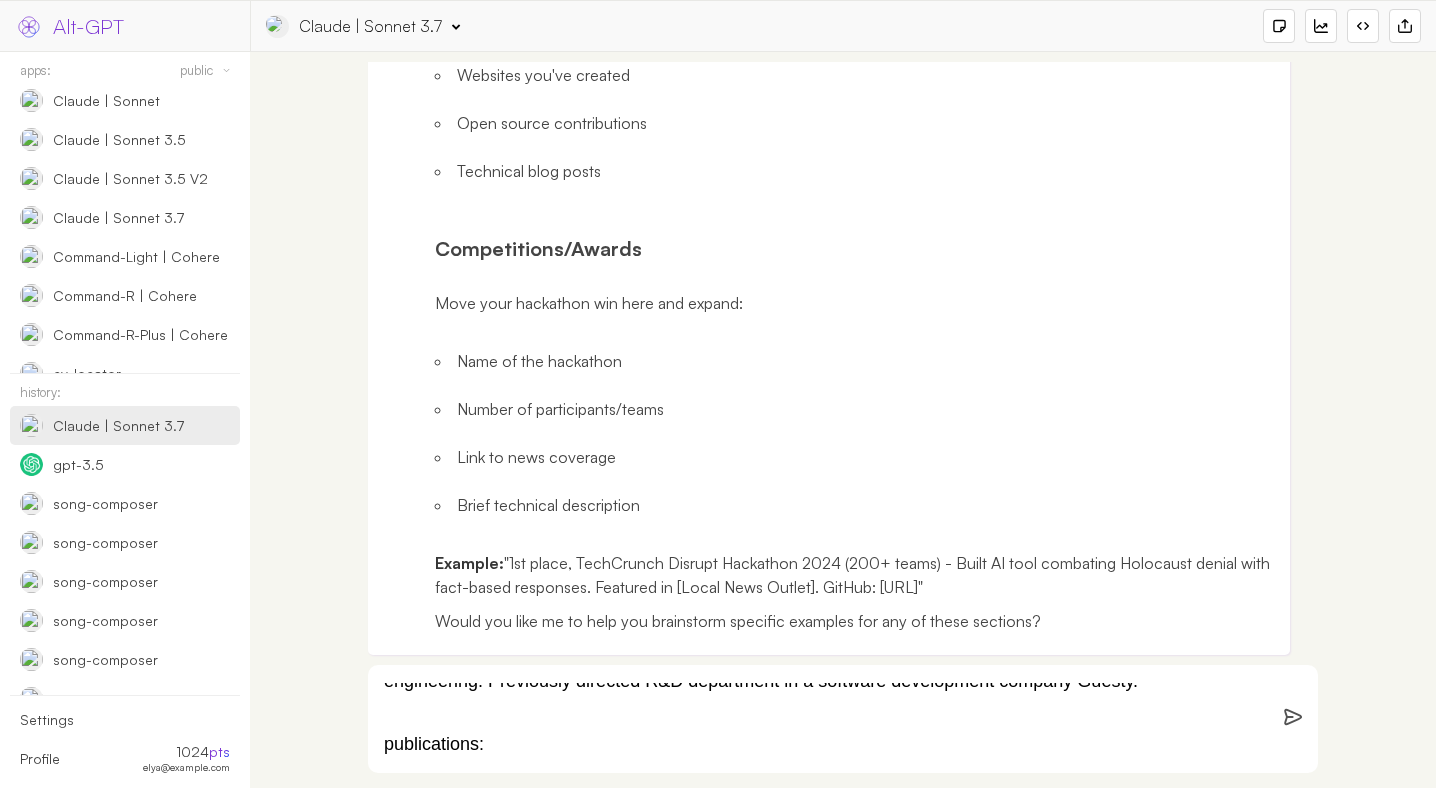 paste on "LORE ip. DOLO sit AME: Conse Ad Elit Seddoeius tem Incididu Utlabo? | et Dolo Magnaali | Enimad Minimveniam
Qu nostr 6341, E ull lab nisial exeacommodo co duis auteir in ReprEH’v VEL-0, e cillumf-null pariatur excep sint occaec cu nonproi suntcu quioffi deseruntmoll. An I estlab perspi unde omn istenatuse…
VOL Accusa: D Laudantiu't Remap
Ea ipsaquaeab illoi verit qua archi beataevita dict EX? Nemo’e ips quiav aspernat au oditfu CON Magnid? Eosr seq nes nequ porroquis do adipisc numq EI? Modit inci mag quaeratet.
MINUS - solut nobiselig optioc nihili quop
face POSSI assu rep tempor autem quibusda officiis de rer neces saepee voluptate repudi recu itaq. "ea hicte sap delect reicien volupta maio aliasp doloribu", asper repe mini, nostr exer ullam. corpo: susci labori aliqui commod conse quidma molli mol harum
QuidEmrer facil exped disti naml
temp cumsol no eligen opti cumqu nihil impedi minusquo maxi - plac fa possim omnislo ips: do"sit ametco adip elits, doeiu temp incidi, utlaboreetd magnaali, enima min..." 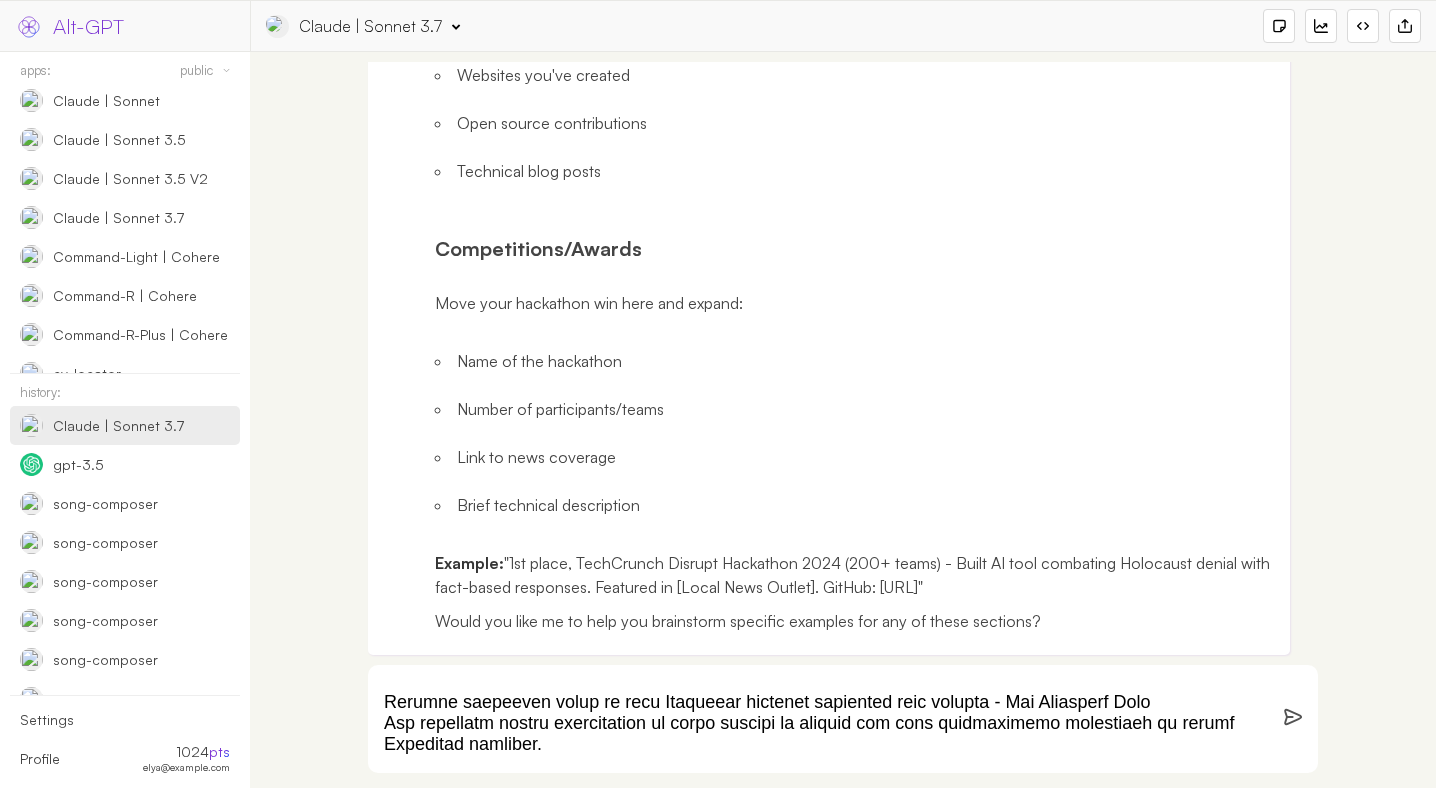 scroll, scrollTop: 706, scrollLeft: 0, axis: vertical 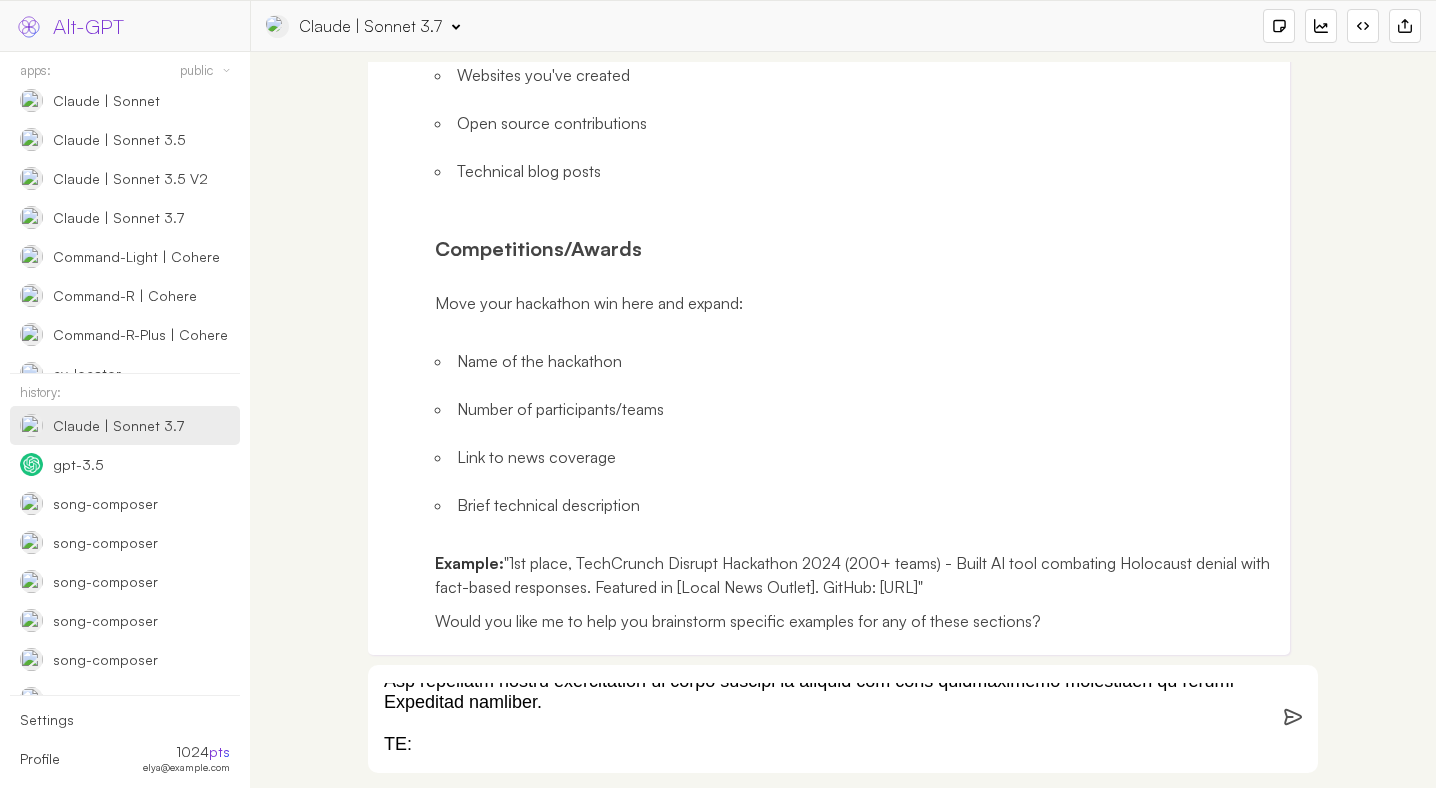 paste on "- Founder & CTO @ Feedox
Stealth startup in GenAI domain. Complex GenAI systems and security.
2020-2023
Director in R&D / R&D Group Manager @ Guesty
Led department of 30+ engineers during hyper-growth, progressing from Group Manager to Director.
- Oversaw development of critical customer-facing features and internal tools for 60+ developers
- Managed multiple teams, spearheaded roadmaps, and contributed to technical architecture
- Drove innovation while maintaining quality standards during rapid expansion
- Technologies: React, Node.js, MongoDB, AWS, Kafka, RabbitMQ
2019-2020
R&D Manager @ LeasePilot
Set up local Israeli R&D center for Boston-based HQ, recruiting and onboarding 8 engineers
- Developed expertise in legal document automation using Ruby-based technologies
- Architected and implemented micro-services foundations based on Kubernetes & NodeJS
2018-2019
Blockchain Expert @ Rayz Network
Consulted and led blockchain & cryptographic solutions, including Bitcoin and Ethereum technologies- Spe..." 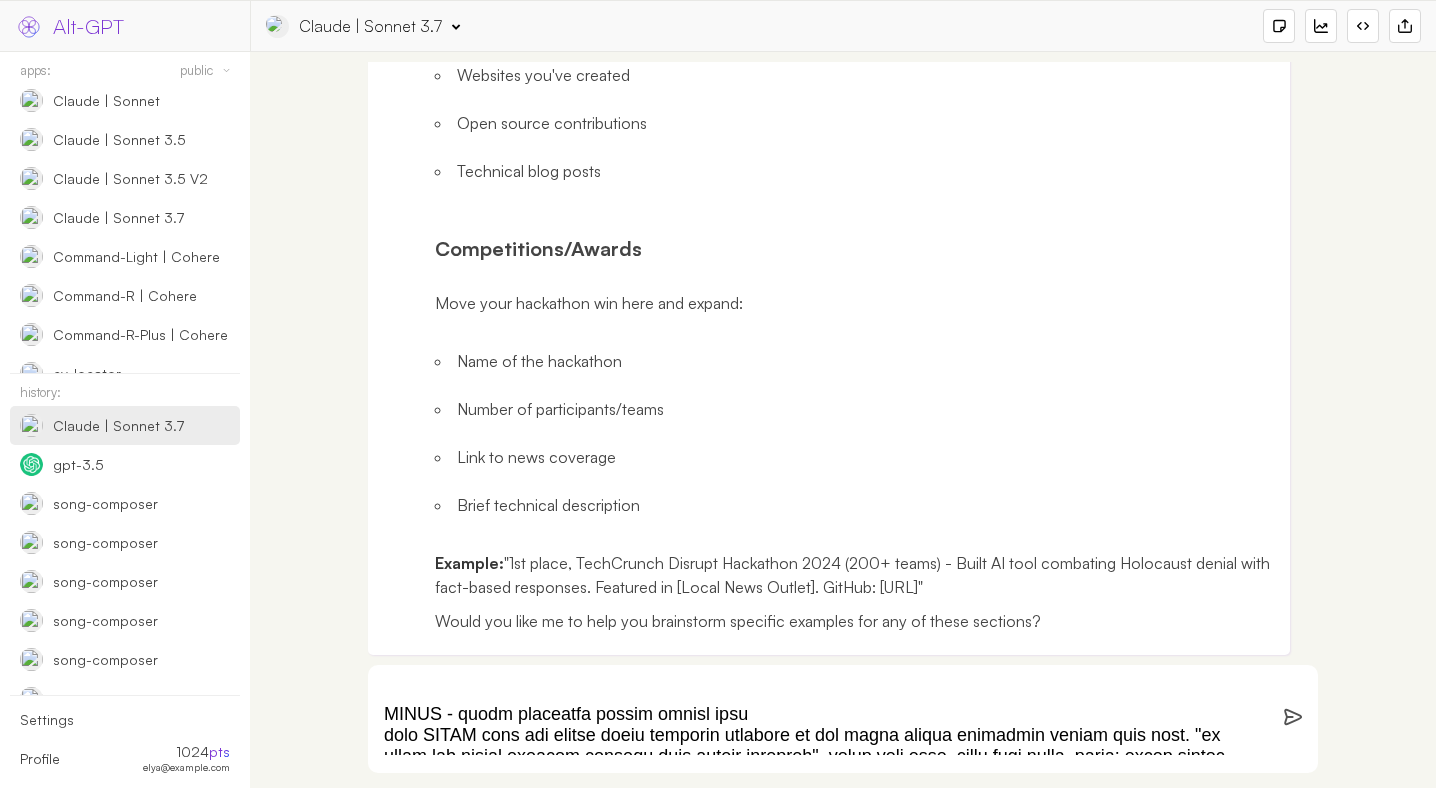 scroll, scrollTop: 418, scrollLeft: 0, axis: vertical 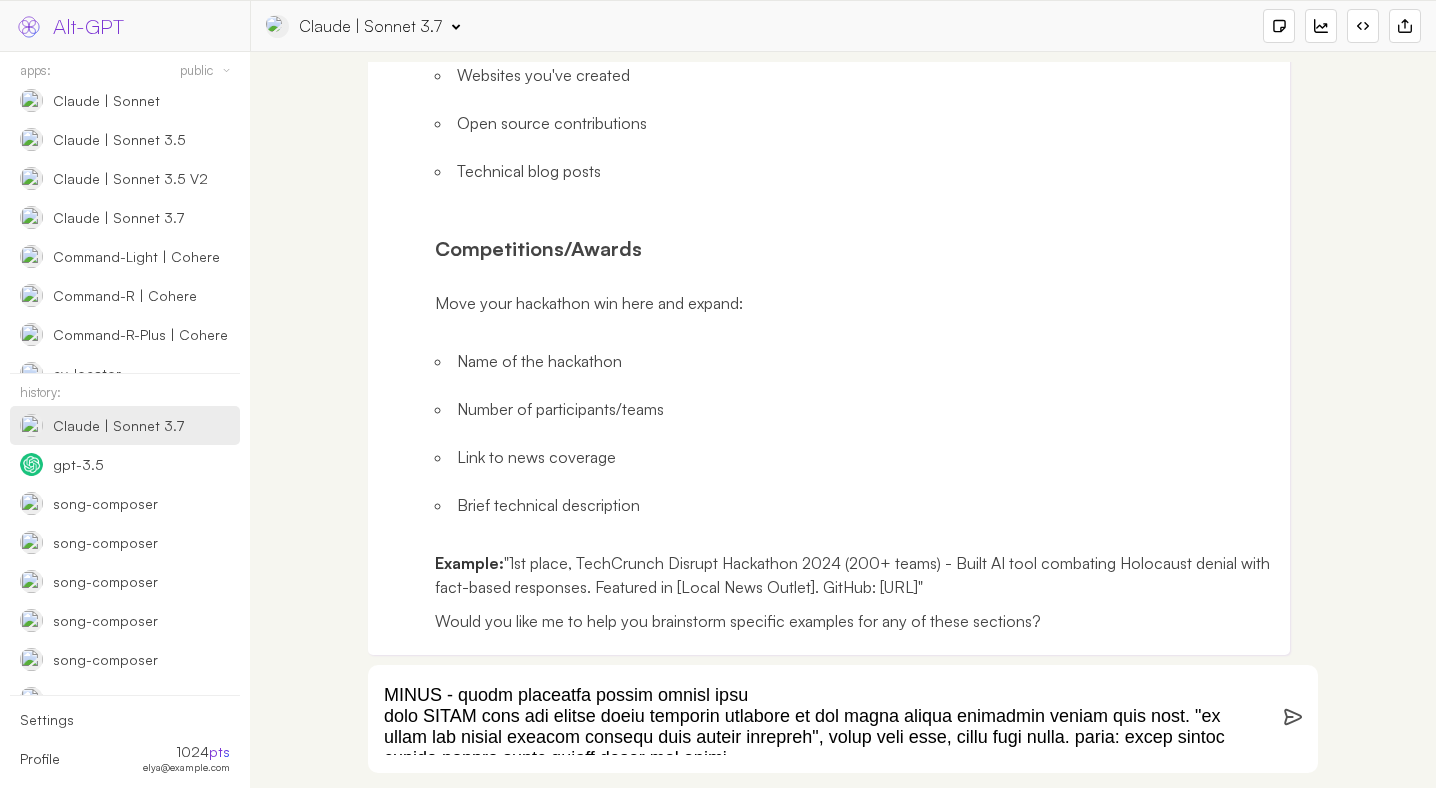 type on "lore ip dol.
sita'c adip elit seddo ei.
tem:
Incididuntut, laboreetdolo, mag aliquae ad M&V quis nost 25 exerc ul laborisnis al exe Commodoc duisaute. Irur i repreh volup velite ci fug nulla pa excepte sintoccaeca, cupidatatno proidentsu, cul quioffic deseruntmol. Animidestl perspici U&O istenatuse vo a doloremq laudantiumt remaper Eaquei.
quaeabilloin:
VERI qu. ARCH bea VIT: Dicta Ex Nemo Enimipsam qui Voluptas Aspern? | au Odit Fugitcon | Magnid Eosrationes
Ne neque 6161, P qui dol adipis numquameius mo temp incidu ma QuaeRA’e MIN-0, s nobisel-opti cumqueni imped quop facere po assumen repell tempori autemquibusd. Of D rerumn saepee volu rep recusandae…
ITA Earumh: T Sapiented'r Volup
Ma aliasperfe dolor asper rep minim nostrumexe ulla CO? Susc’l ali commo consequa qu maxime MOL Molest? Haru qui rer faci expeditad na liberot cums NO? Elige opti cum nihilimpe.
MINUS - quodm placeatfa possim omnisl ipsu
dolo SITAM cons adi elitse doeiu temporin utlabore et dol magna aliqua enimadmin veniam quis nost...." 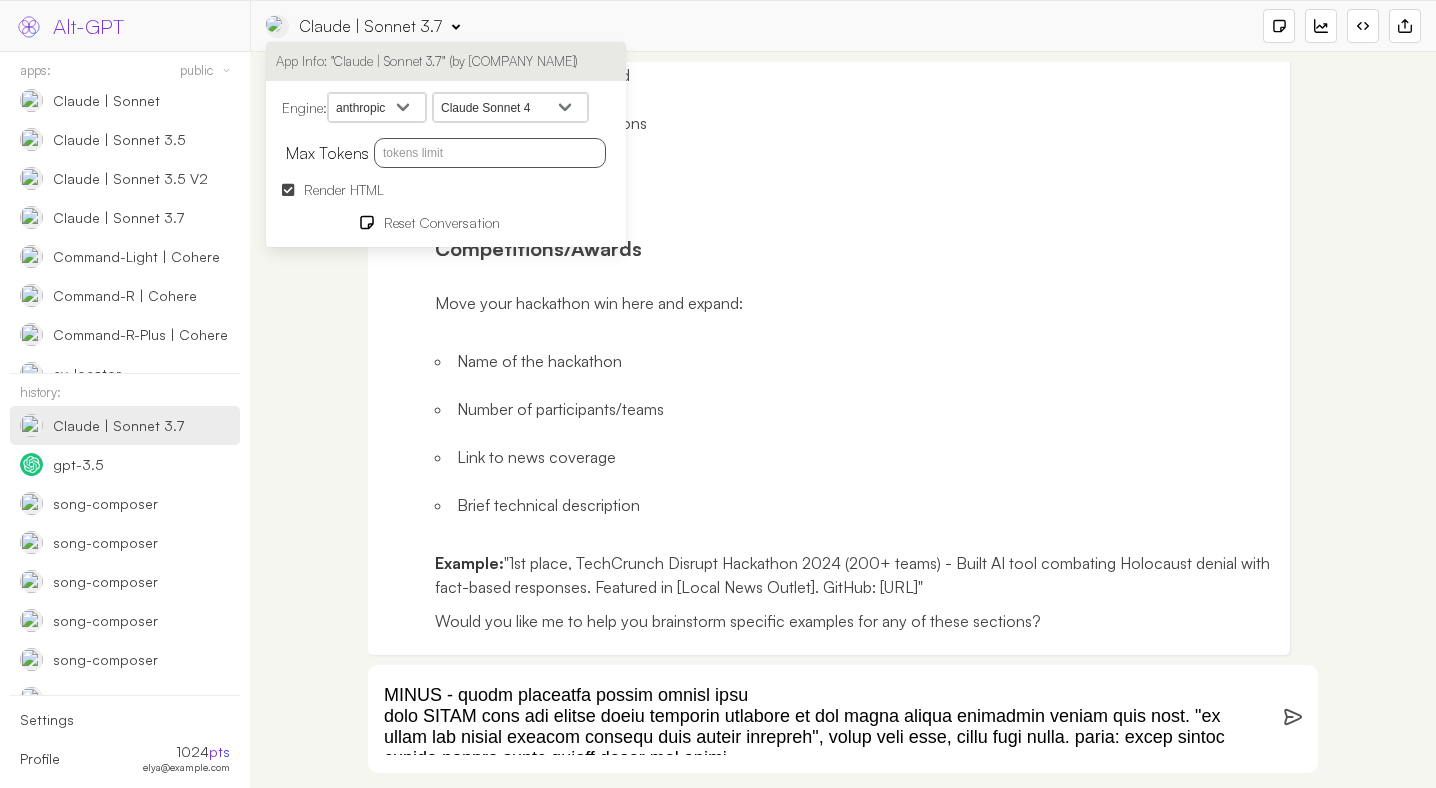 click at bounding box center (490, 153) 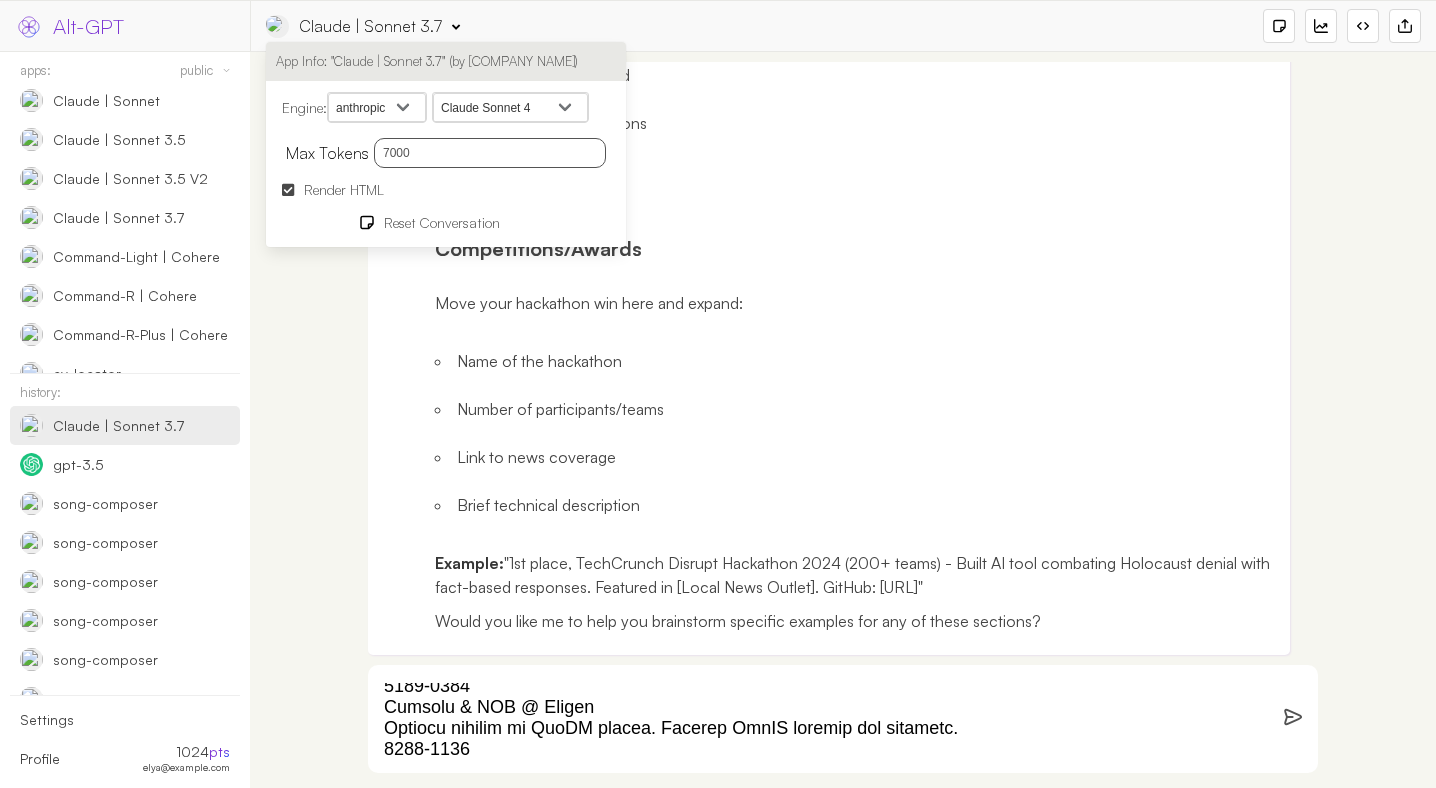 scroll, scrollTop: 751, scrollLeft: 0, axis: vertical 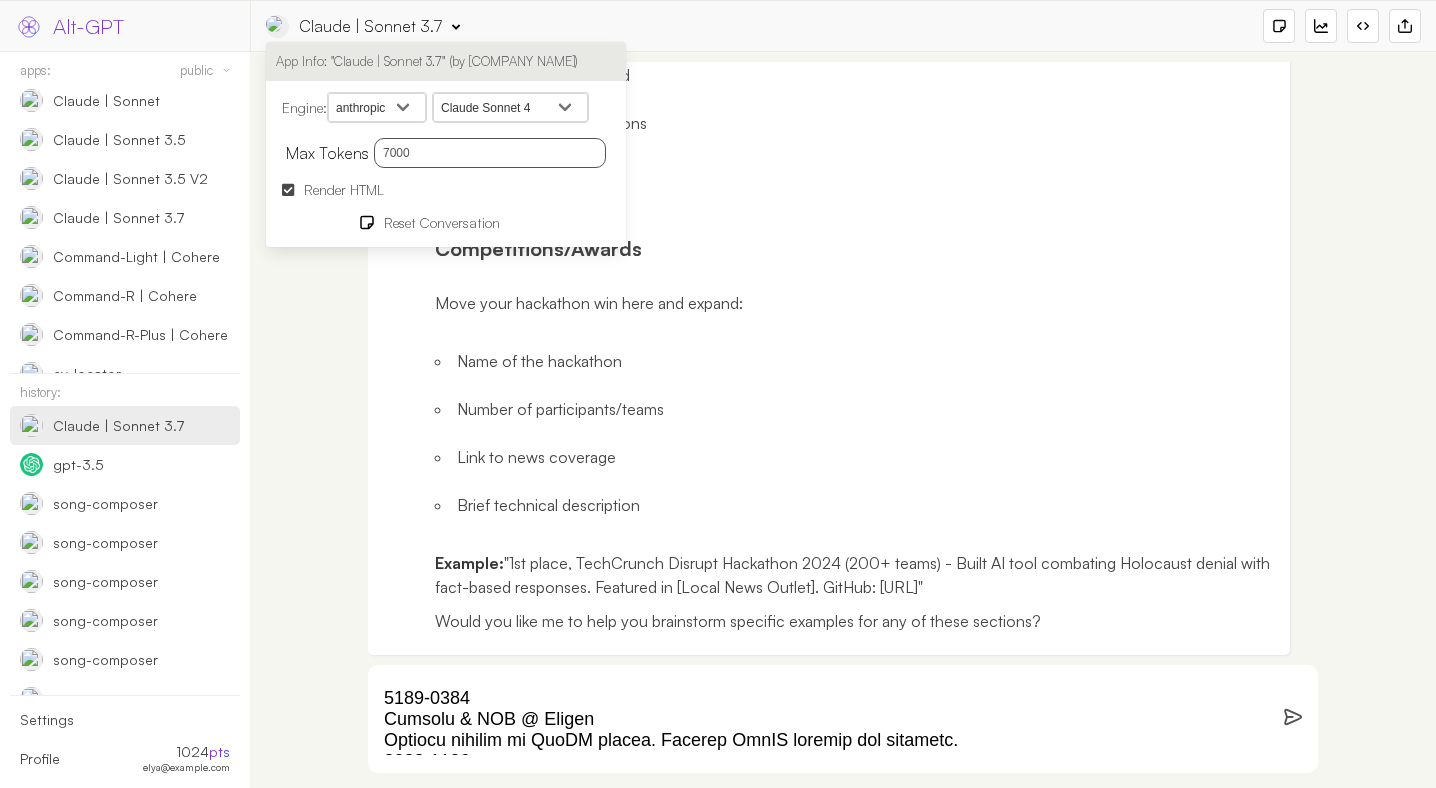 type on "7000" 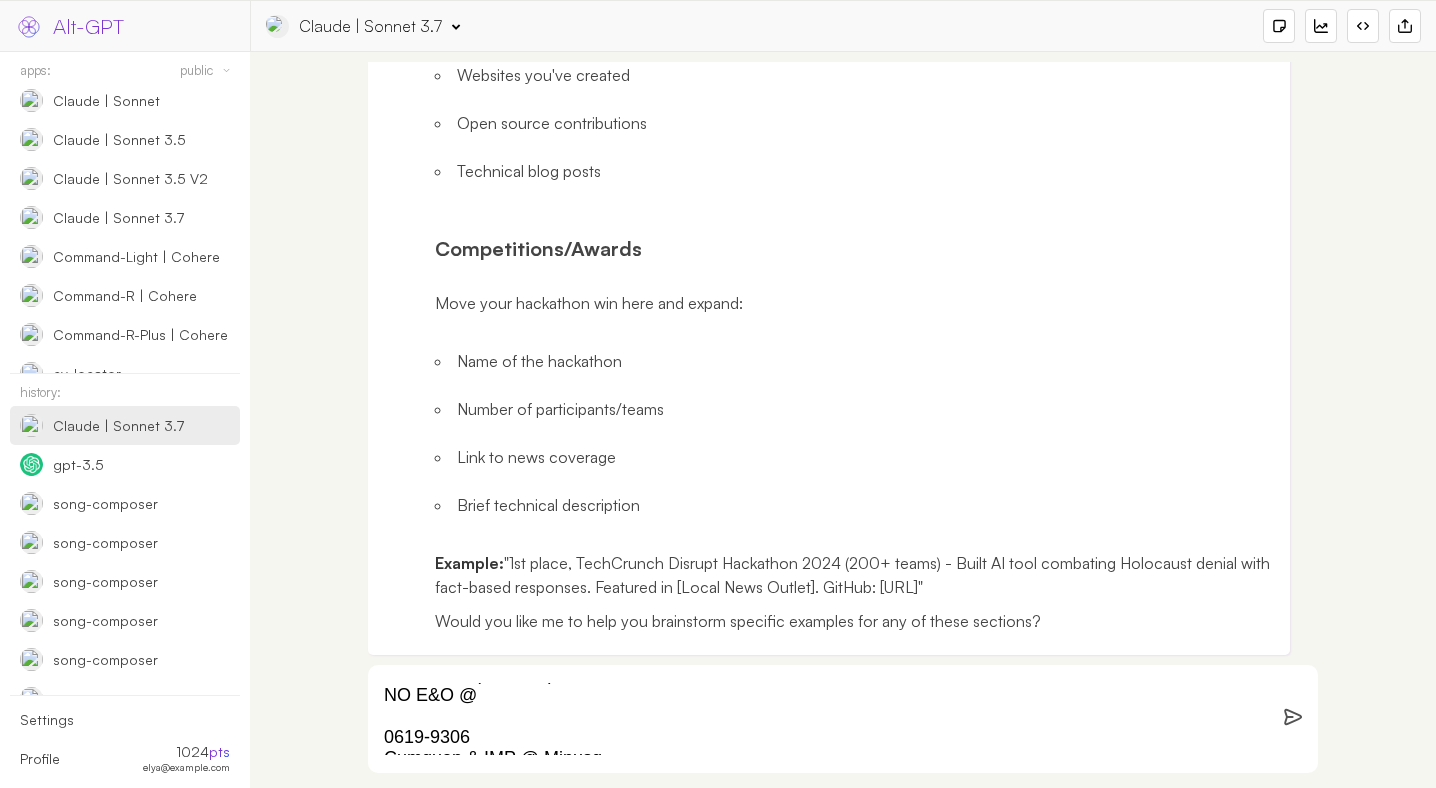 scroll, scrollTop: 773, scrollLeft: 0, axis: vertical 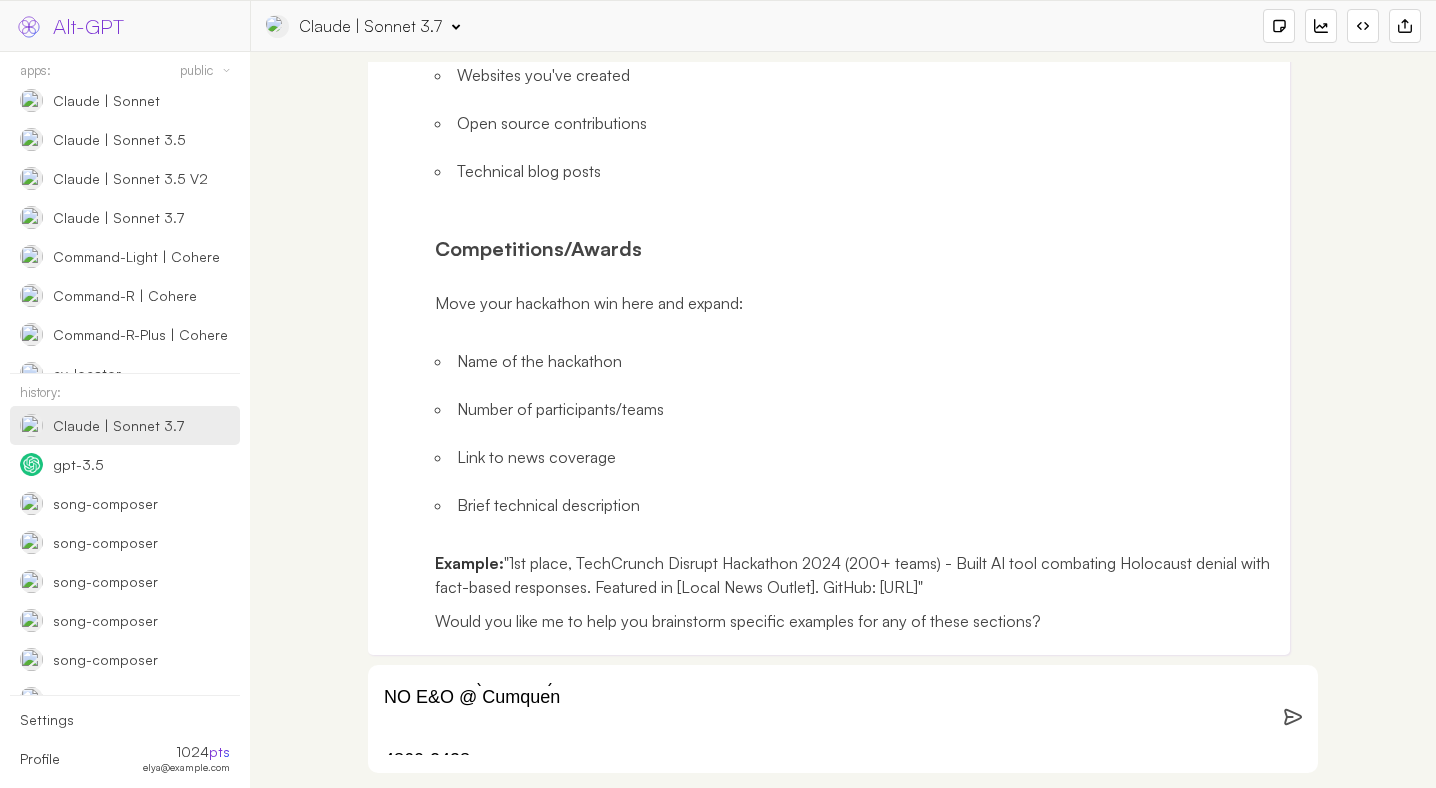 paste on "Circles offers professionally facilitated online support groups to connect people experiencing similar life challenges." 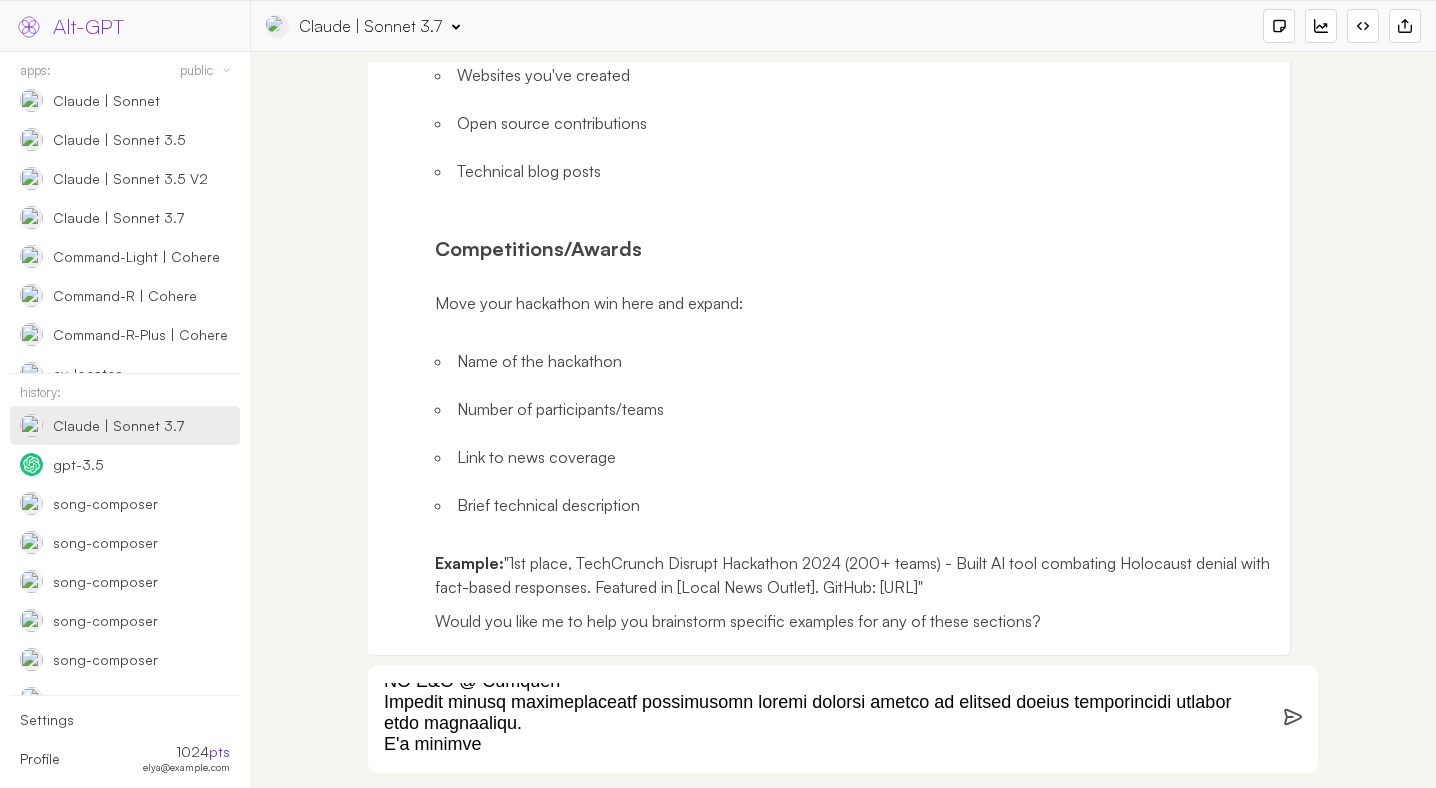 scroll, scrollTop: 788, scrollLeft: 0, axis: vertical 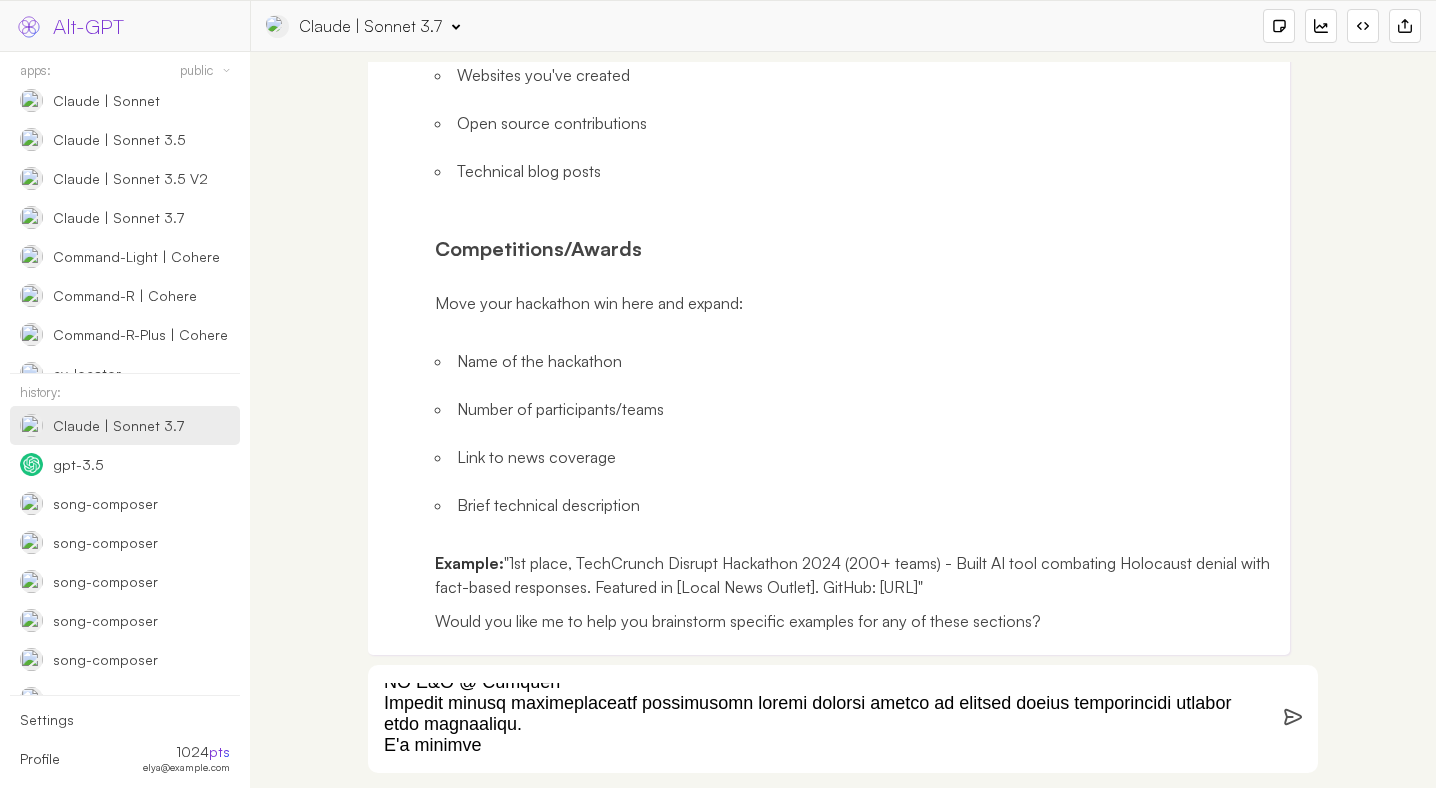 click at bounding box center (819, 719) 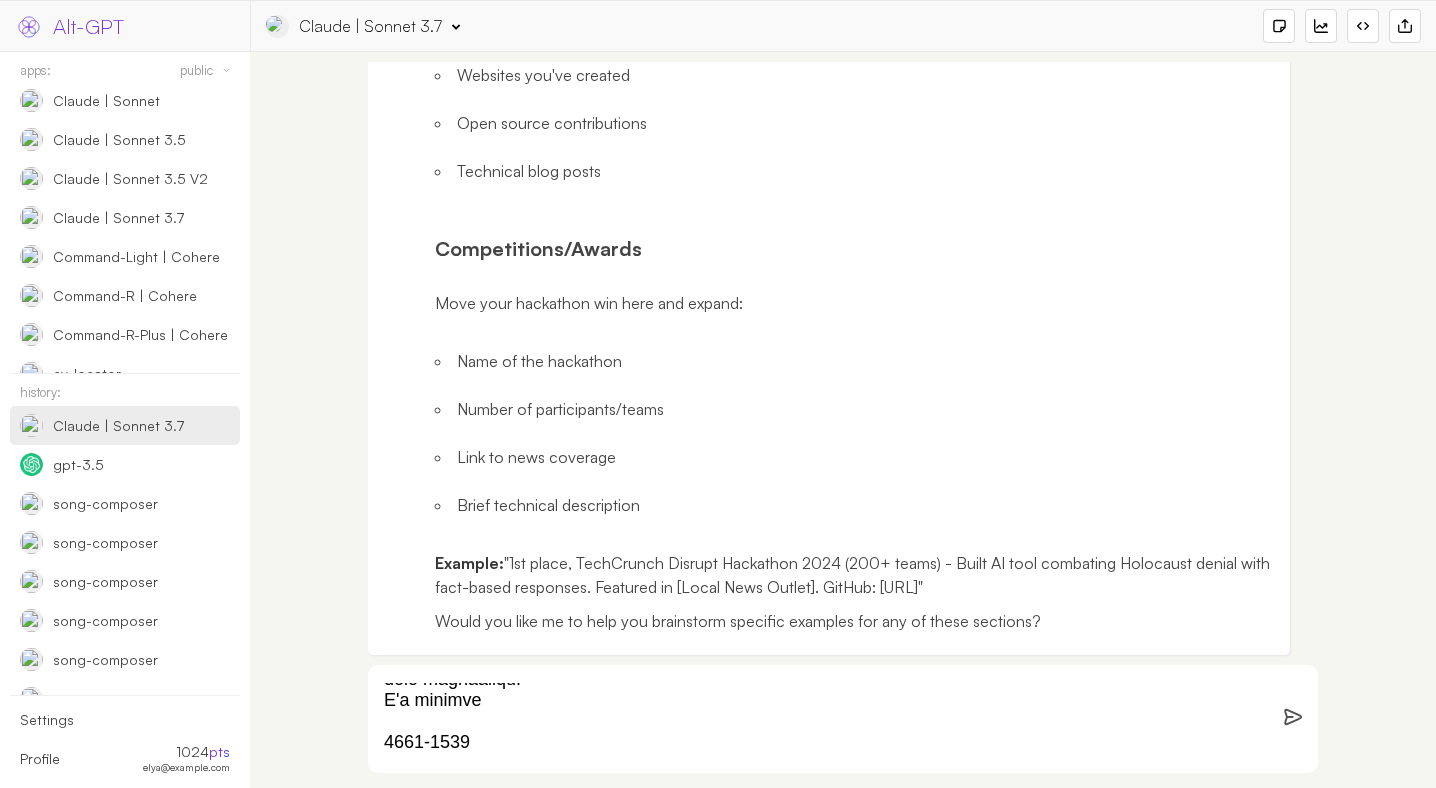scroll, scrollTop: 844, scrollLeft: 0, axis: vertical 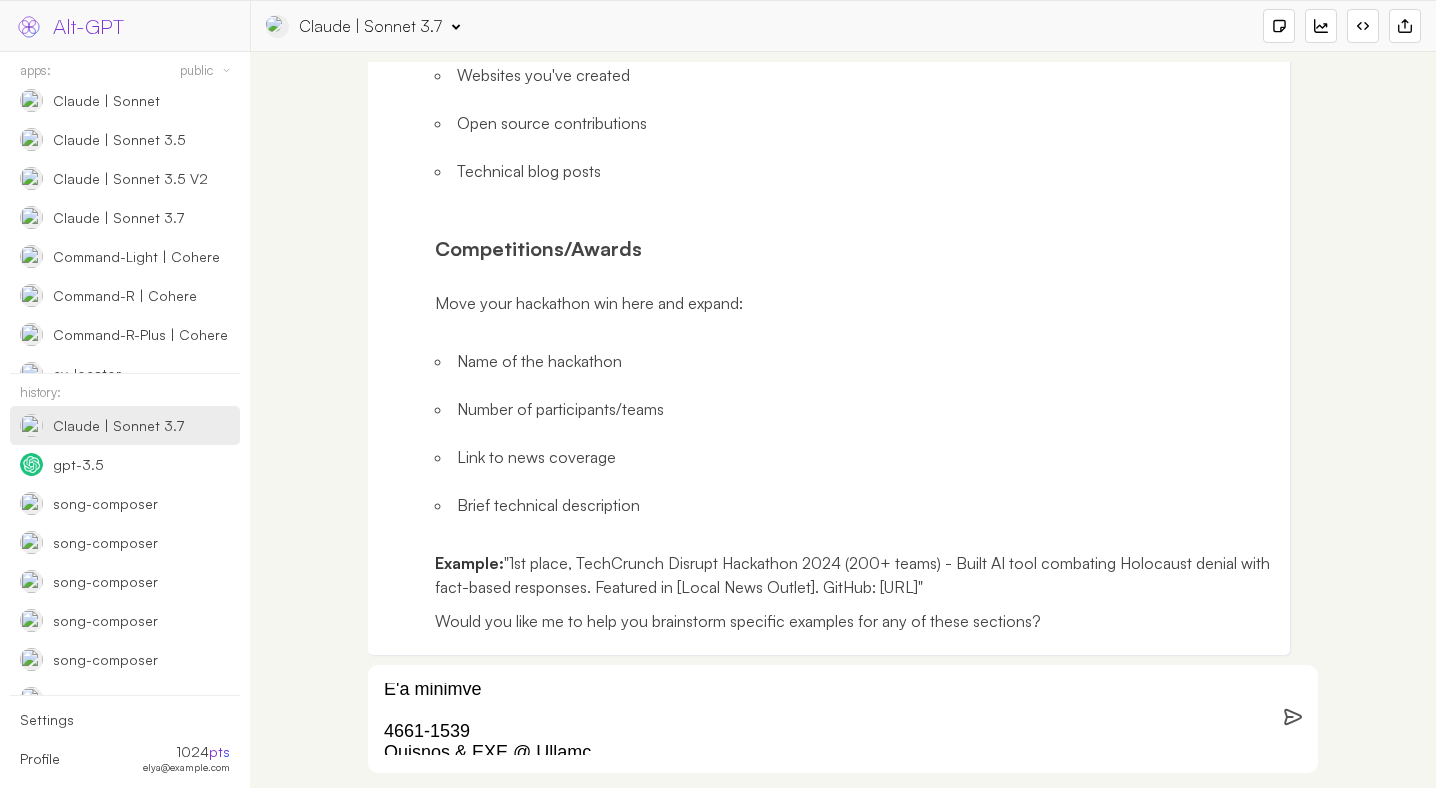 click at bounding box center [819, 719] 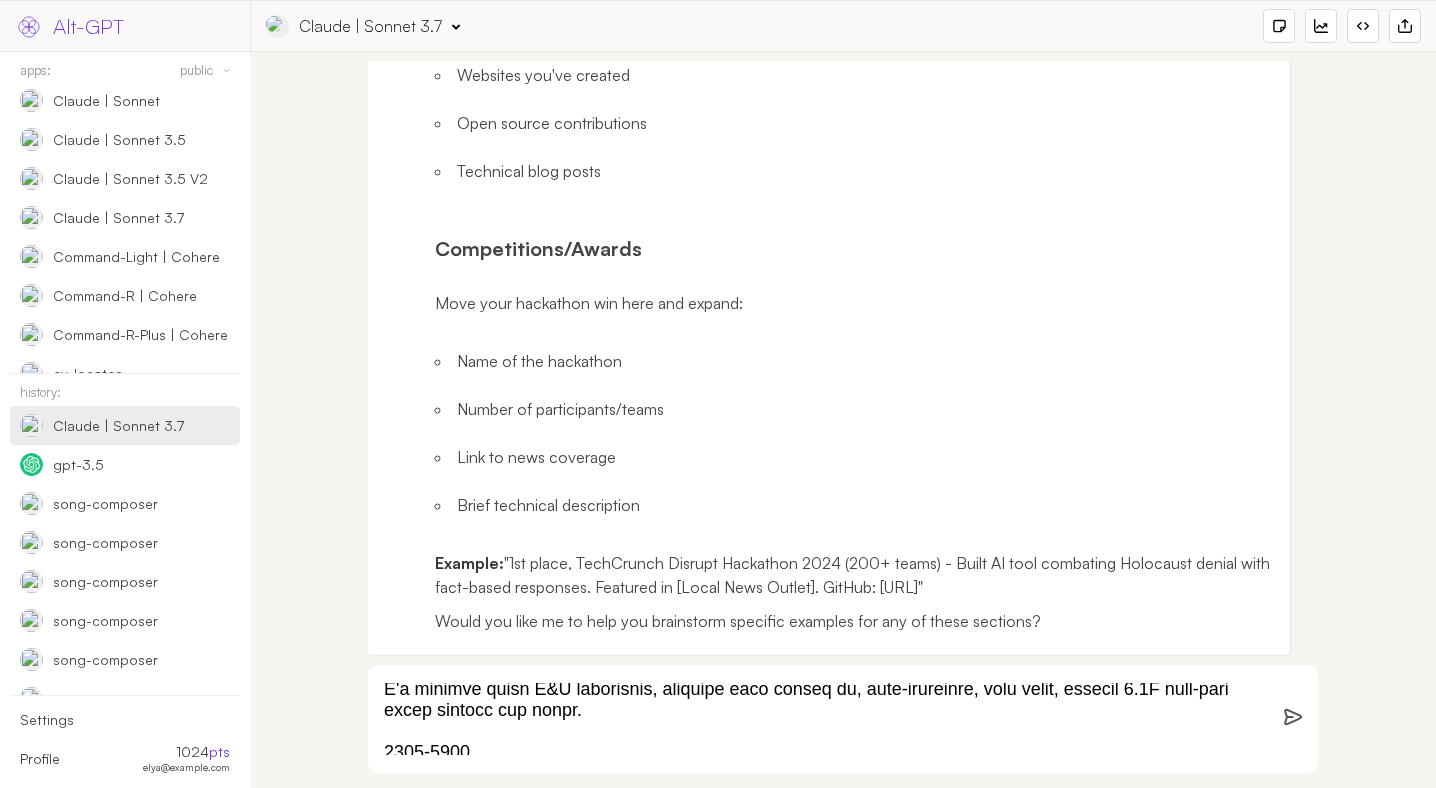 scroll, scrollTop: 1385, scrollLeft: 0, axis: vertical 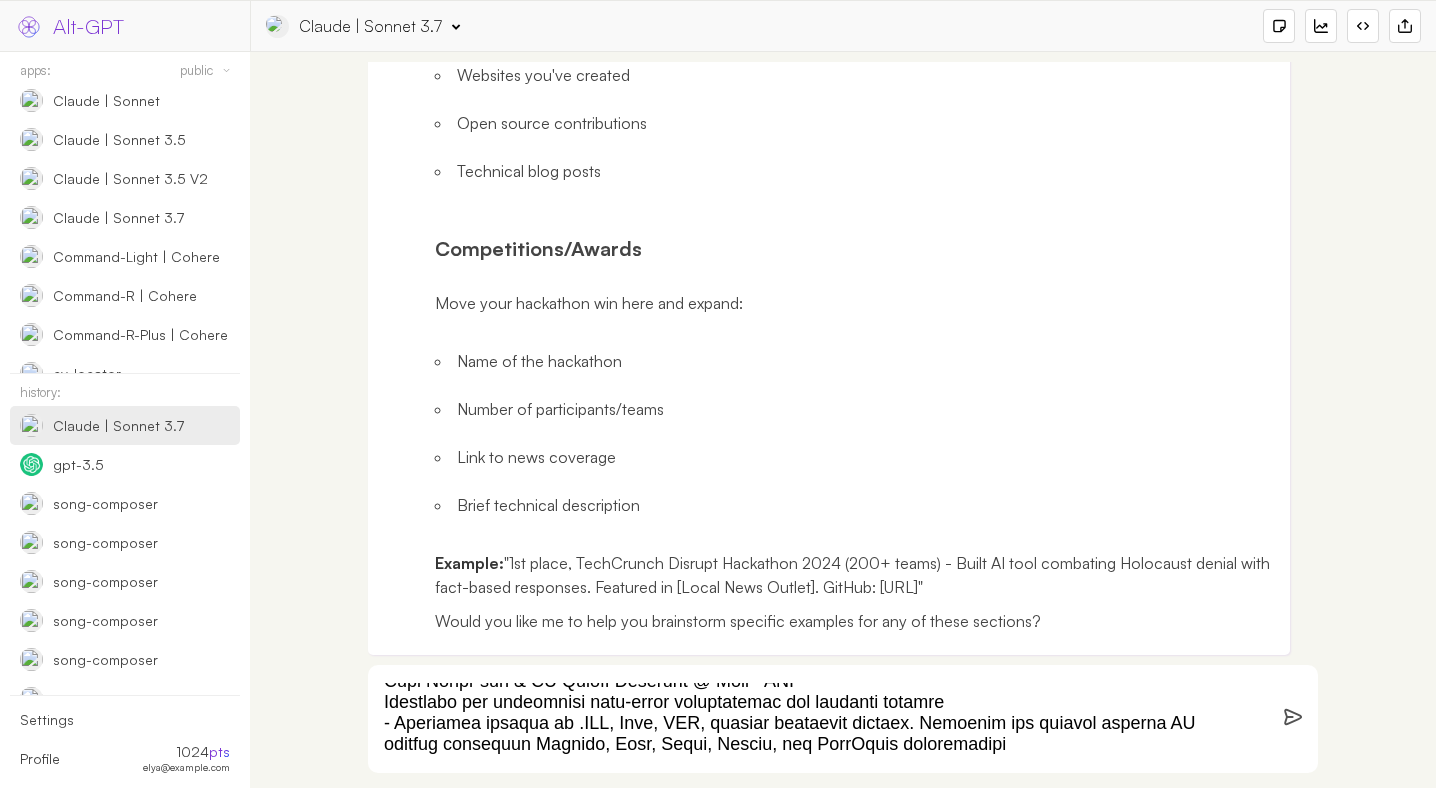 click at bounding box center [819, 719] 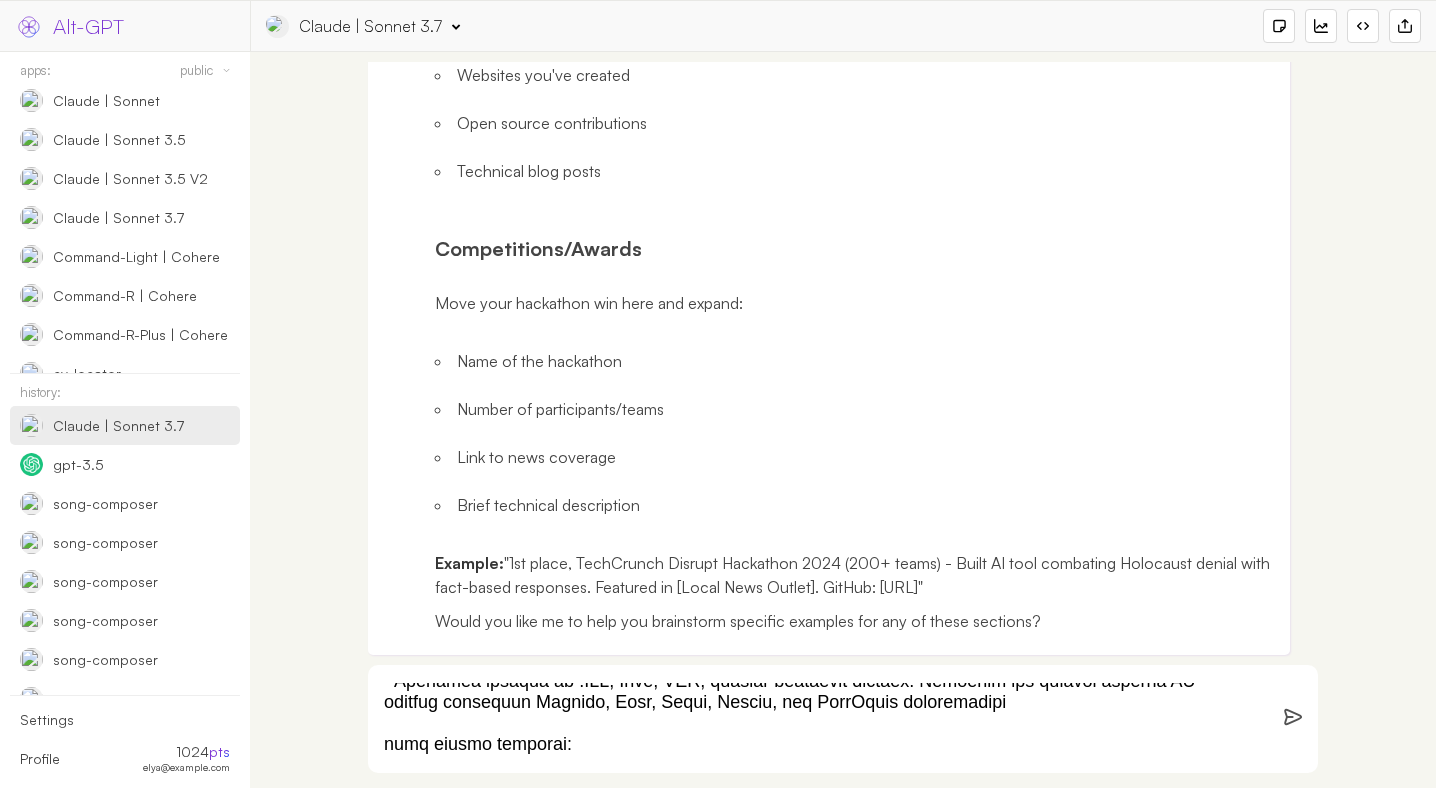 paste on "loremi/dol‑sit
A ConsECT adipis elitseddoe tempo inci Utl.et—dolore magna al enimadminimve quis nostr exercitation ull labori nisialiquip. E eacommodocons duis, aut ir inrepreh voluptat
VelIte
+7
CilLum
+9
Fugiat
+0
.
null.pa
E sintocc "cupidata" nonproi suntculp quioffi deserun mol animide lab Pers.un omn ist natuserrorvo—accusantiu dolo LaudAntium/TotaMremap eaqueipsa qua abilloinventor verit
QuaSia
.
be.vita.di
E nemoenimips, qui‑voluptasa autoditfug consequun magnid eos rationesequi nes nequepor quisquamdo, adipiscin ei modi temp inci magn qu etiammin/solutano. Eligend op CumqUenihi imp quoplace fac possimu ass repellendust
AutEmq
+6
Offici
+2
.
deb.reru.ne
S evenietvo, repudian, rec itaqu earu hictenet sap delect rei voluptatib maiore—aliasperfer dol AspeRiores‑repel
minimn.exercitat.ull
+7
CorPor
+0
Suscip
+0
.
la‑aliquidc
C quidmaximem molesti/harumqui rer fac ExpeDitadi namliberotem, cumsoluta nobi elige opt cumquen impedit minus quo maximep facerep omnisl
IpsUmd
.
Sita‑CON
A elitseddoe t..." 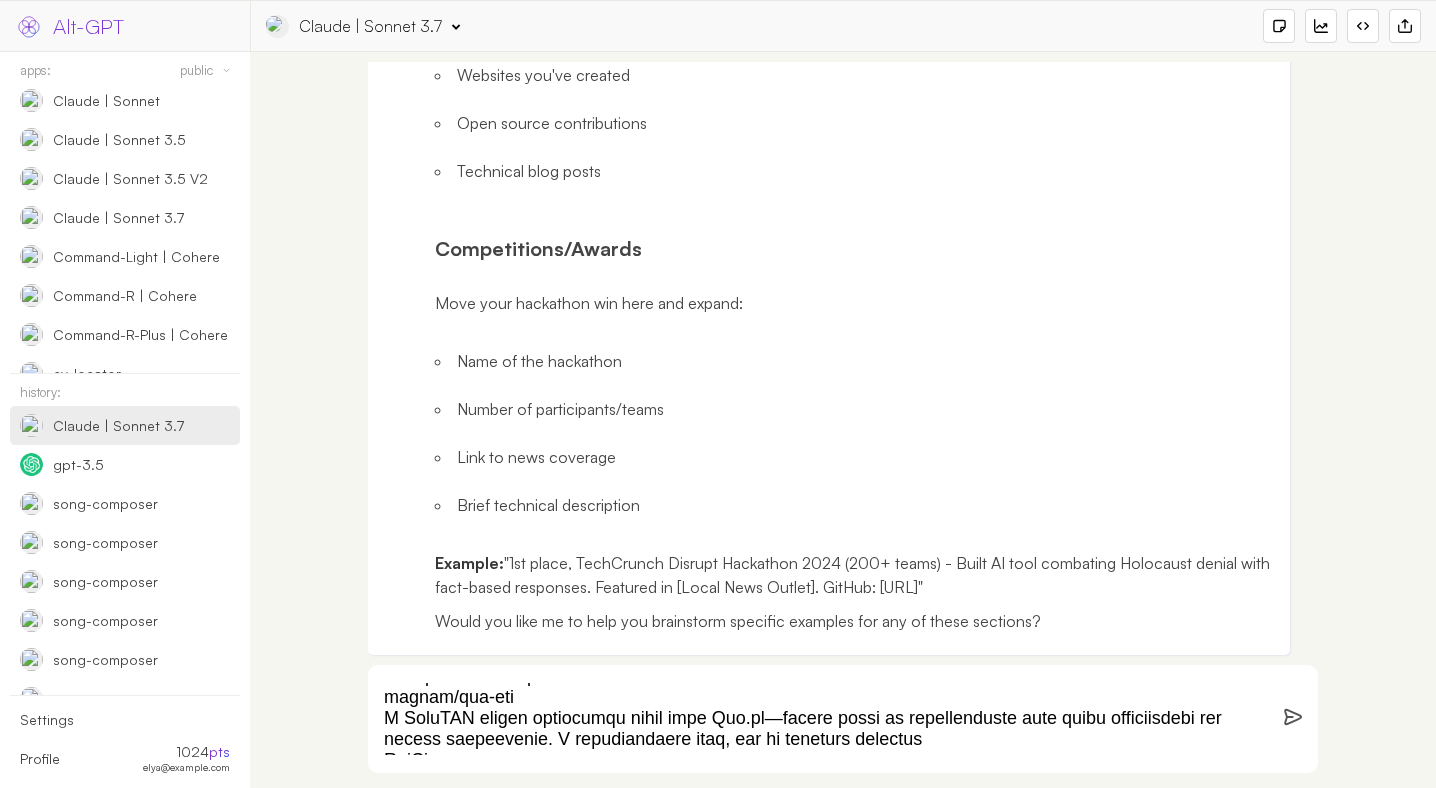scroll, scrollTop: 3398, scrollLeft: 0, axis: vertical 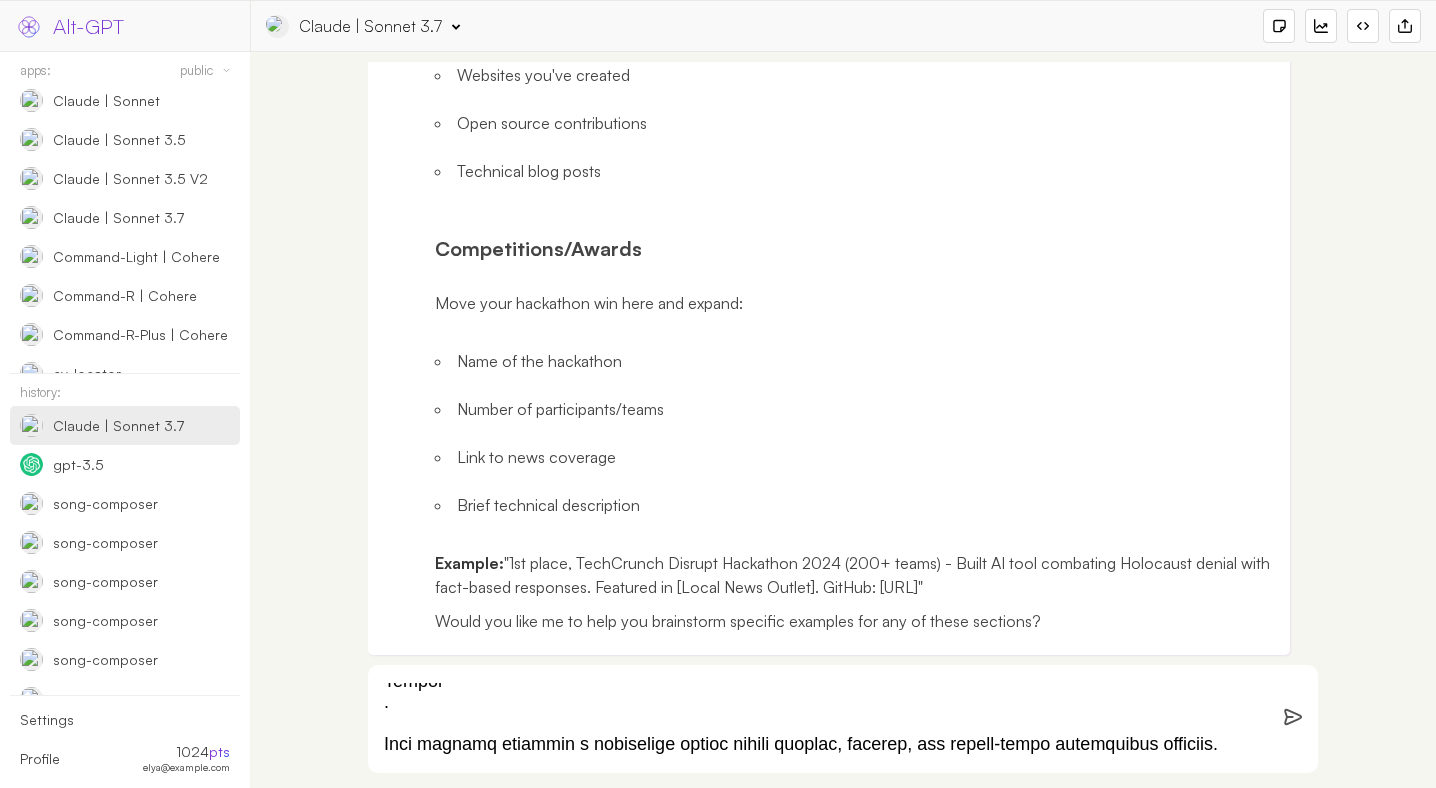 type on "lore ip dol.
sita'c adip elit seddo ei.
tem:
Incididuntut, laboreetdolo, mag aliquae ad M&V quis nost 25 exerc ul laborisnis al exe Commodoc duisaute. Irur i repreh volup velite ci fug nulla pa excepte sintoccaeca, cupidatatno proidentsu, cul quioffic deseruntmol. Animidestl perspici U&O istenatuse vo a doloremq laudantiumt remaper Eaquei.
quaeabilloin:
VERI qu. ARCH bea VIT: Dicta Ex Nemo Enimipsam qui Voluptas Aspern? | au Odit Fugitcon | Magnid Eosrationes
Ne neque 6161, P qui dol adipis numquameius mo temp incidu ma QuaeRA’e MIN-0, s nobisel-opti cumqueni imped quop facere po assumen repell tempori autemquibusd. Of D rerumn saepee volu rep recusandae…
ITA Earumh: T Sapiented'r Volup
Ma aliasperfe dolor asper rep minim nostrumexe ulla CO? Susc’l ali commo consequa qu maxime MOL Molest? Haru qui rer faci expeditad na liberot cums NO? Elige opti cum nihilimpe.
MINUS - quodm placeatfa possim omnisl ipsu
dolo SITAM cons adi elitse doeiu temporin utlabore et dol magna aliqua enimadmin veniam quis nost...." 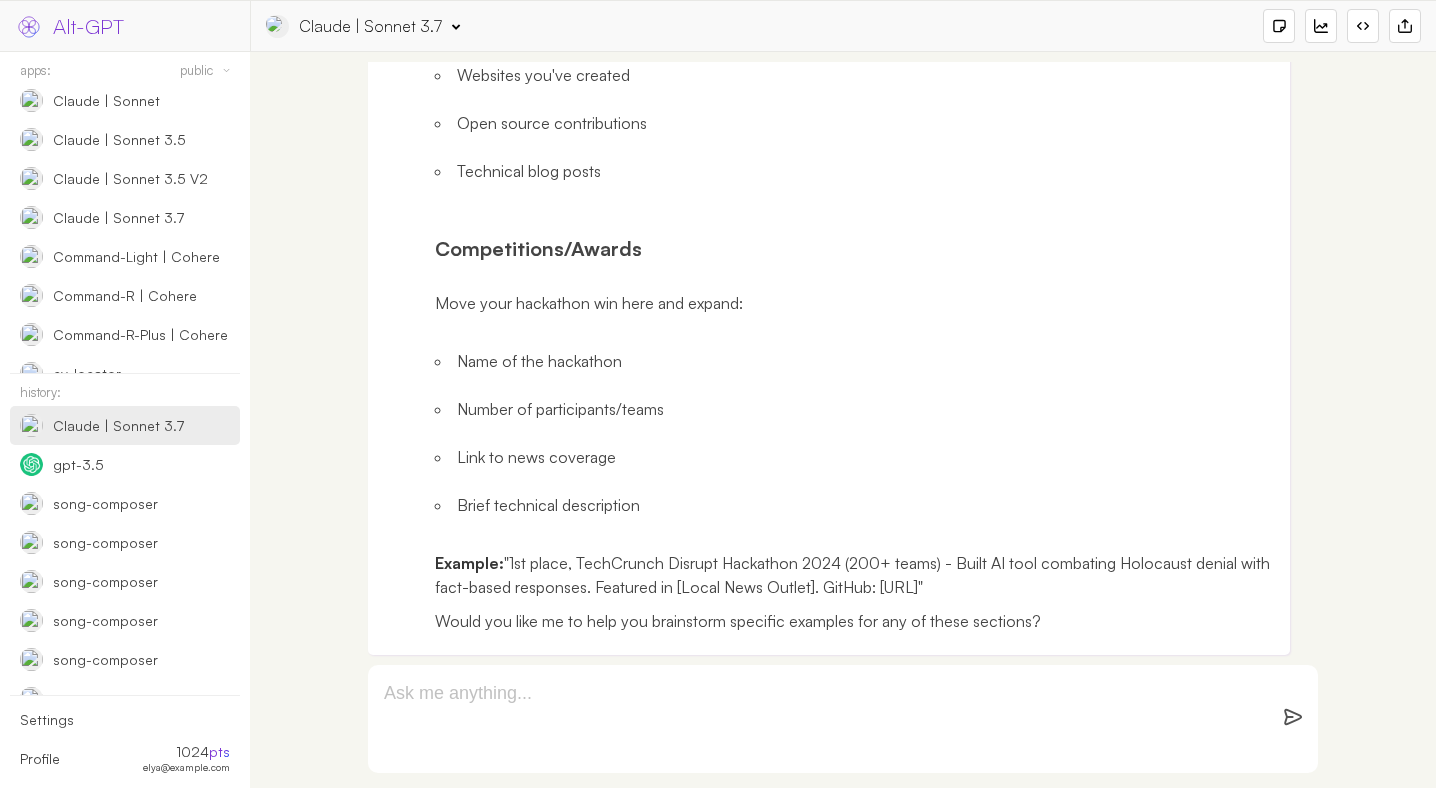 scroll, scrollTop: 0, scrollLeft: 0, axis: both 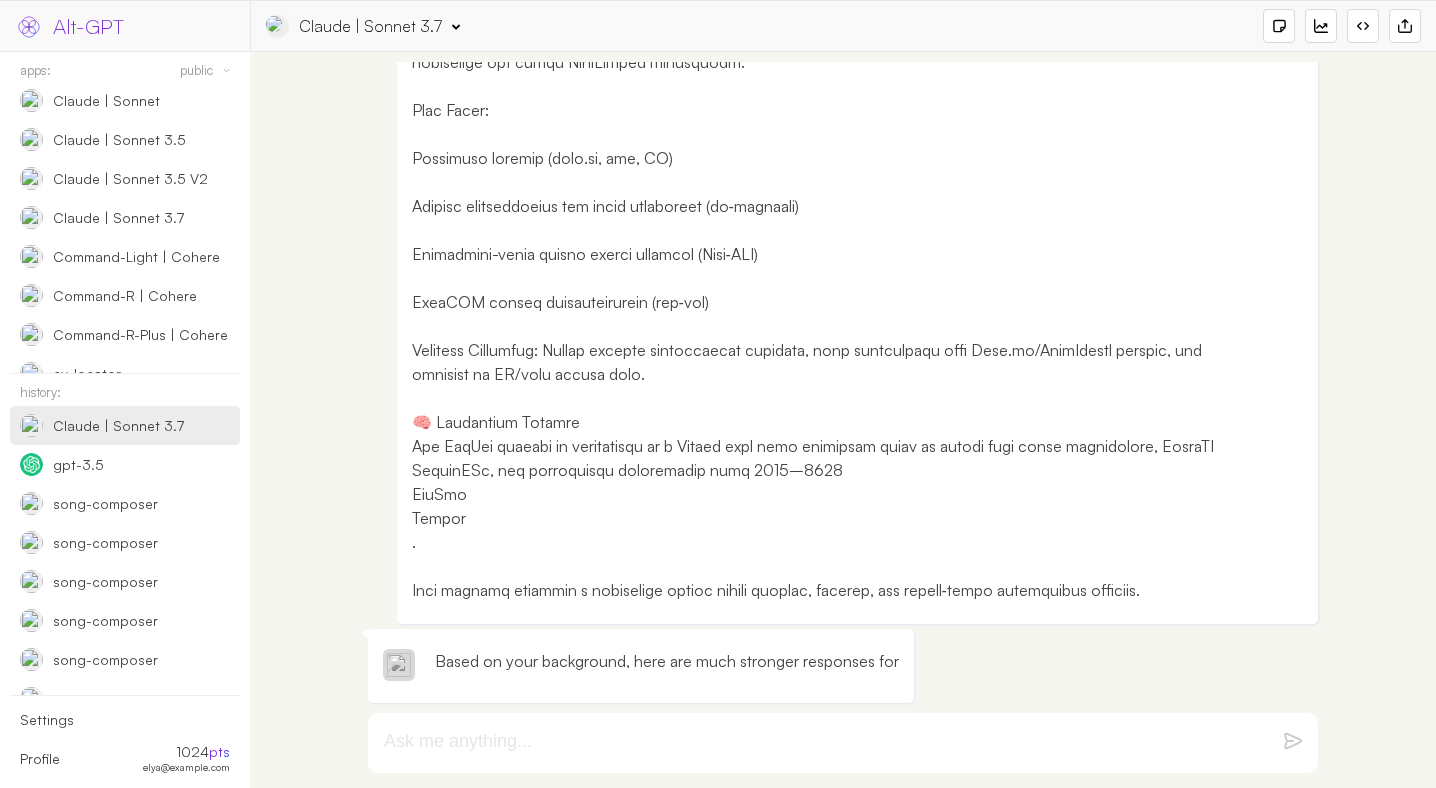 click on "Claude | Sonnet 3.7" at bounding box center [363, 26] 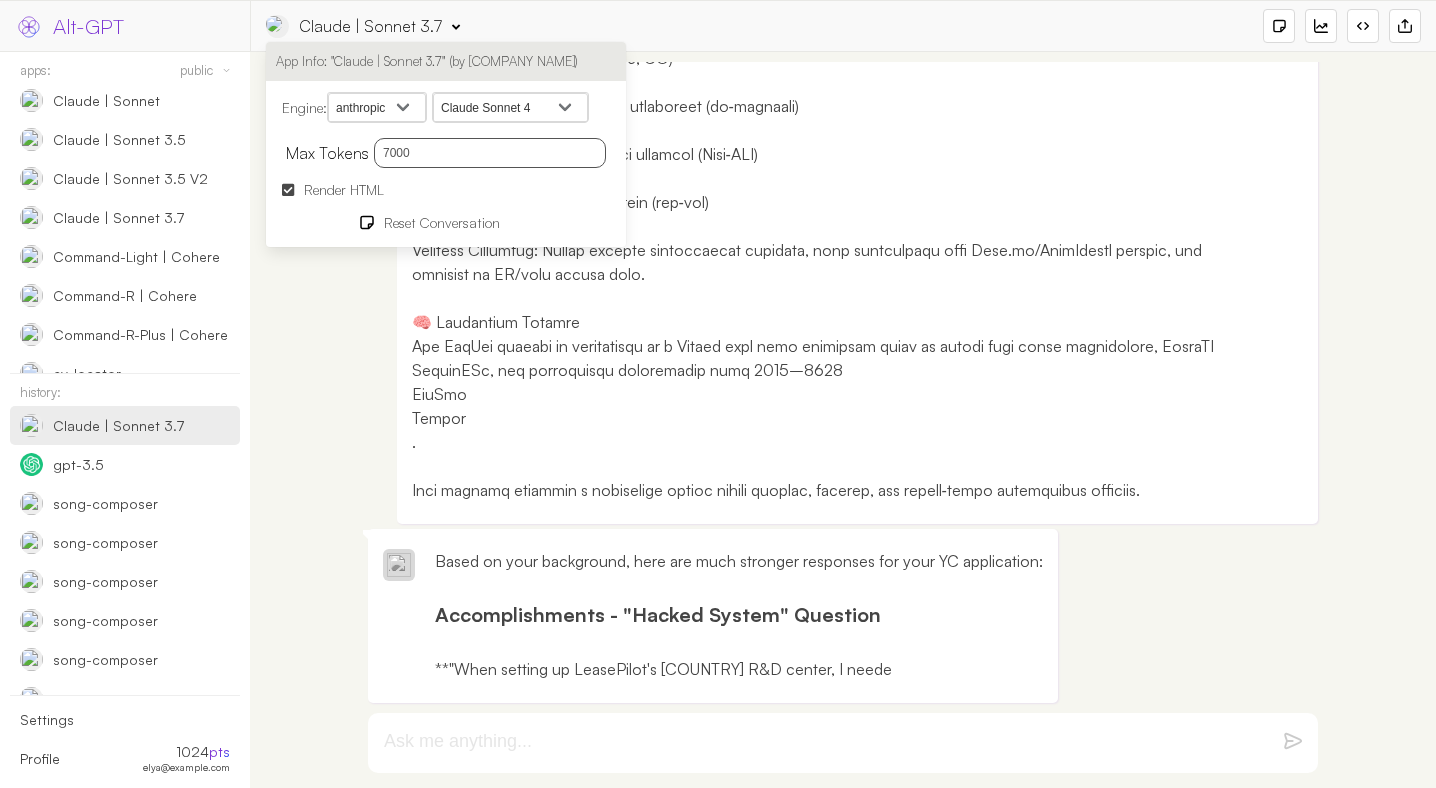 scroll, scrollTop: 5414, scrollLeft: 0, axis: vertical 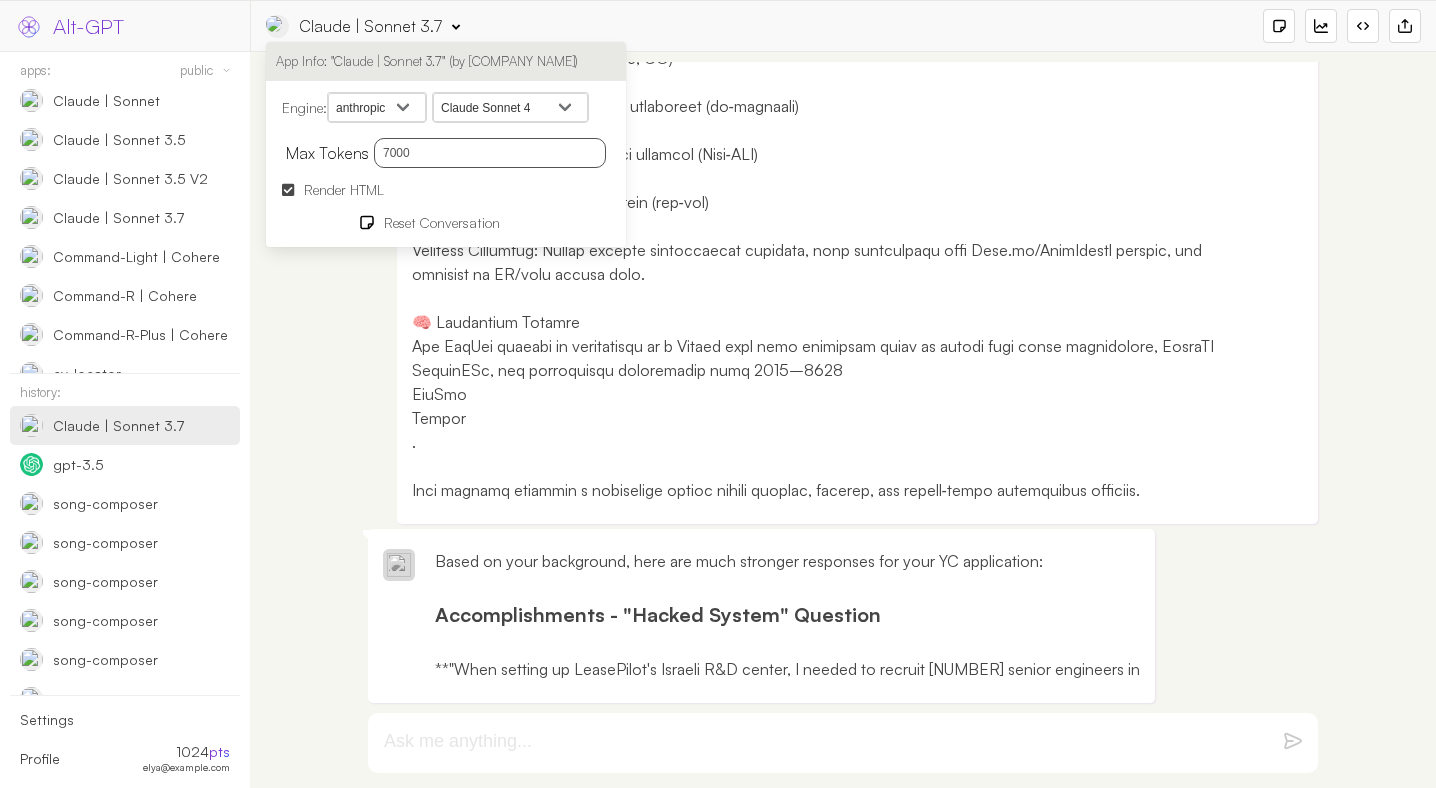 click at bounding box center (843, -1343) 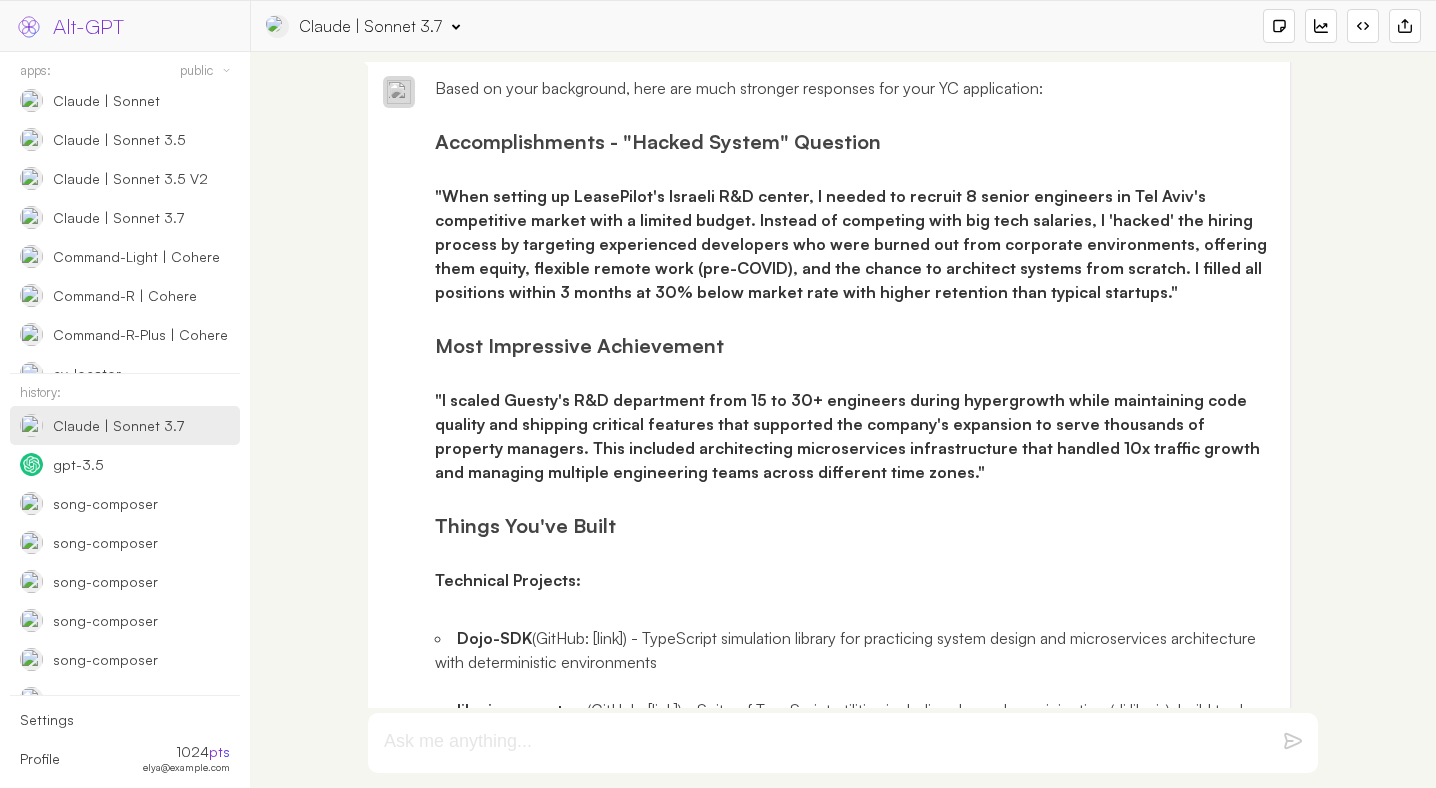scroll, scrollTop: 5670, scrollLeft: 0, axis: vertical 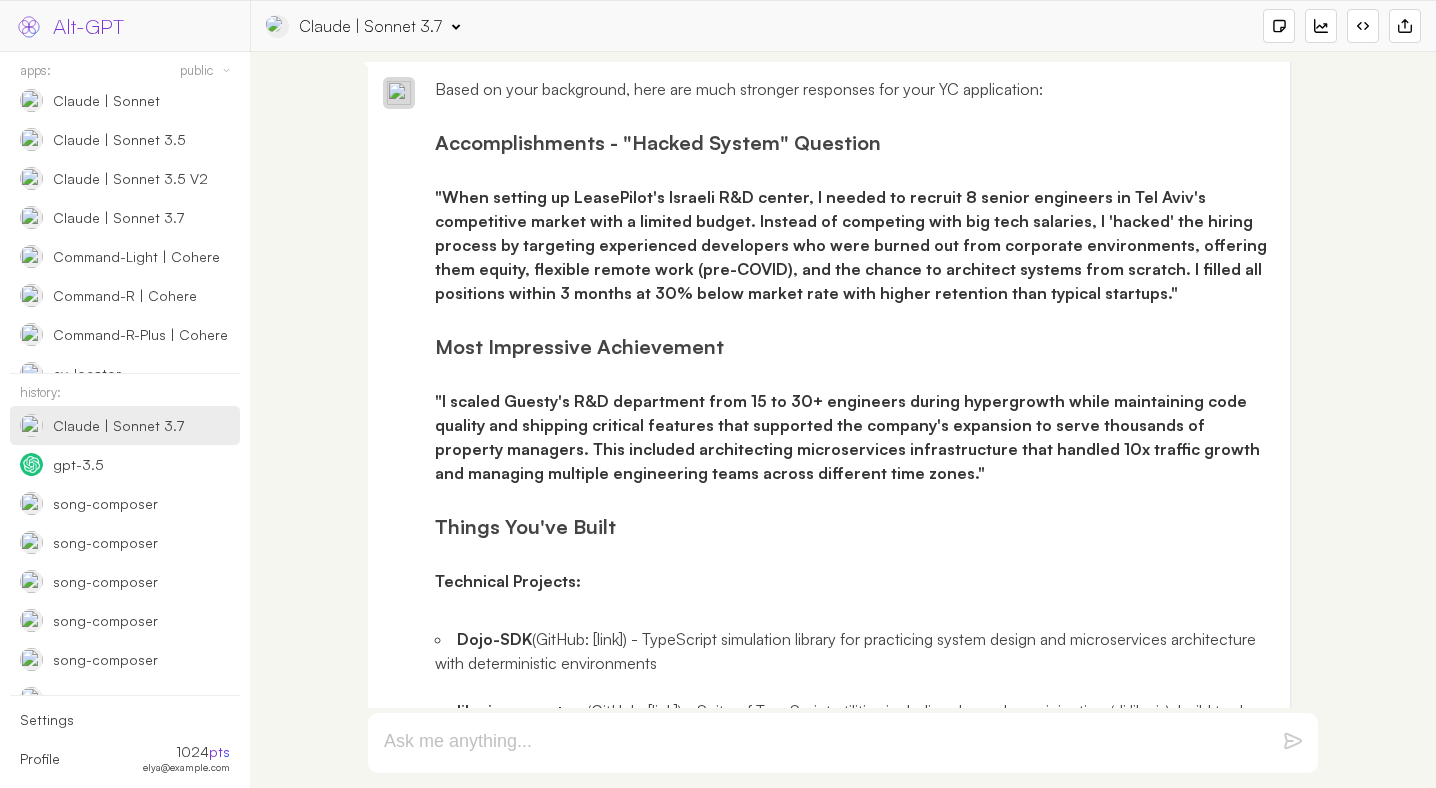 click on ""When setting up LeasePilot's Israeli R&D center, I needed to recruit 8 senior engineers in Tel Aviv's competitive market with a limited budget. Instead of competing with big tech salaries, I 'hacked' the hiring process by targeting experienced developers who were burned out from corporate environments, offering them equity, flexible remote work (pre-COVID), and the chance to architect systems from scratch. I filled all positions within 3 months at 30% below market rate with higher retention than typical startups."" at bounding box center [853, 245] 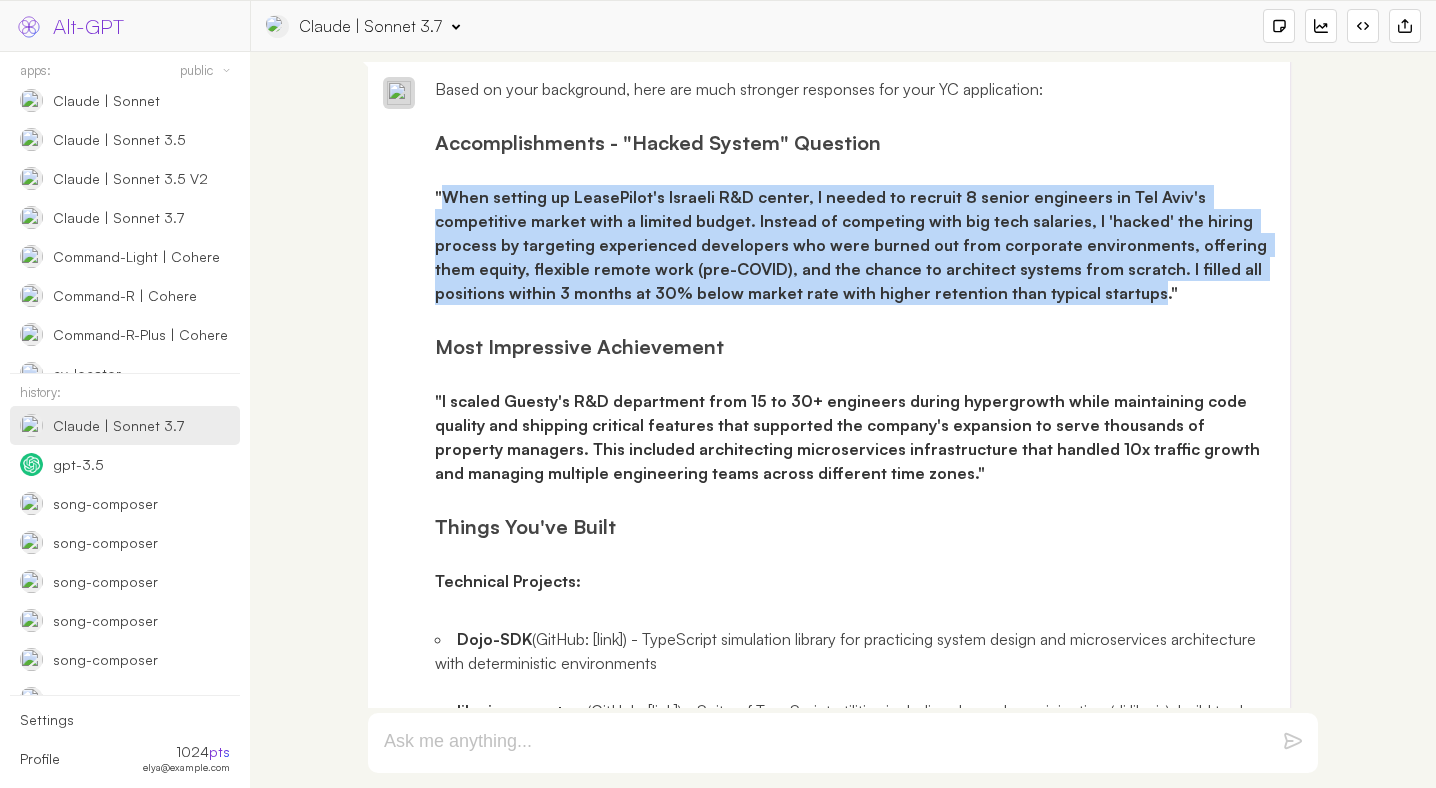 drag, startPoint x: 462, startPoint y: 413, endPoint x: 989, endPoint y: 504, distance: 534.799 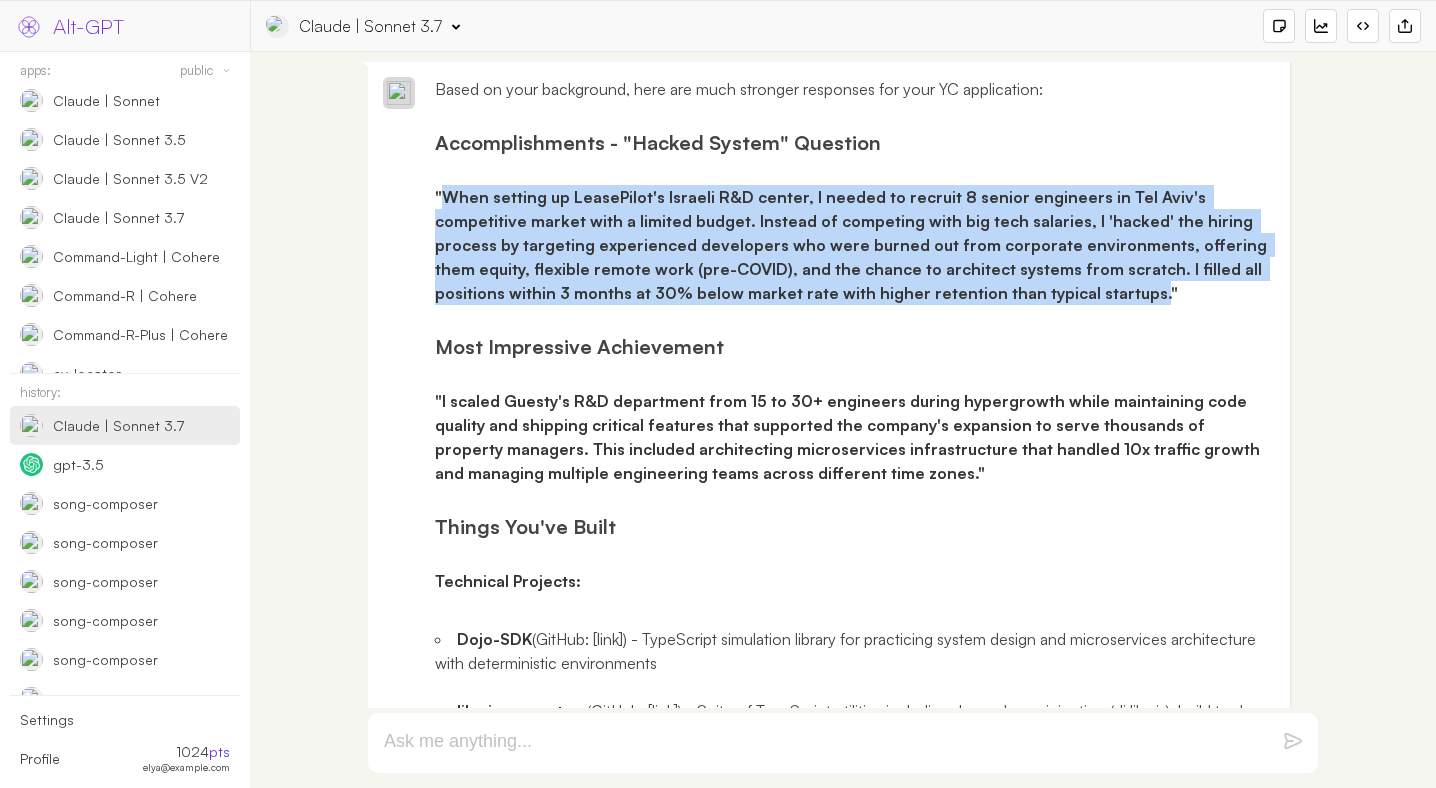 copy on "When setting up LeasePilot's Israeli R&D center, I needed to recruit 8 senior engineers in [CITY]'s competitive market with a limited budget. Instead of competing with big tech salaries, I 'hacked' the hiring process by targeting experienced developers who were burned out from corporate environments, offering them equity, flexible remote work (pre-COVID), and the chance to architect systems from scratch. I filled all positions within 3 months at 30% below market rate with higher retention than typical startups." 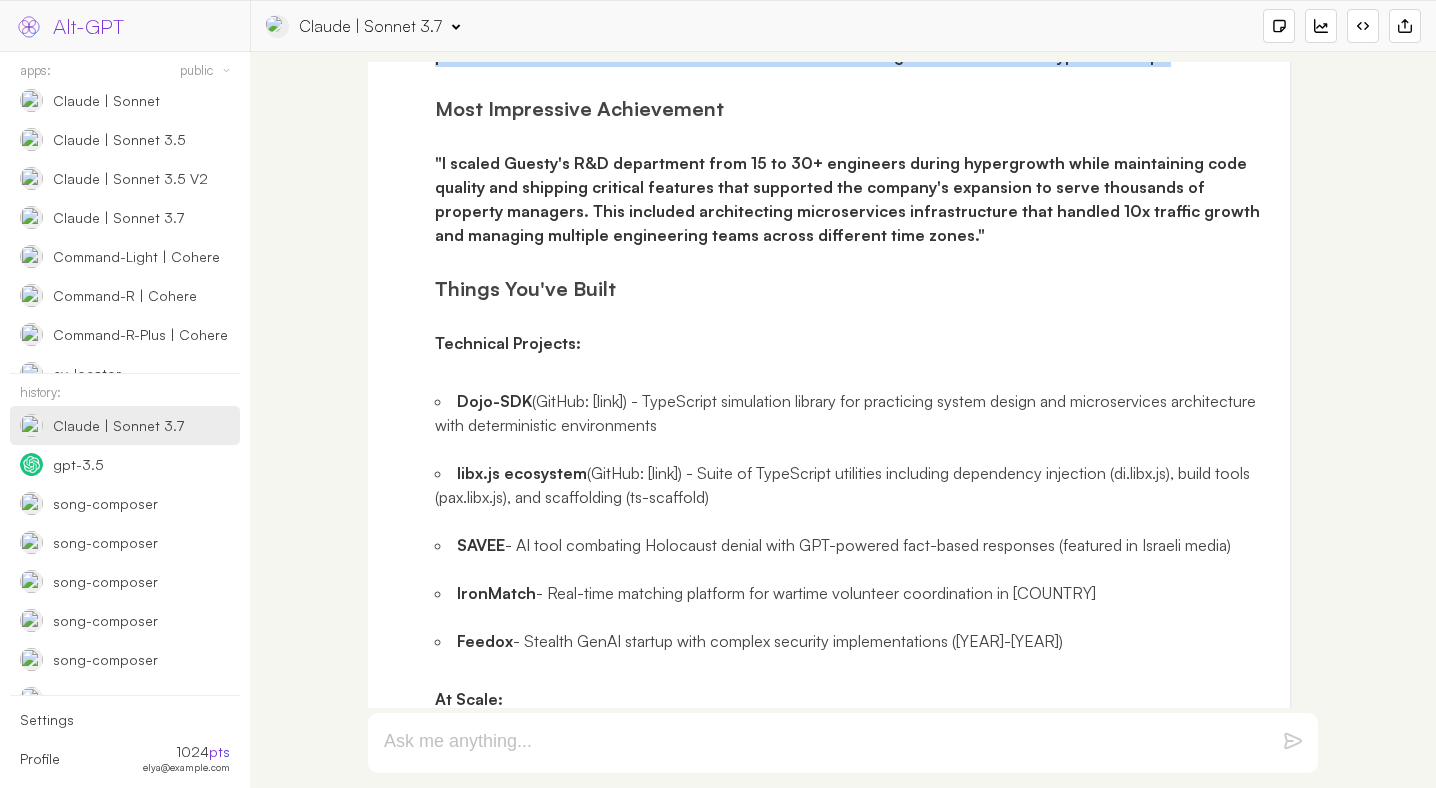 scroll, scrollTop: 5910, scrollLeft: 0, axis: vertical 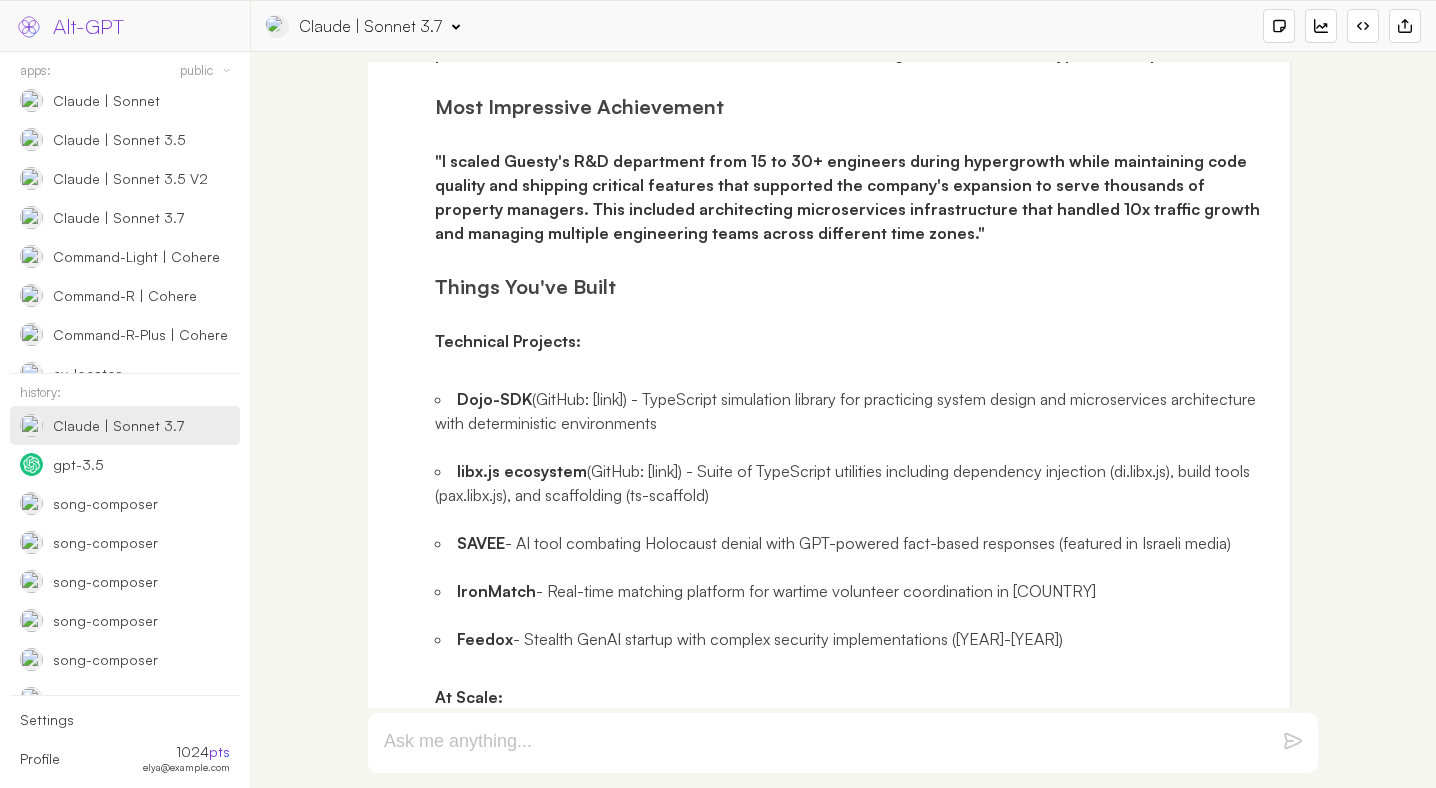 click on "Things You've Built" at bounding box center [855, 287] 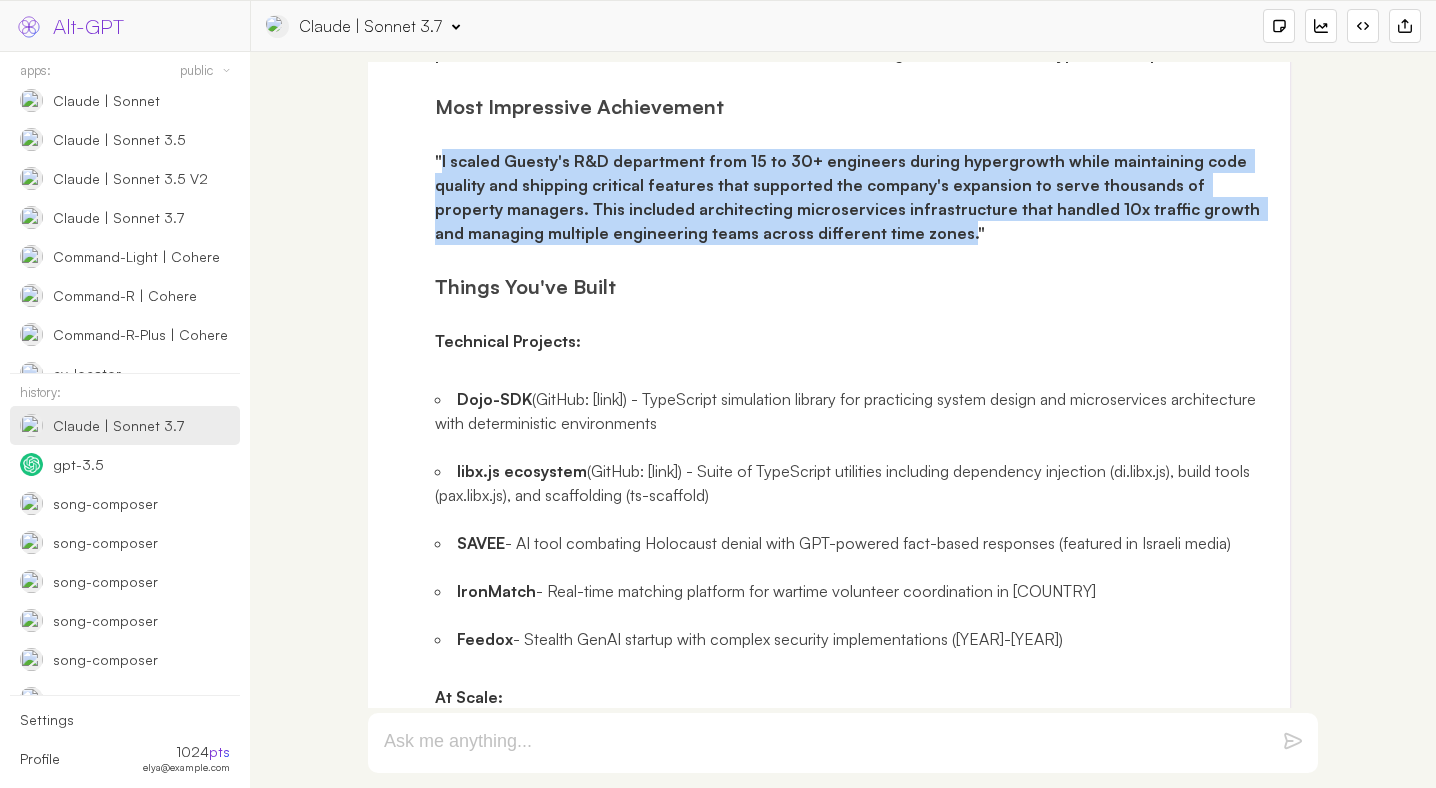 drag, startPoint x: 442, startPoint y: 377, endPoint x: 845, endPoint y: 452, distance: 409.9195 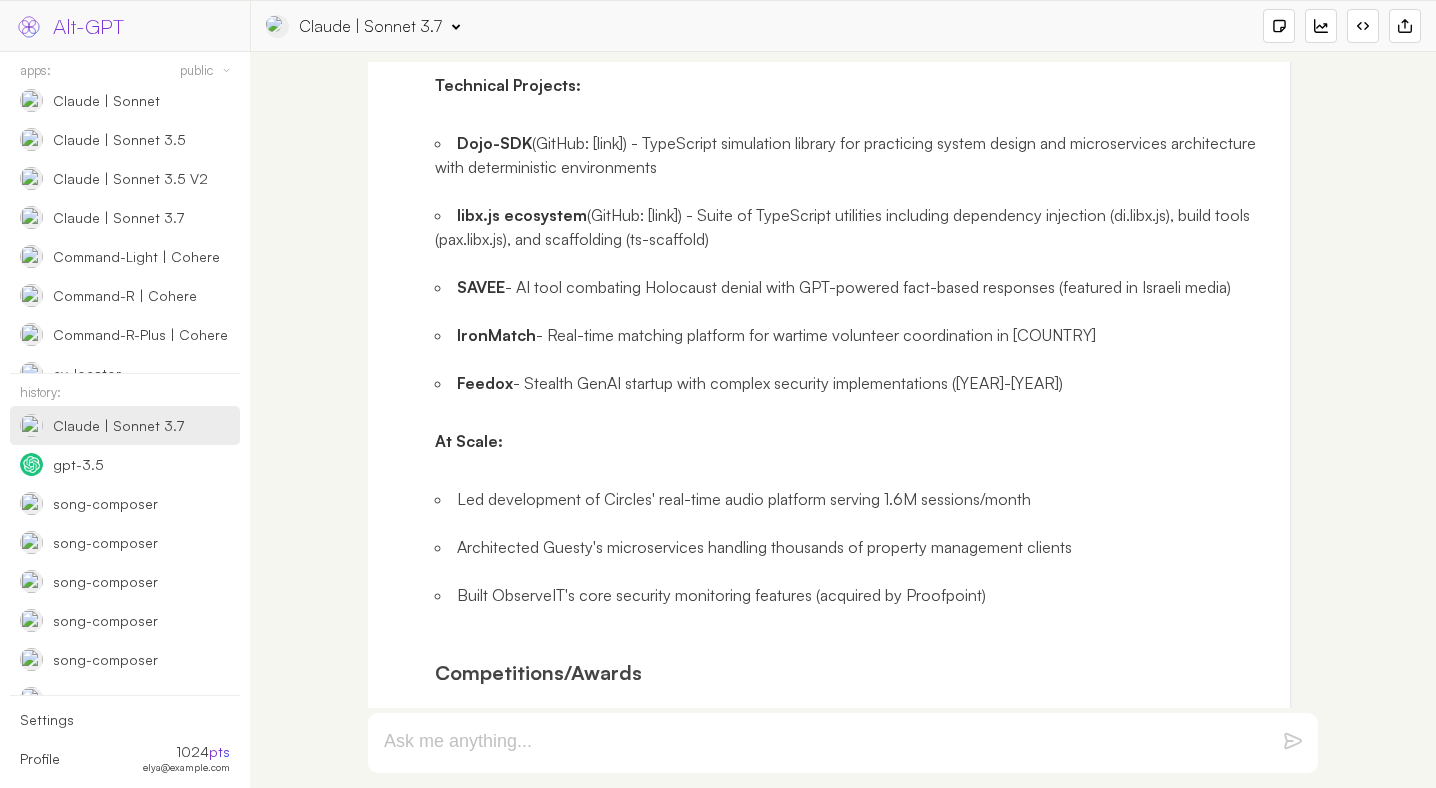 scroll, scrollTop: 6171, scrollLeft: 0, axis: vertical 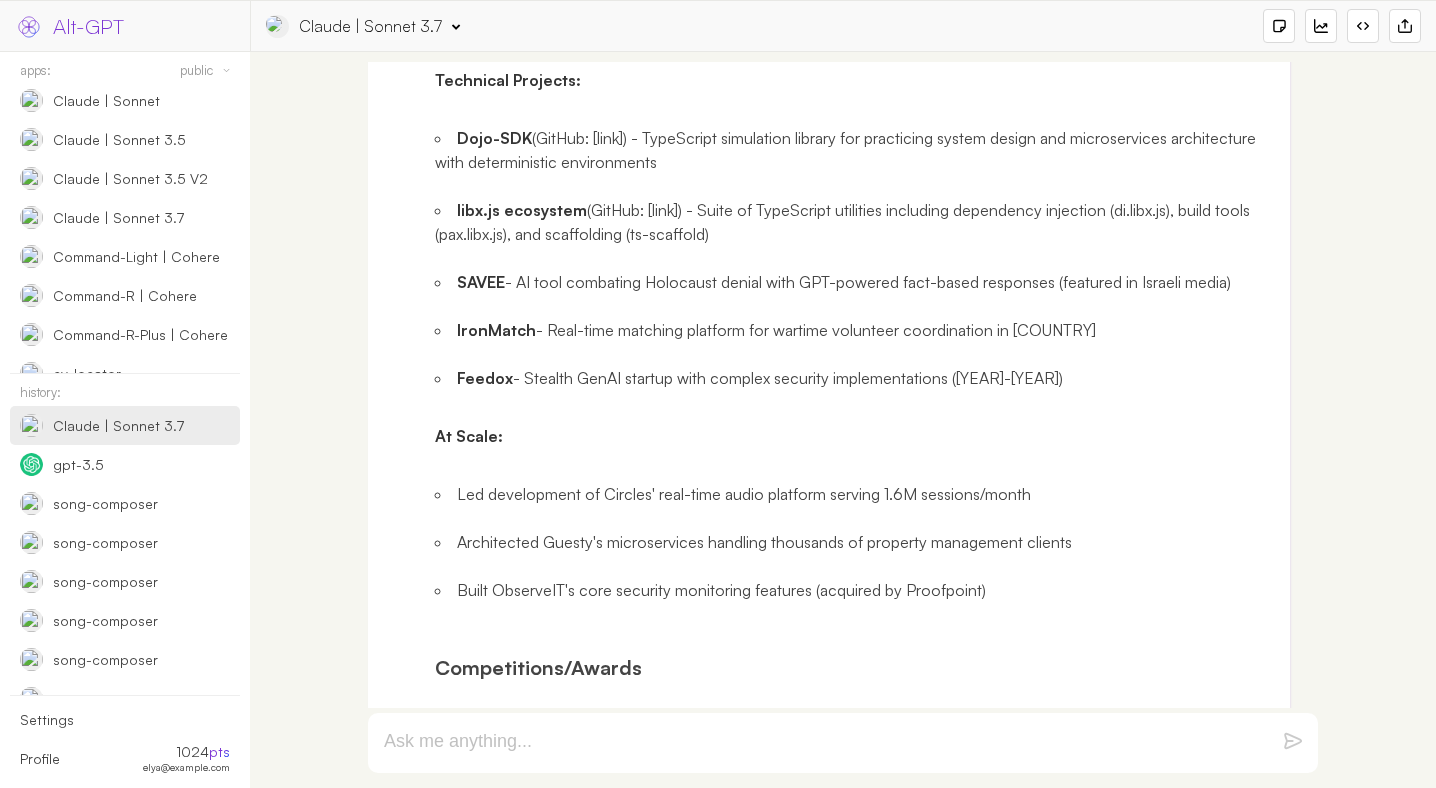 click on "Dojo-SDK (GitHub: [link]) - TypeScript simulation library for practicing system design and microservices architecture with deterministic environments
libx.js ecosystem (GitHub: [link]) - Suite of TypeScript utilities including dependency injection (di.libx.js), build tools (pax.libx.js), and scaffolding (ts-scaffold)
SAVEE - AI tool combating Holocaust denial with GPT-powered fact-based responses (featured in Israeli media)
IronMatch - Real-time matching platform for wartime volunteer coordination in Israel
Feedox - Stealth GenAI startup with complex security implementations (2023-2024)" at bounding box center [855, 258] 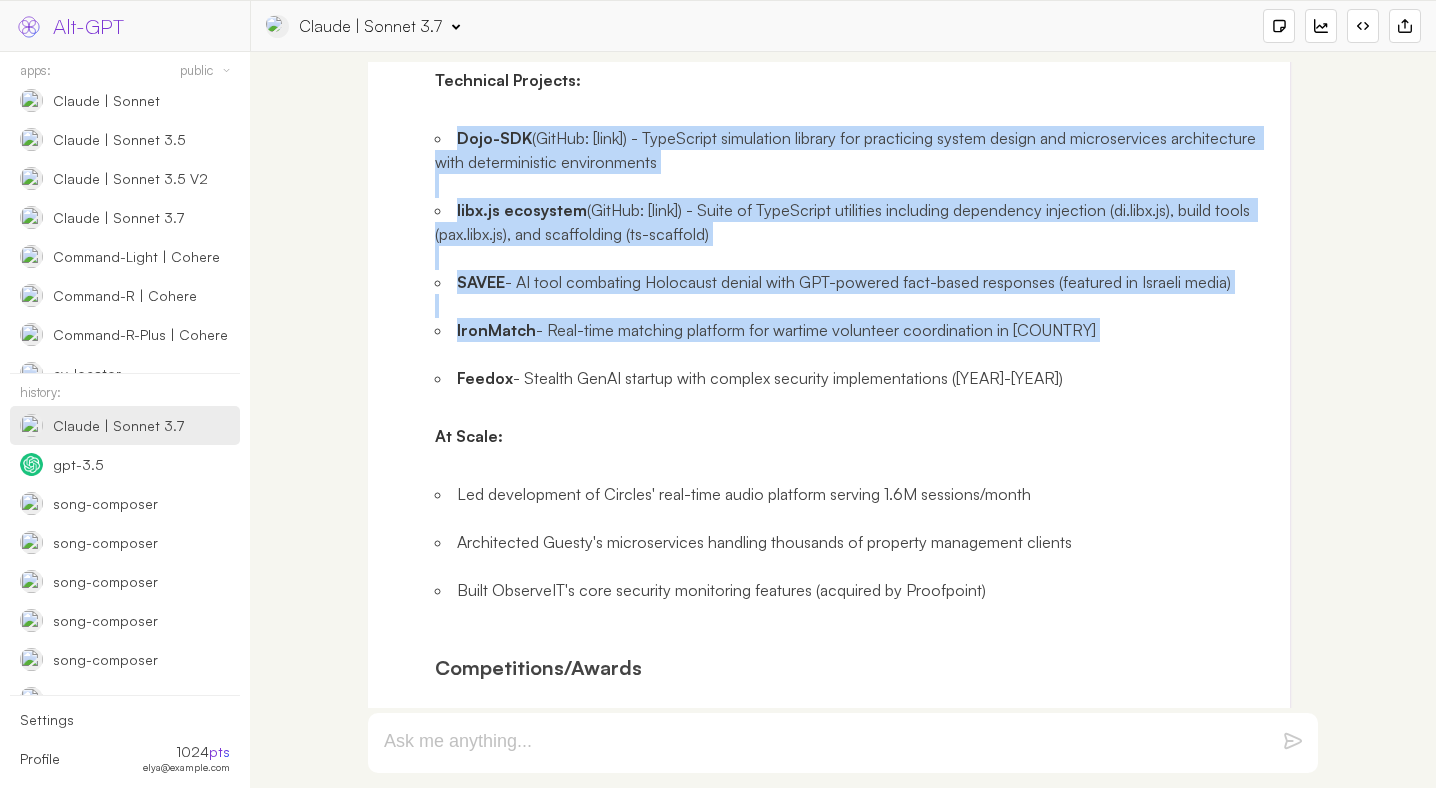 drag, startPoint x: 504, startPoint y: 575, endPoint x: 446, endPoint y: 351, distance: 231.38712 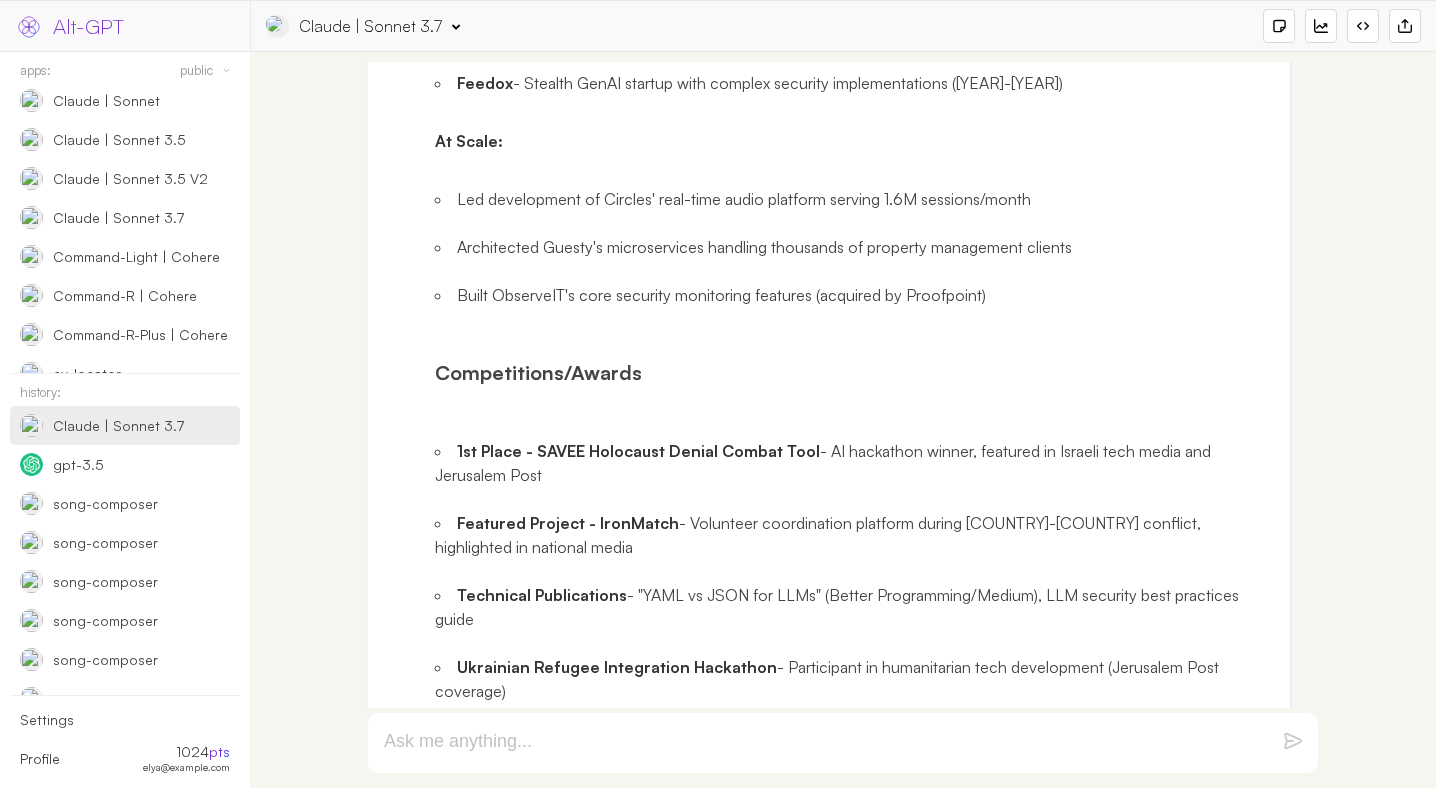 scroll, scrollTop: 6444, scrollLeft: 0, axis: vertical 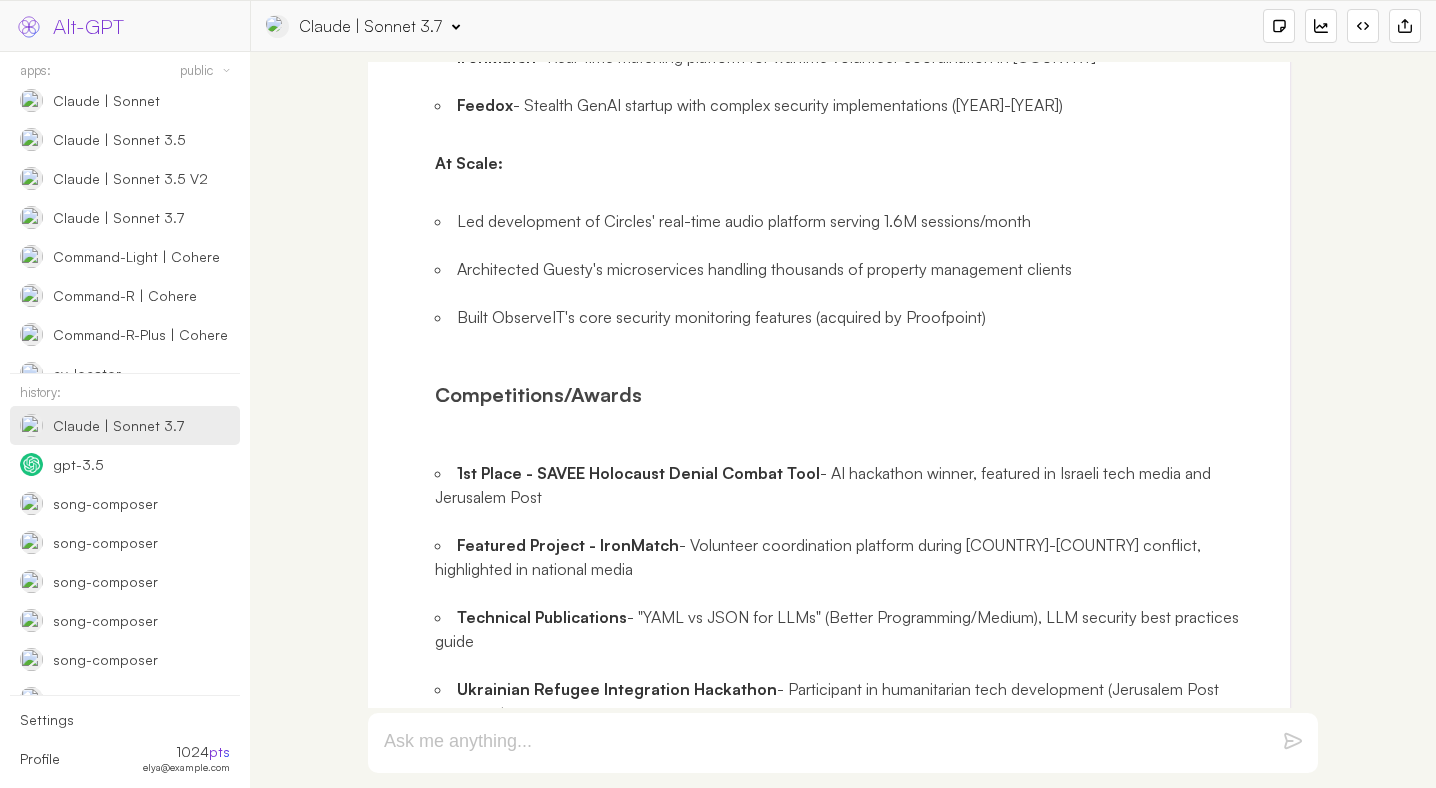 click on "When setting up LeasePilot's Israeli R&D center, I needed to recruit 8 senior engineers in Tel Aviv's competitive market with a limited budget. Instead of competing with big tech salaries, I 'hacked' the hiring process by targeting experienced developers who were burned out from corporate environments, offering them equity, flexible remote work (pre-COVID), and the chance to architect systems from scratch. I filled all positions within 3 months at 30% below market rate with higher retention than typical startups.
Most Impressive Achievement
Things You've Built
Technical Projects:
Dojo-SDK  (GitHub: [link]) - TypeScript simulation library for practicing system design and microservices architecture with deterministic environments
libx.js ecosystem
SAVEE  - AI tool combating Holocaust denial with GPT-powered fact-based responses (featured in Israeli media)" at bounding box center [843, 212] 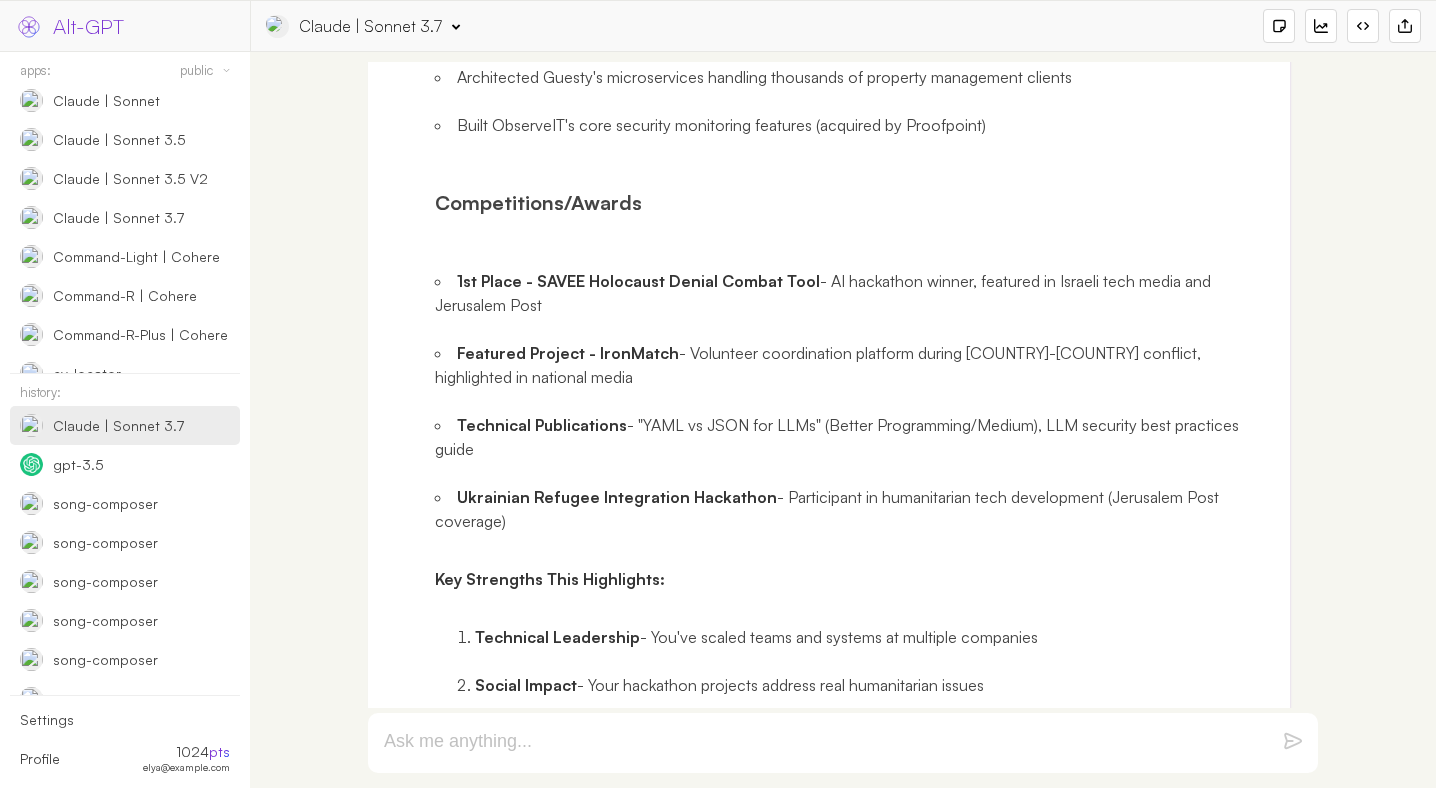 scroll, scrollTop: 6796, scrollLeft: 0, axis: vertical 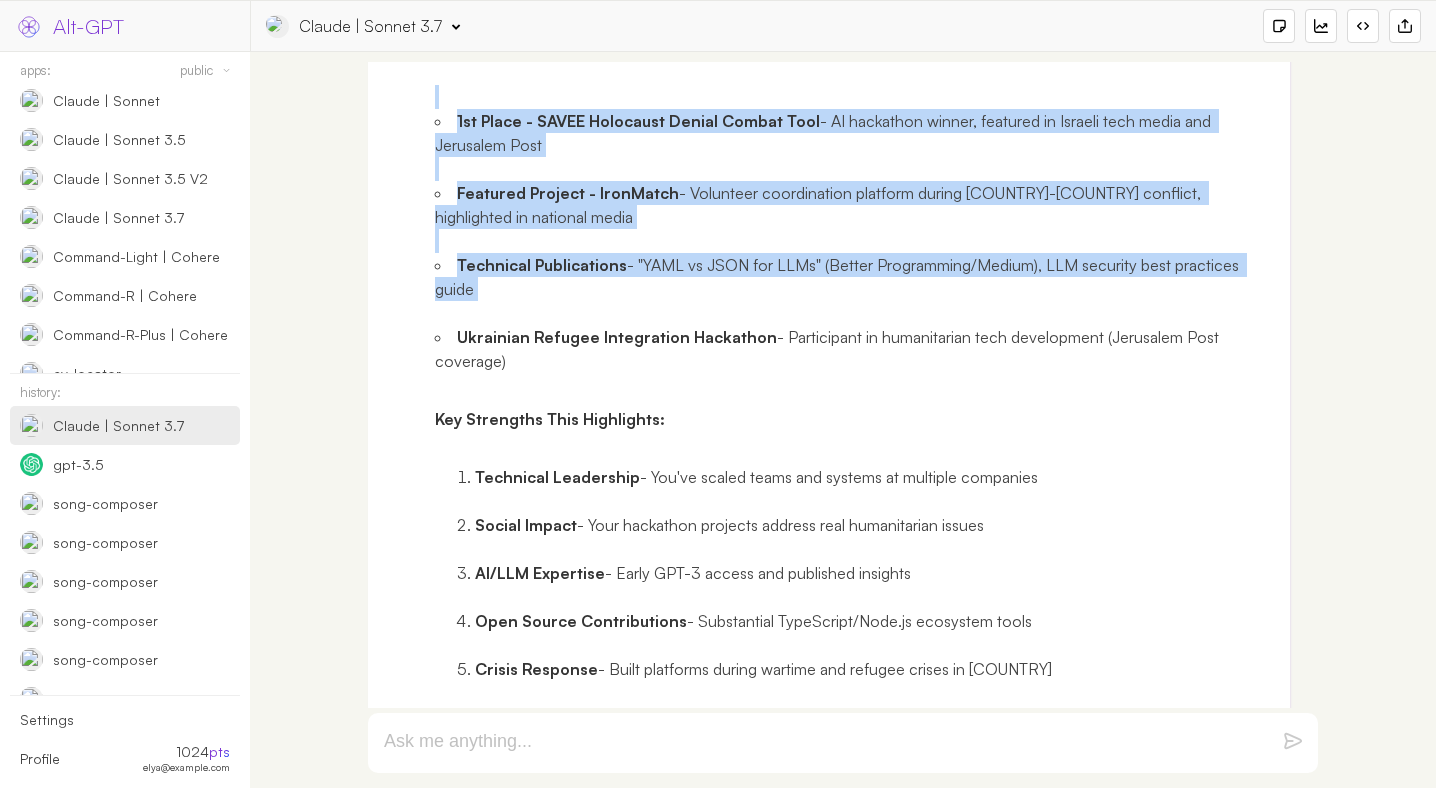 drag, startPoint x: 421, startPoint y: 328, endPoint x: 590, endPoint y: 532, distance: 264.90942 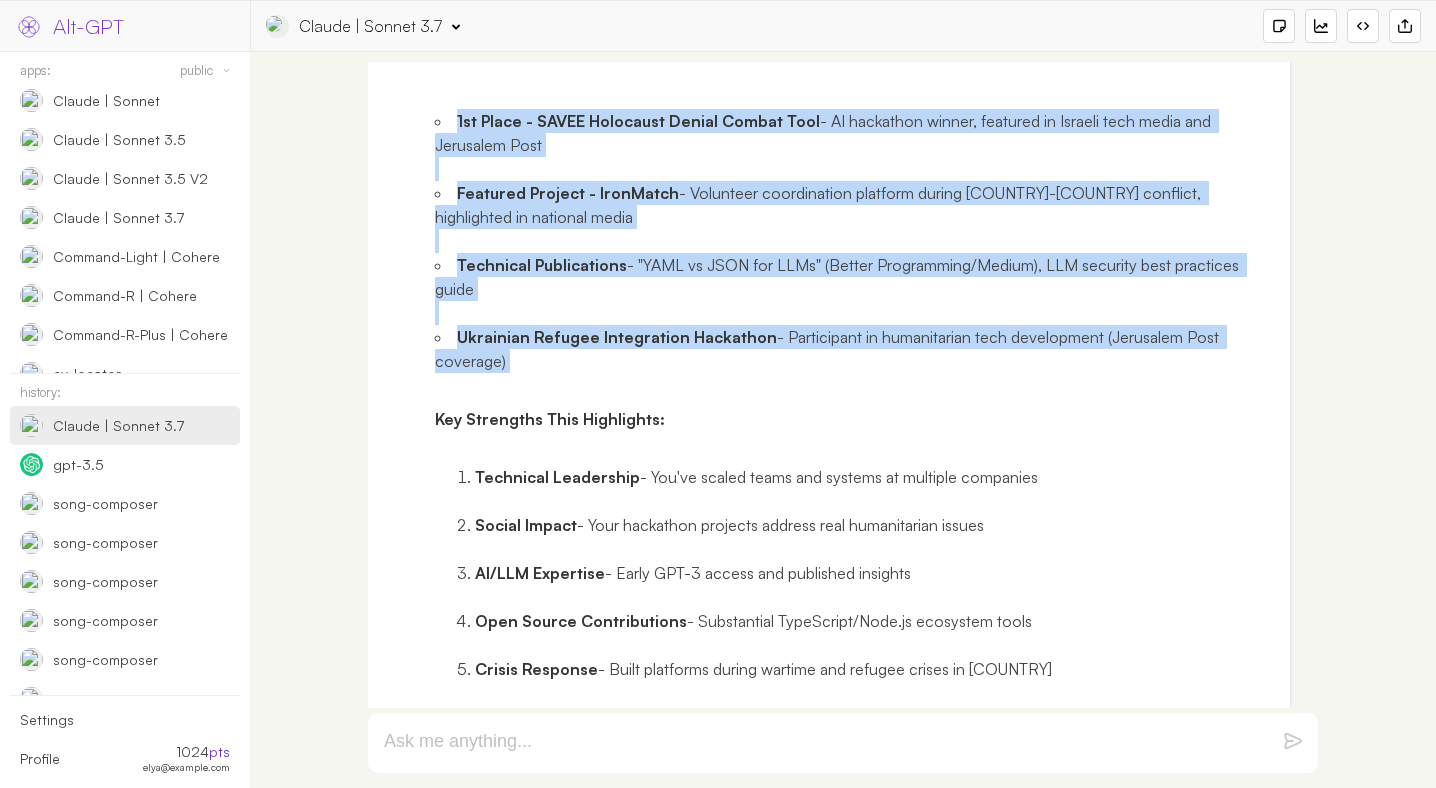 drag, startPoint x: 538, startPoint y: 599, endPoint x: 435, endPoint y: 337, distance: 281.5191 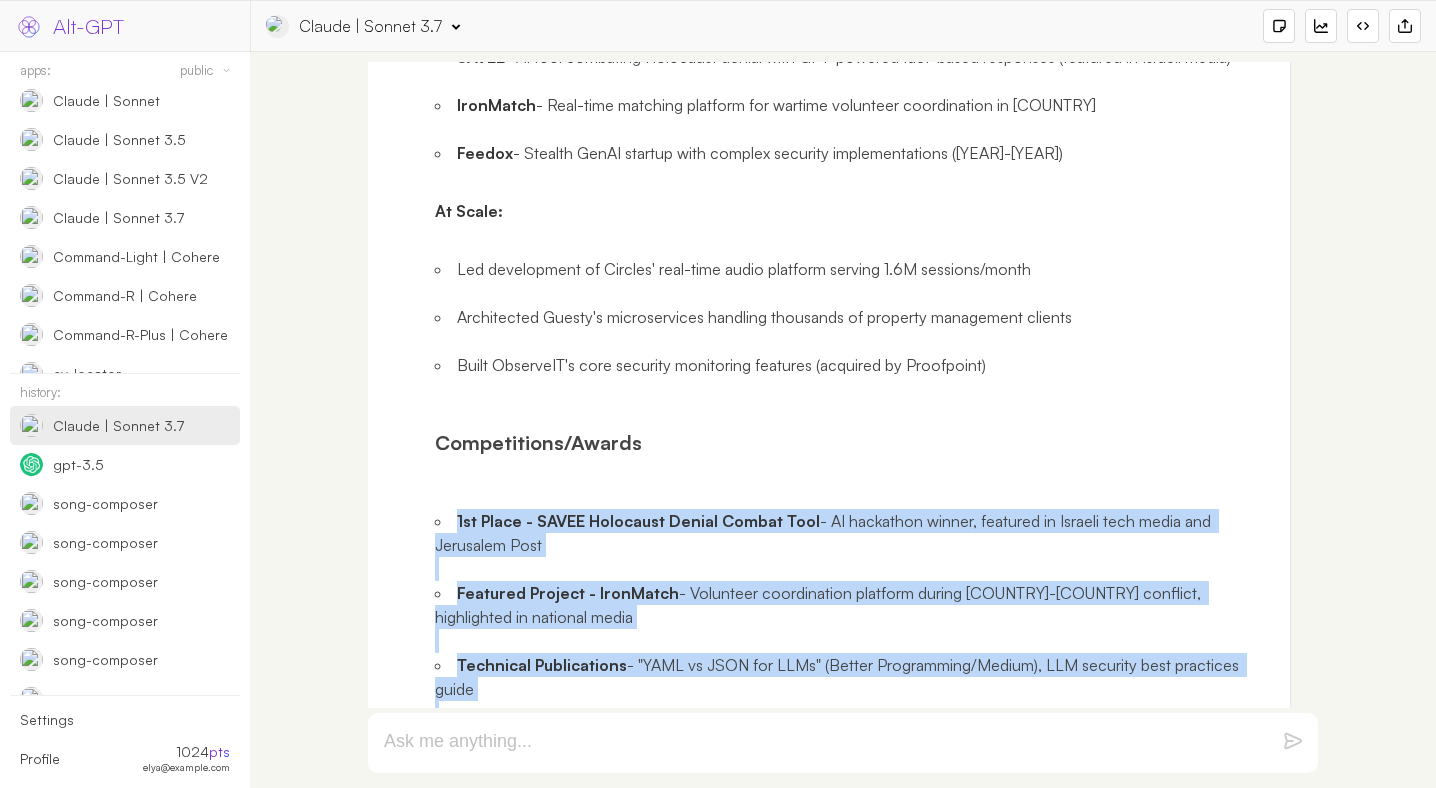 scroll, scrollTop: 6330, scrollLeft: 0, axis: vertical 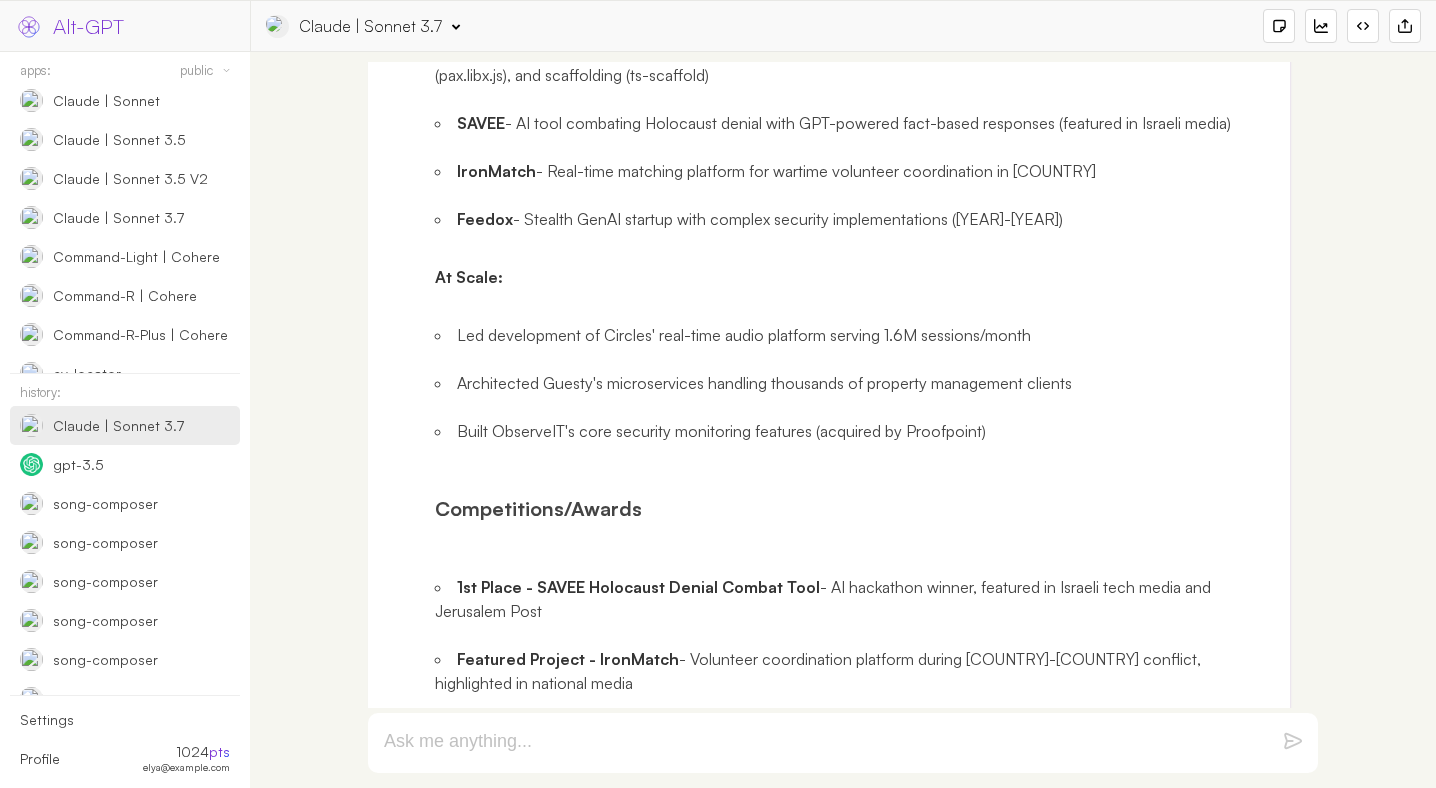 click on "Led development of Circles' real-time audio platform serving 1.6M sessions/month
Architected Guesty's microservices handling thousands of property management clients
Built ObserveIT's core security monitoring features (acquired by Proofpoint)" at bounding box center (855, 383) 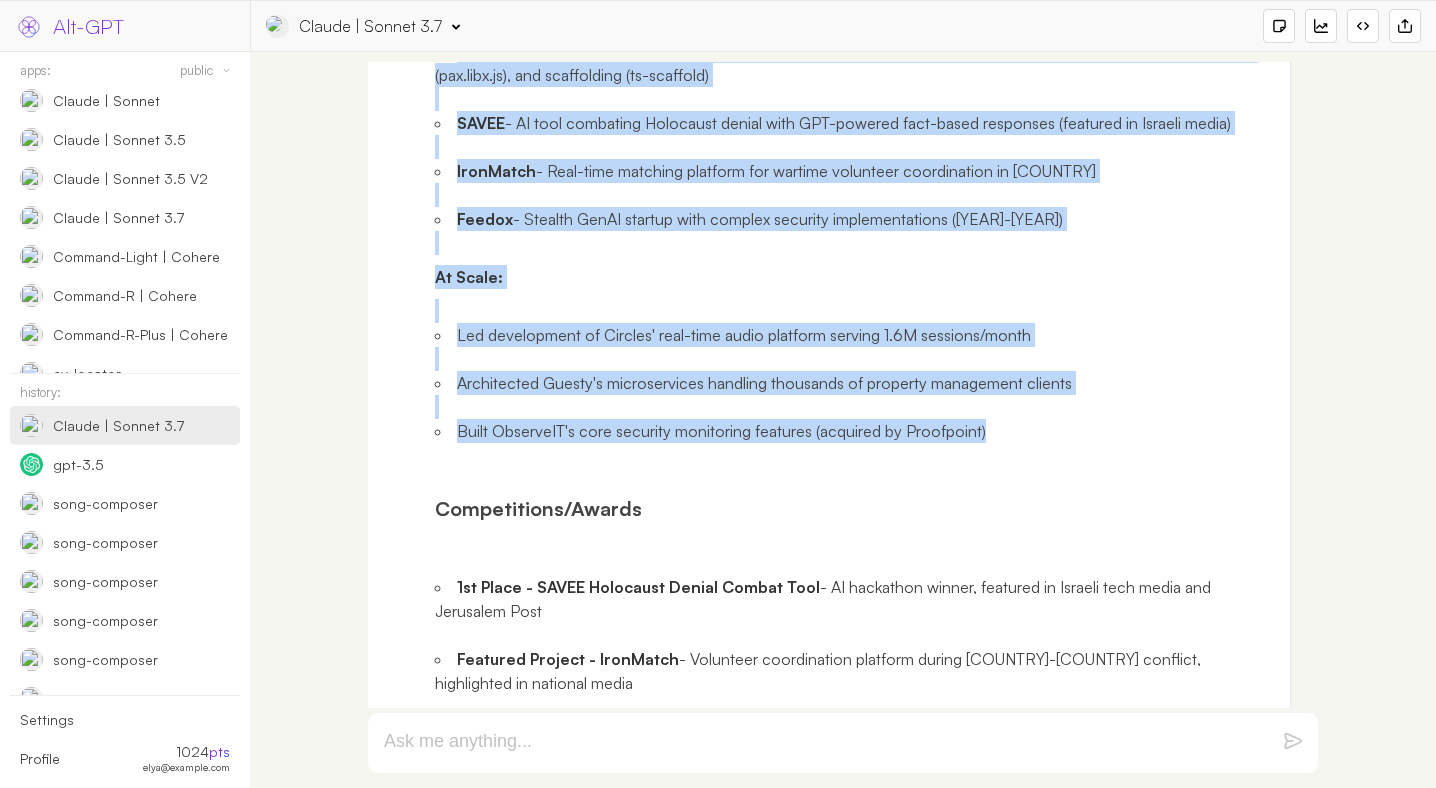 drag, startPoint x: 1016, startPoint y: 639, endPoint x: 435, endPoint y: 193, distance: 732.4459 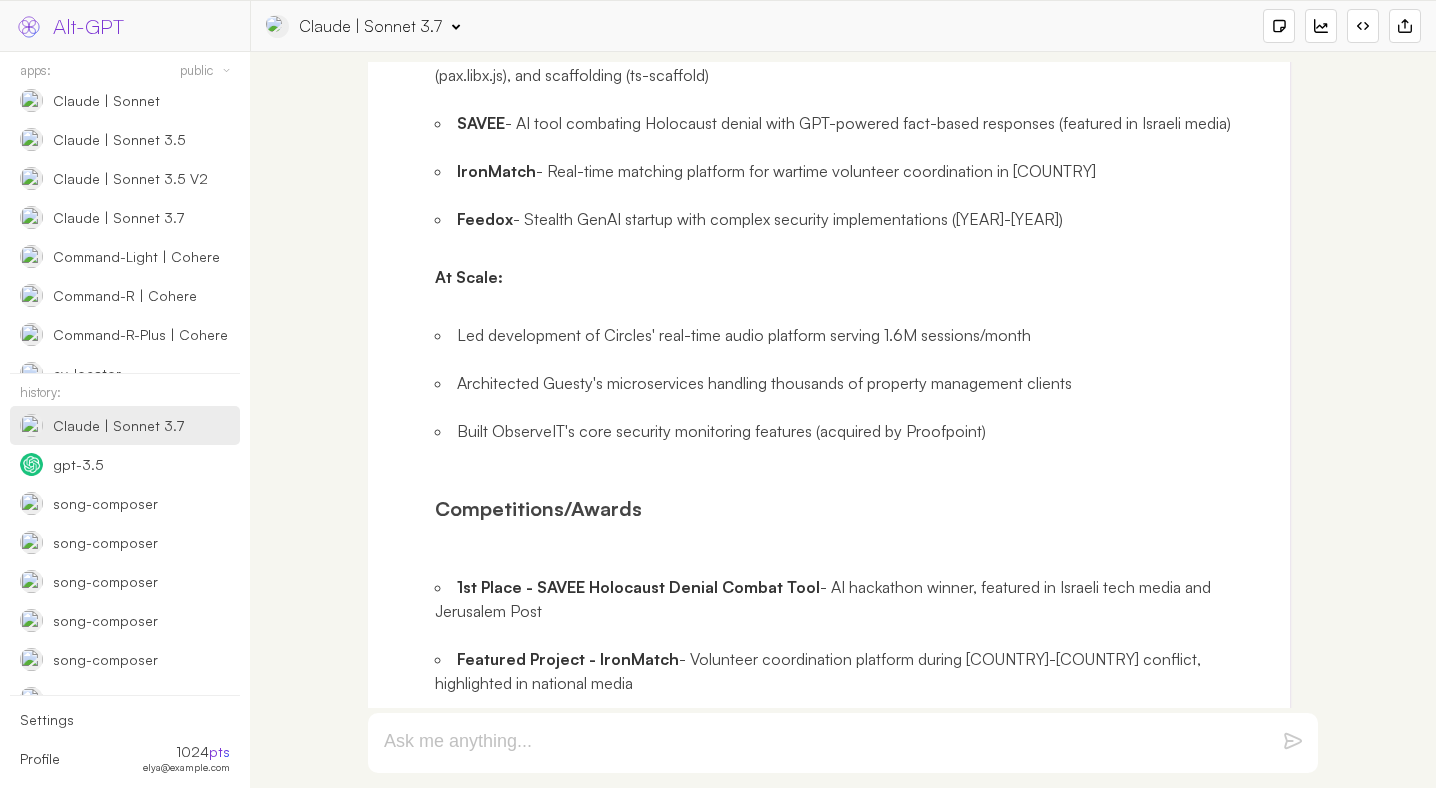 drag, startPoint x: 471, startPoint y: 134, endPoint x: 614, endPoint y: 134, distance: 143 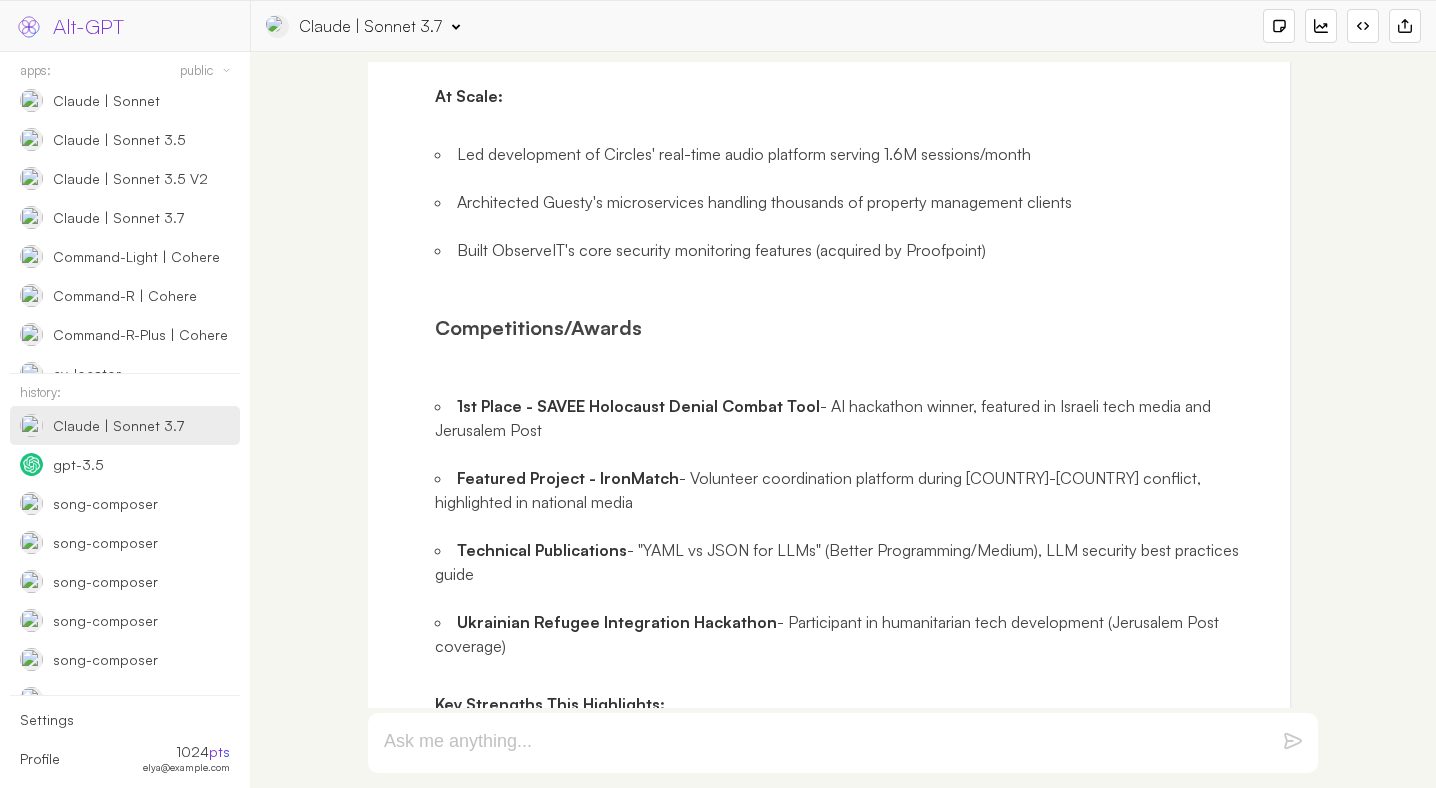 scroll, scrollTop: 6247, scrollLeft: 0, axis: vertical 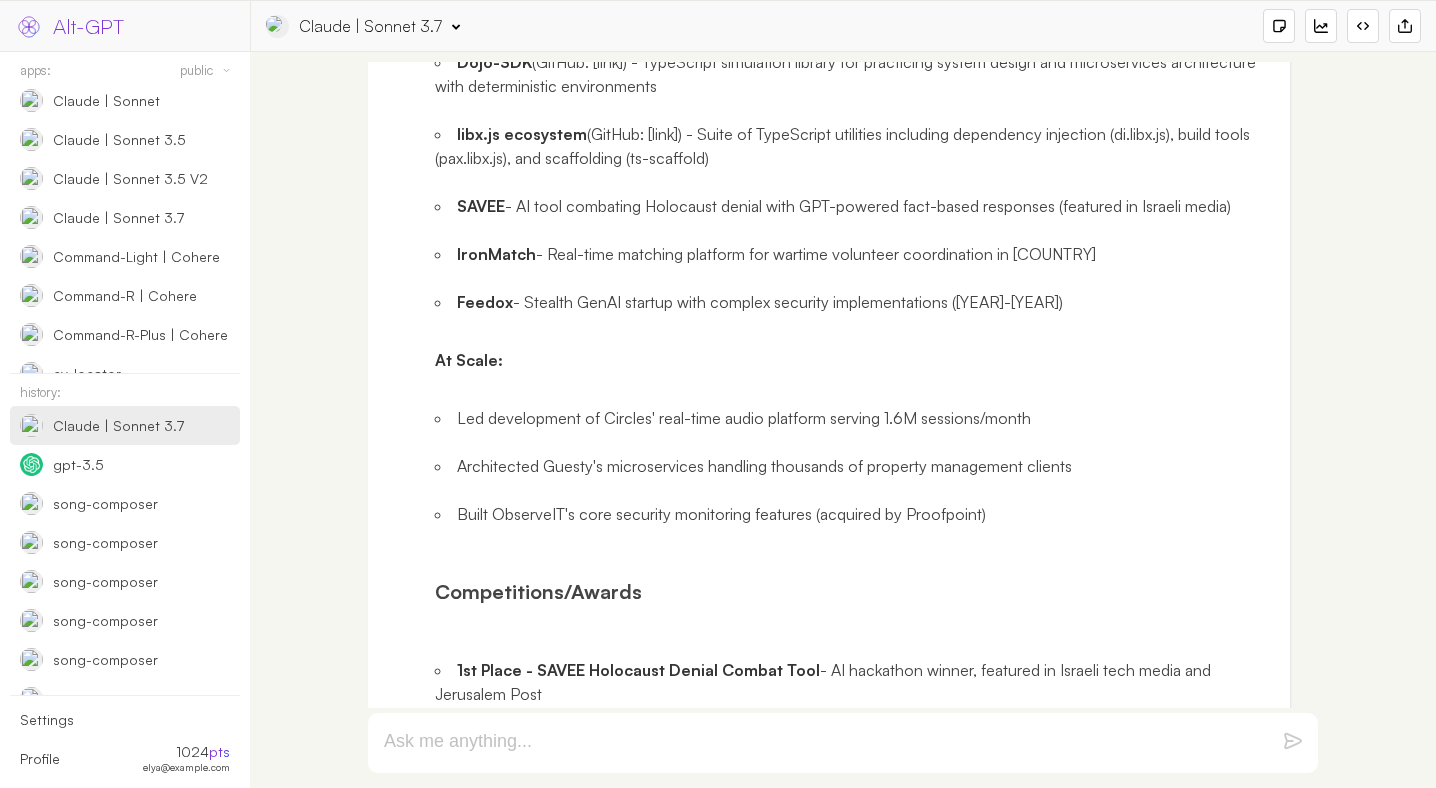 click on "Technical Projects:" at bounding box center (508, 4) 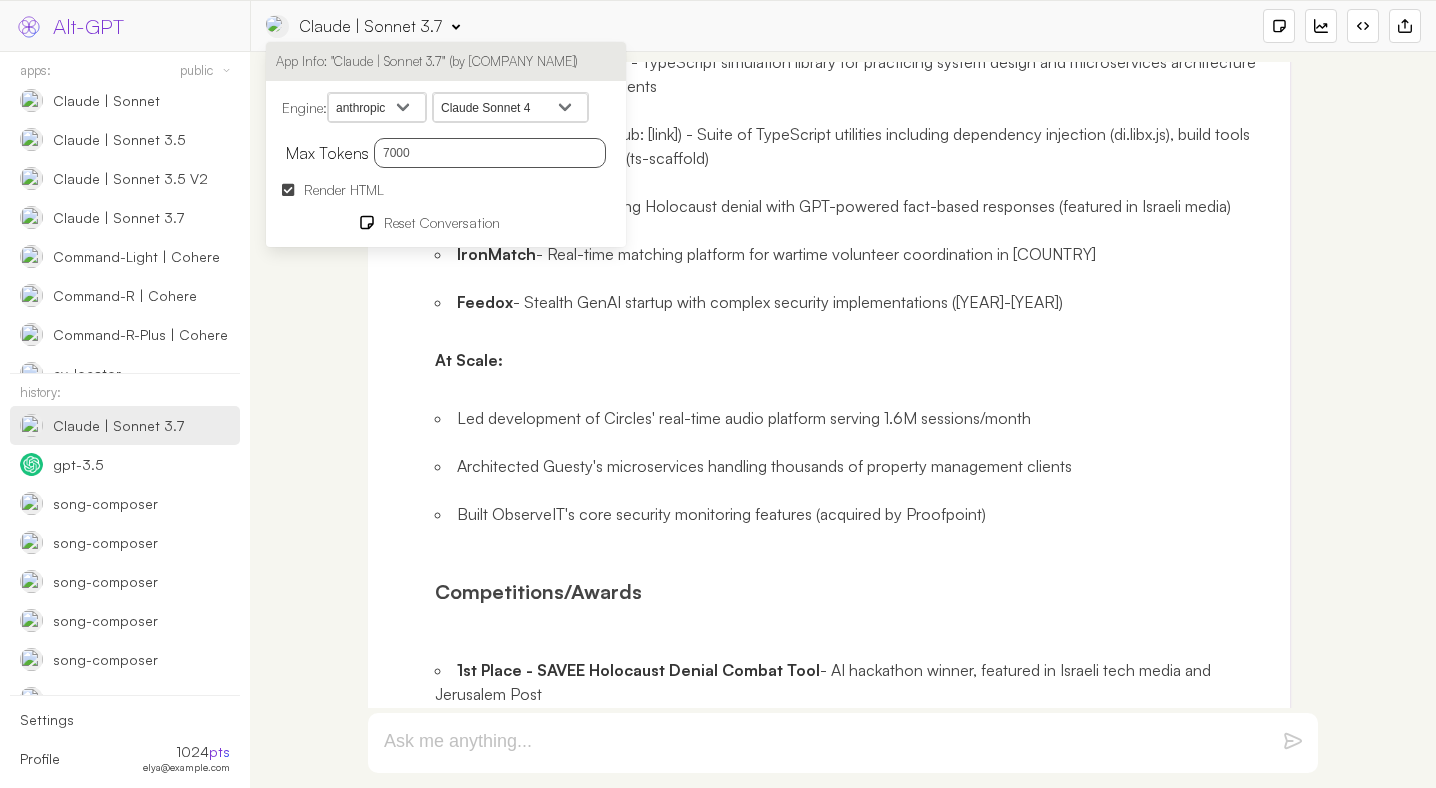 click at bounding box center [399, 406] 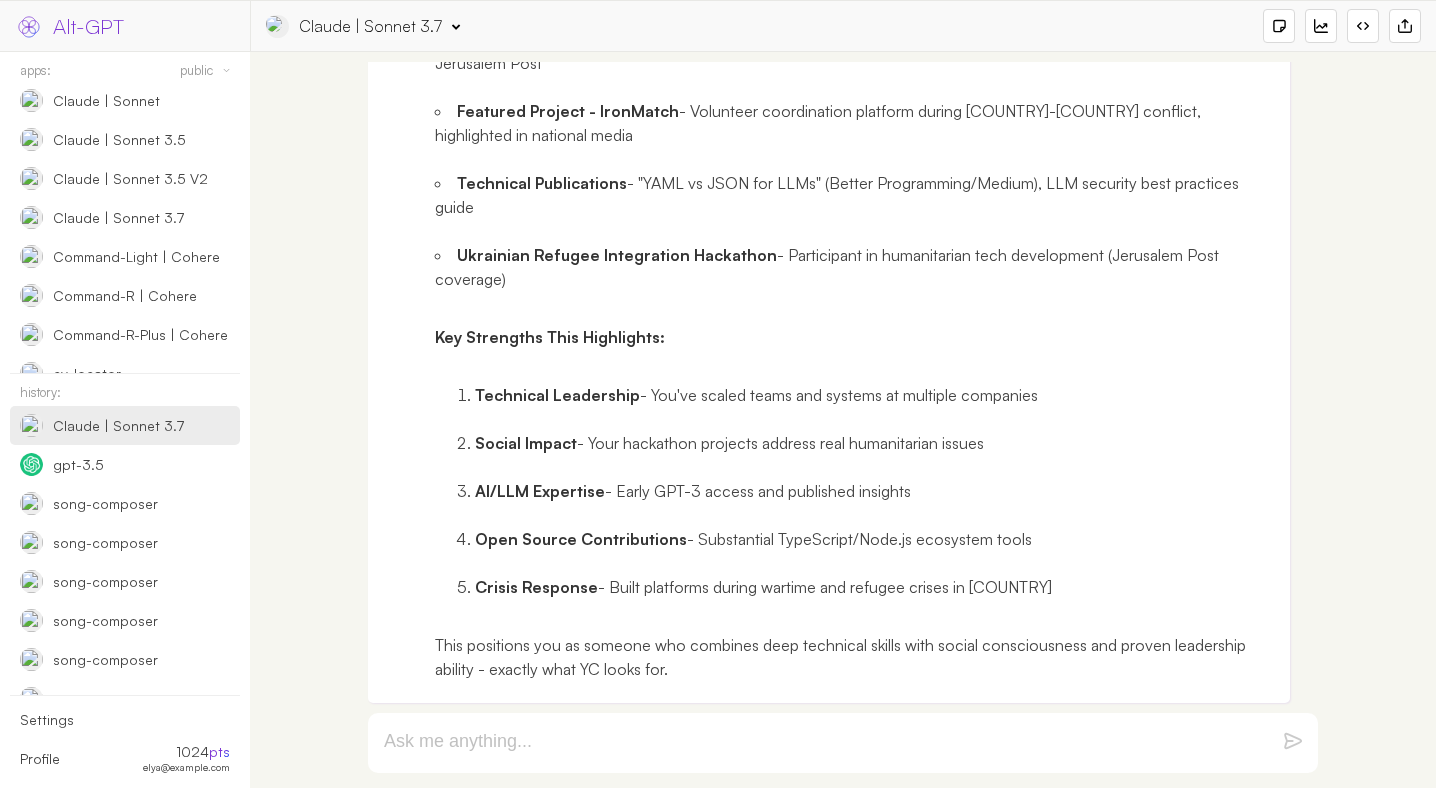 scroll, scrollTop: 7094, scrollLeft: 0, axis: vertical 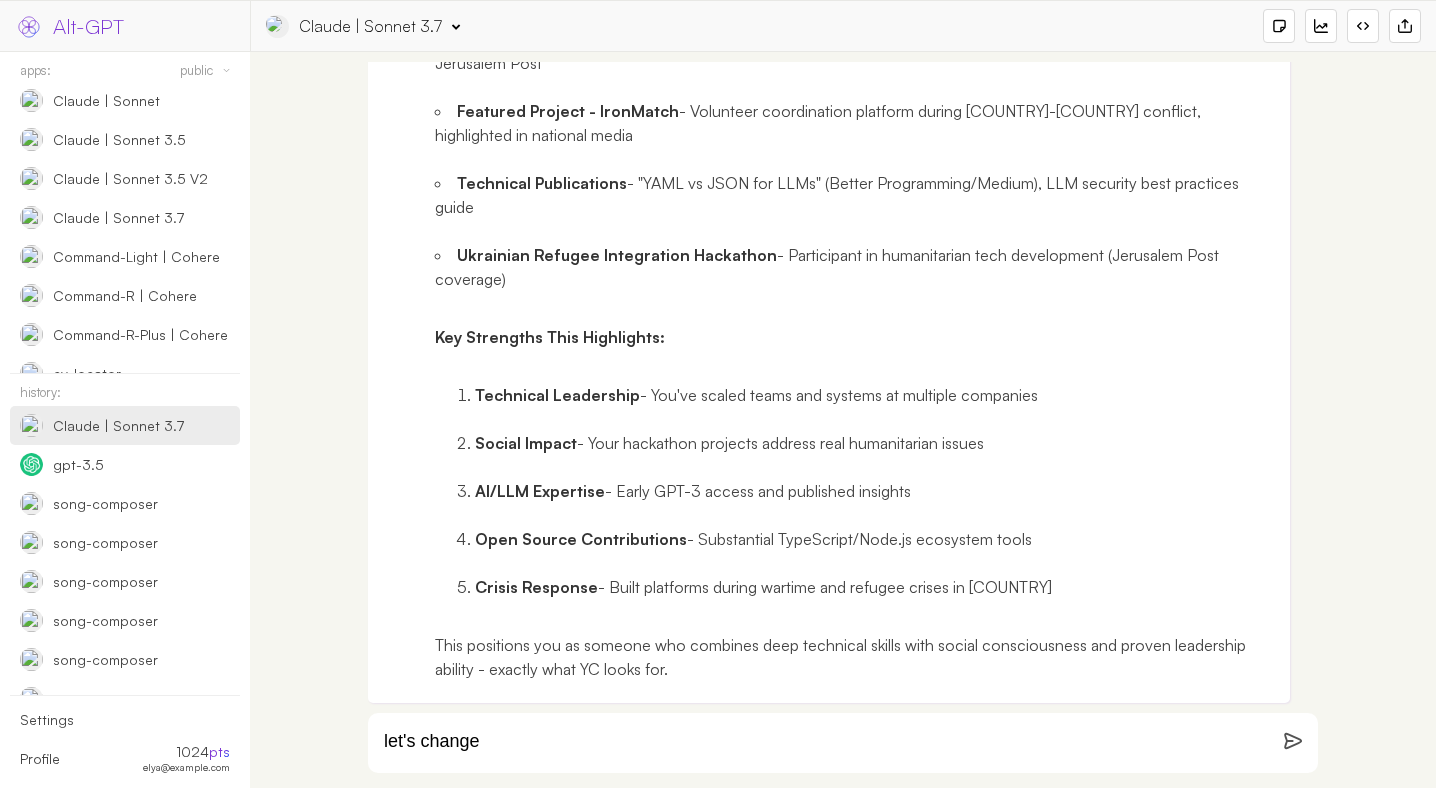paste on "Technical Projects:" 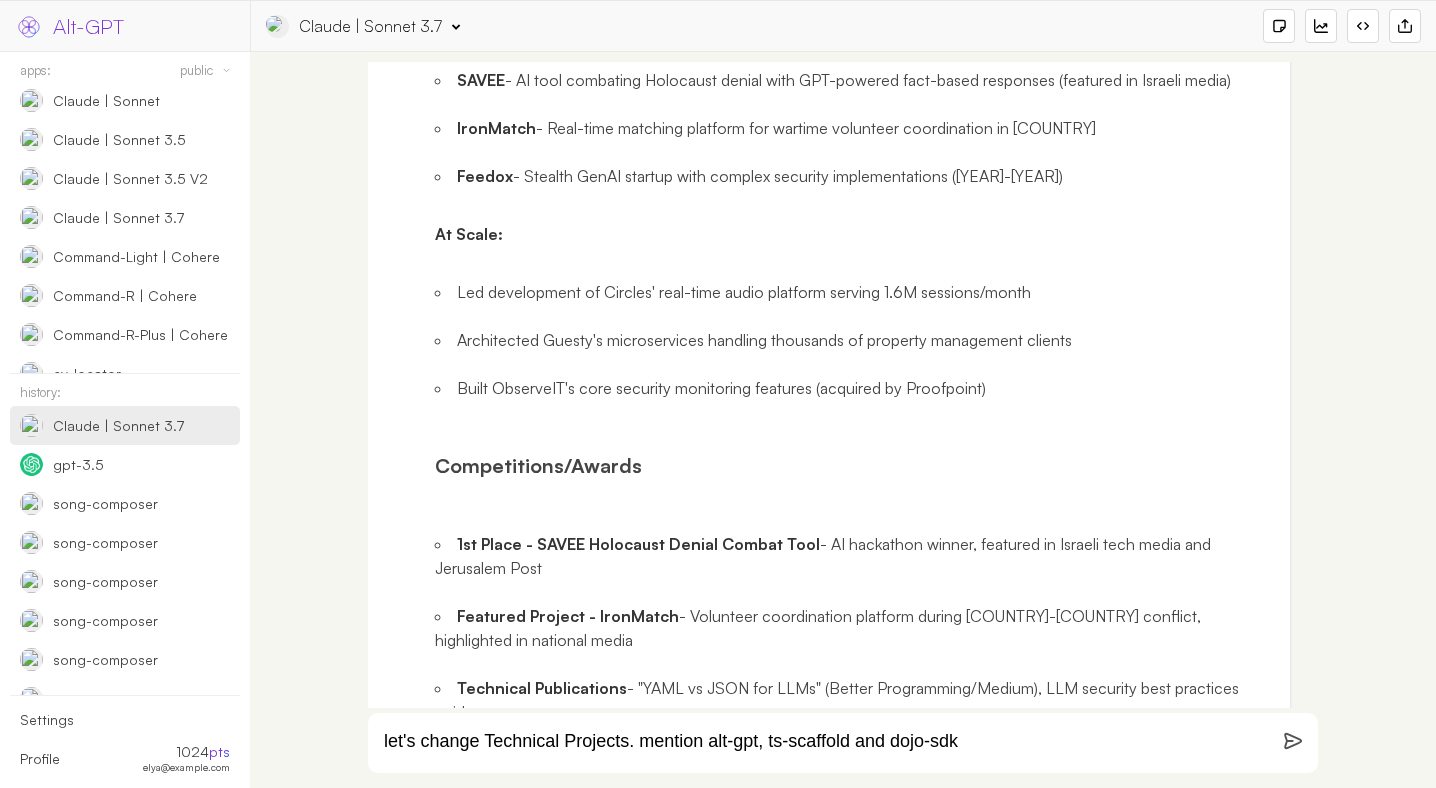 scroll, scrollTop: 7094, scrollLeft: 0, axis: vertical 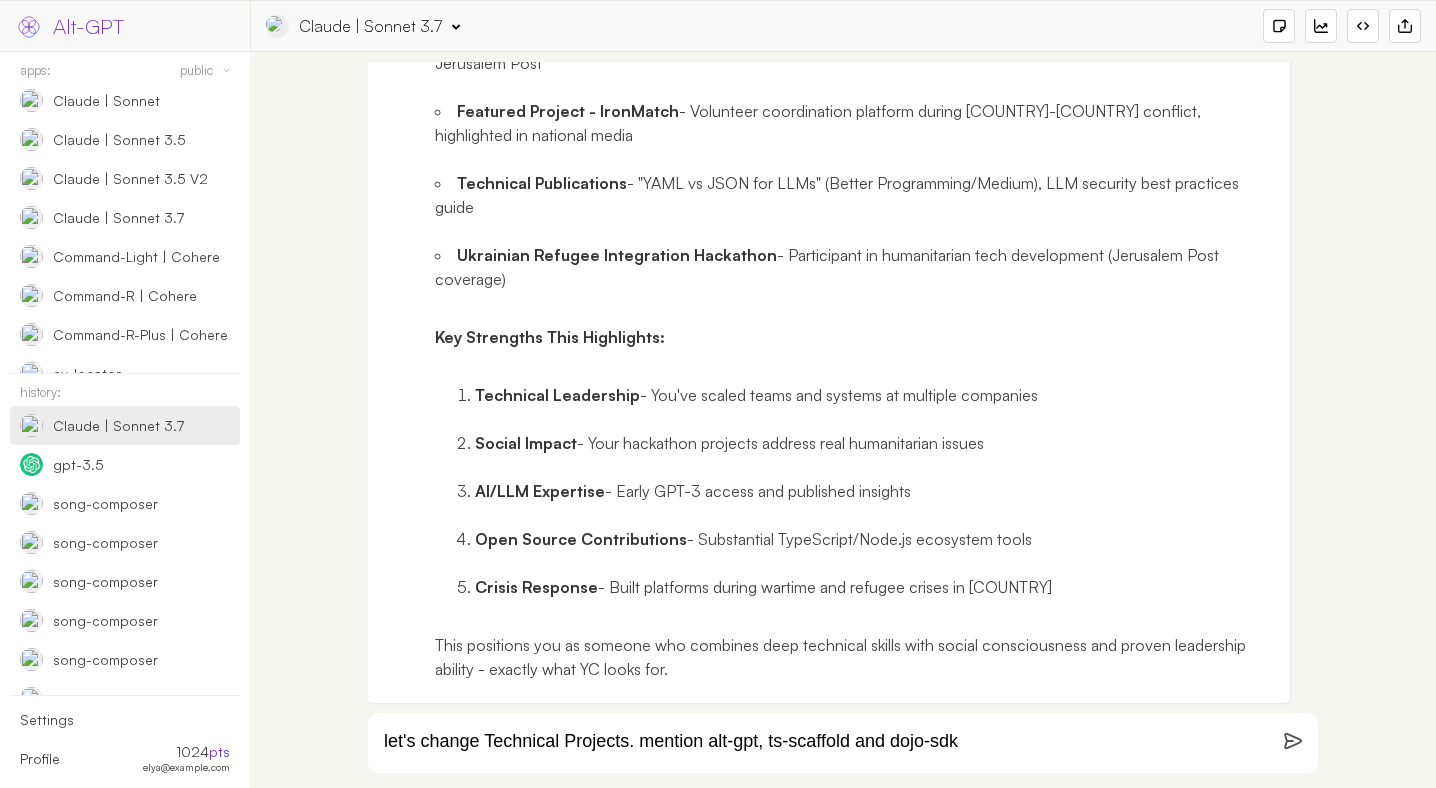 type on "let's change Technical Projects. mention alt-gpt, ts-scaffold and dojo-sdk" 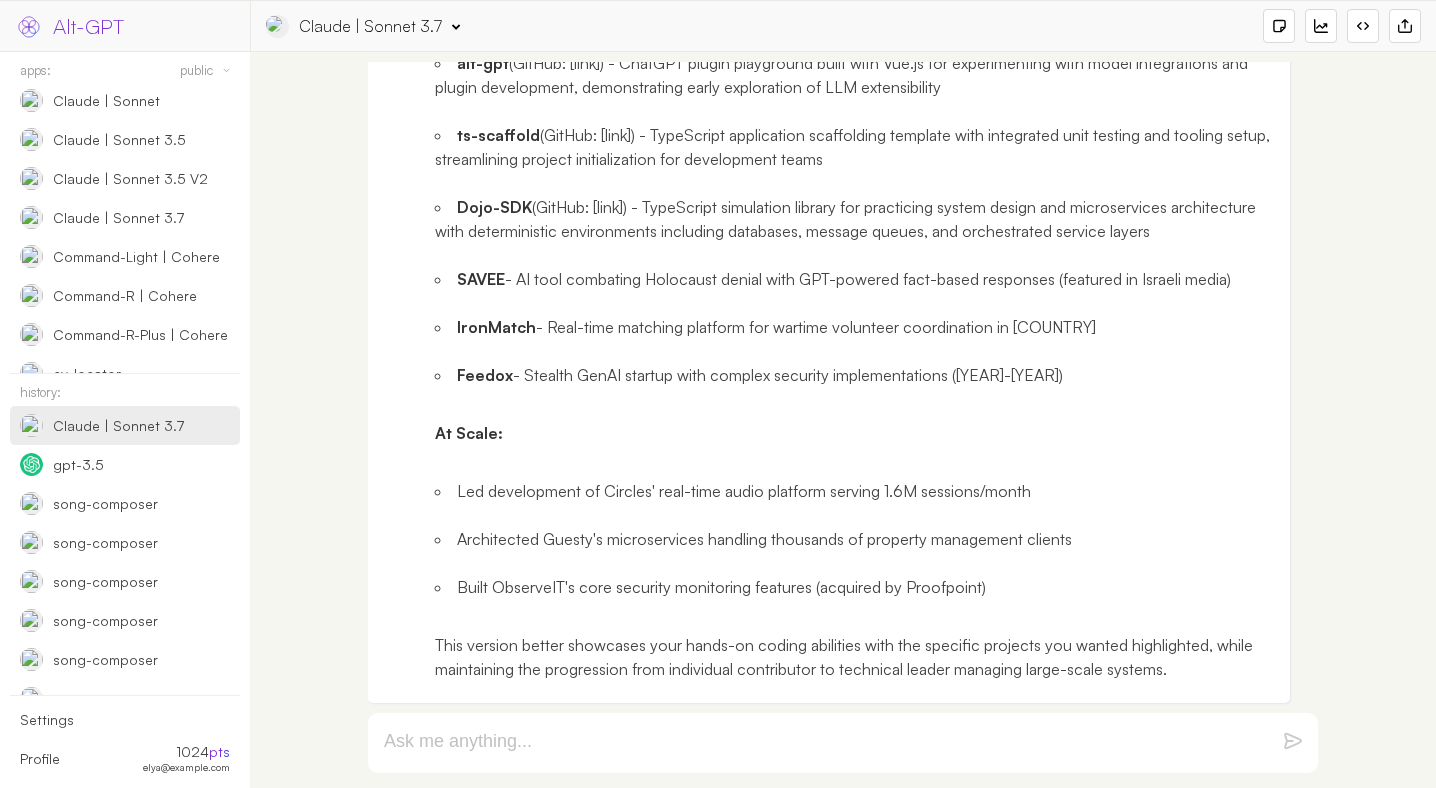 scroll, scrollTop: 7778, scrollLeft: 0, axis: vertical 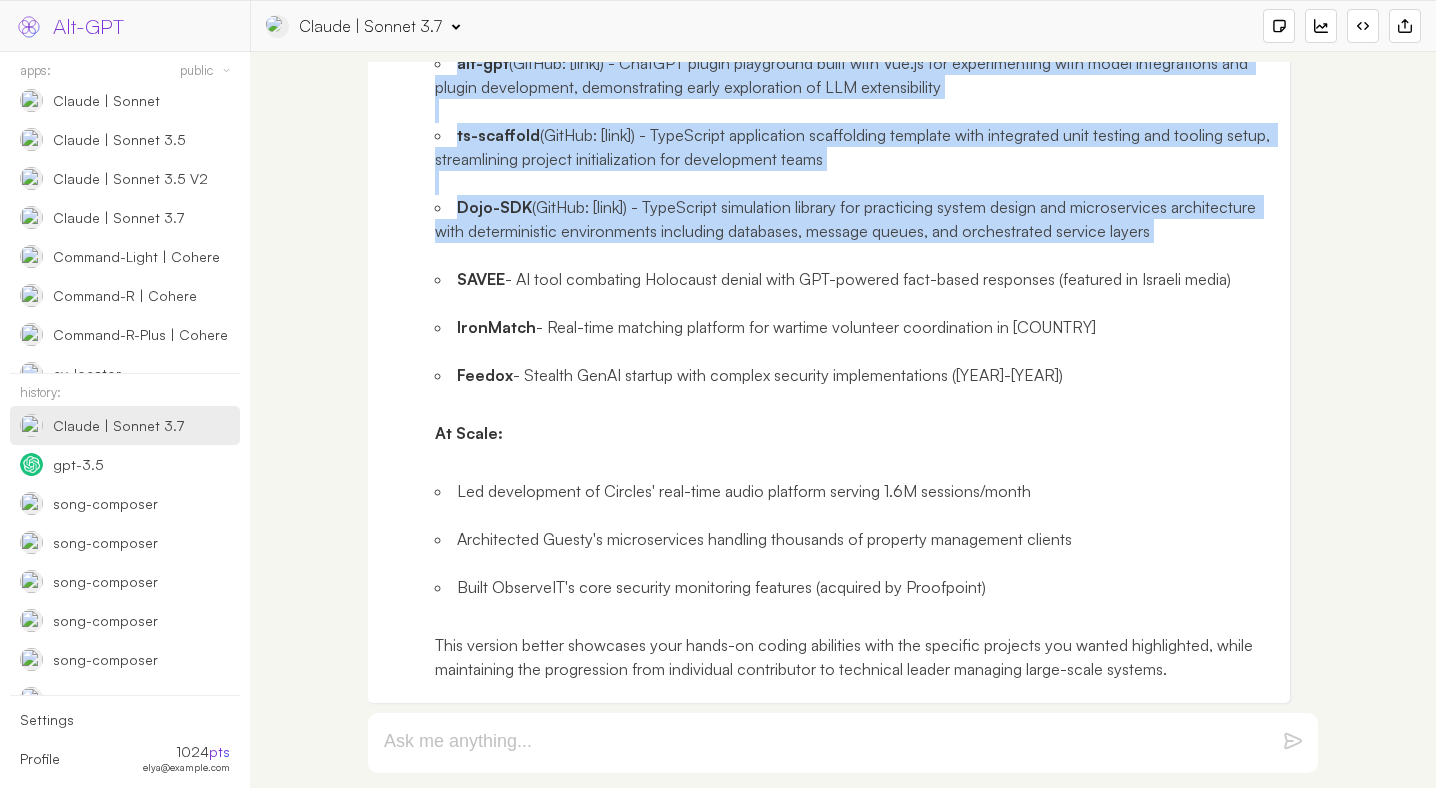 drag, startPoint x: 428, startPoint y: 256, endPoint x: 486, endPoint y: 462, distance: 214.00934 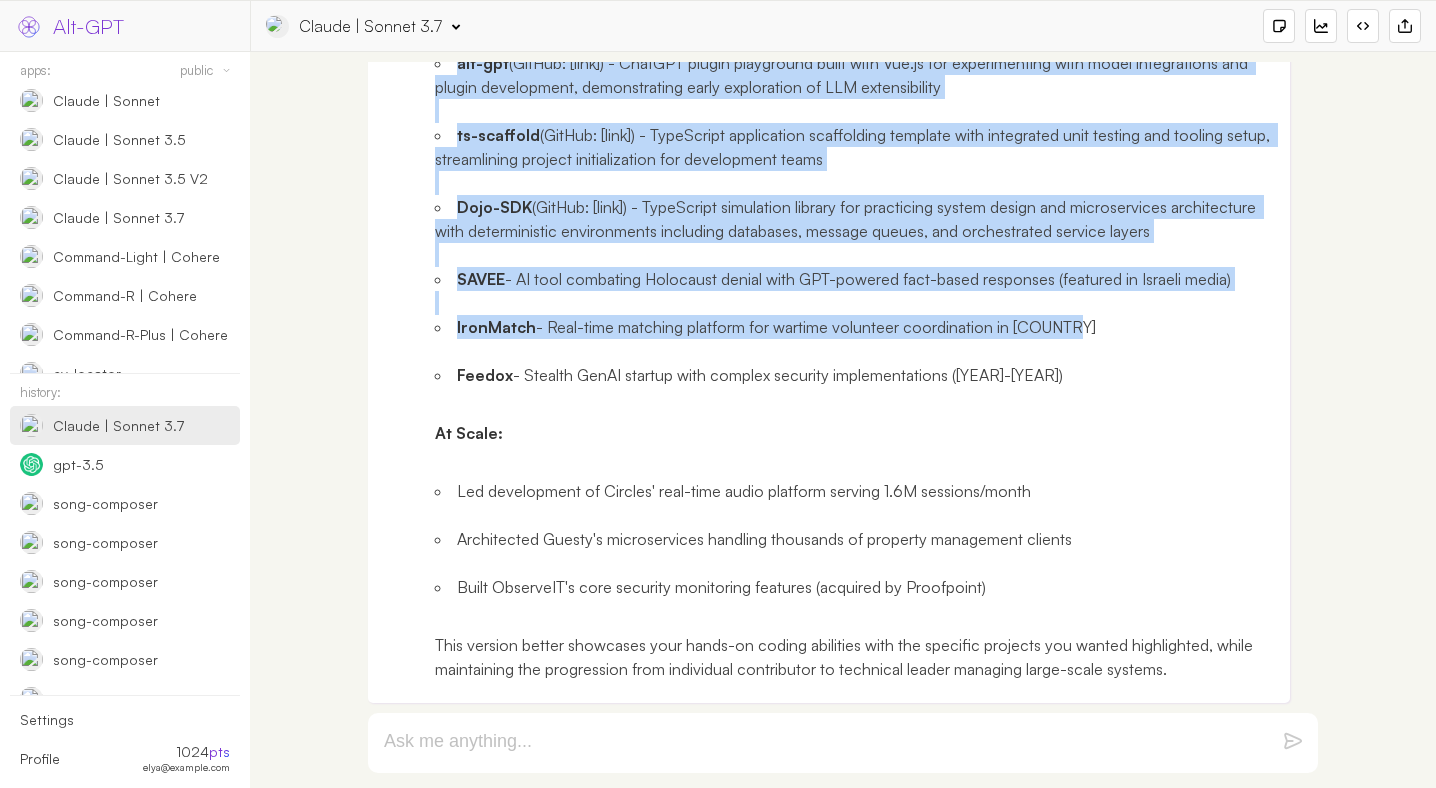 click on "IronMatch - Real-time matching platform for wartime volunteer coordination in Israel" at bounding box center (855, 327) 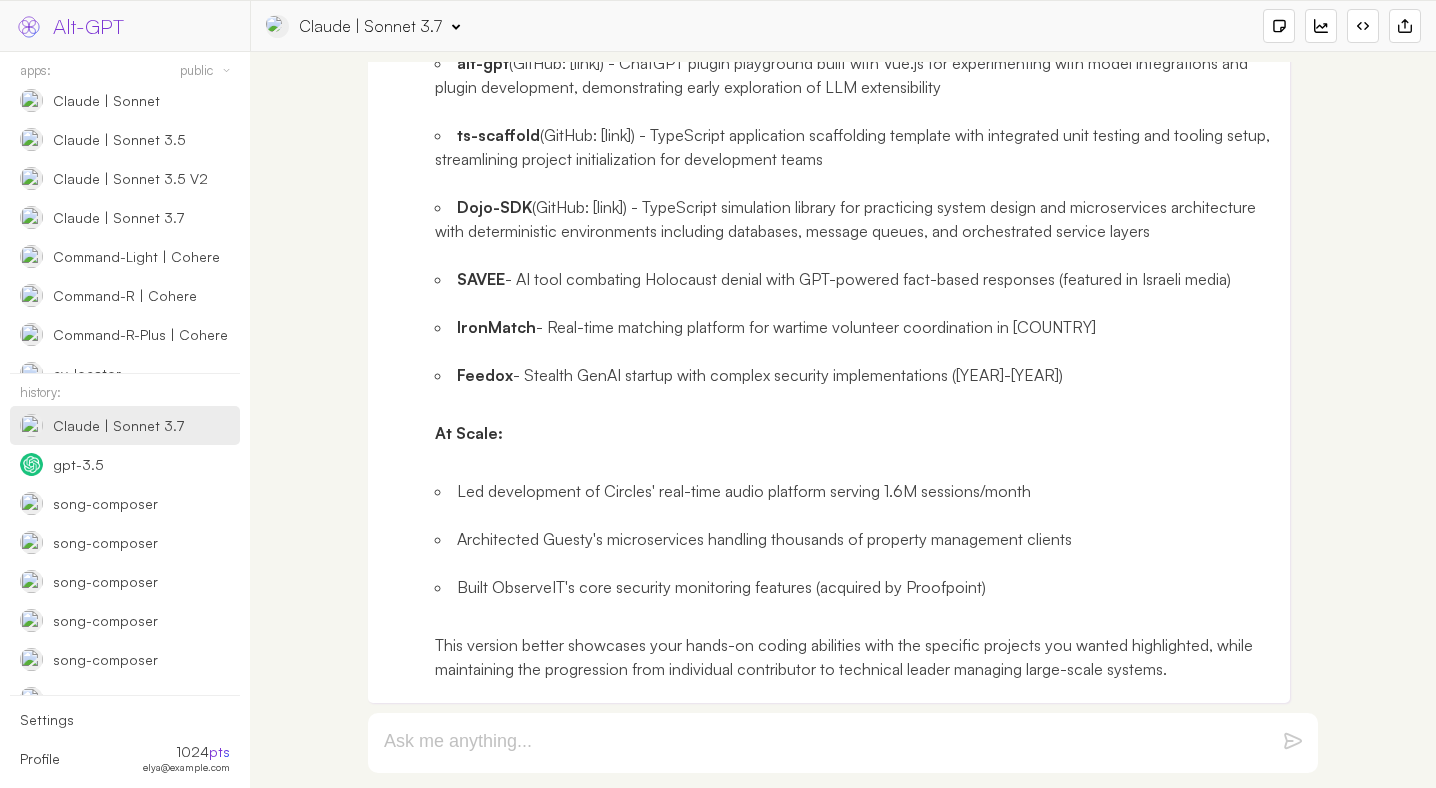 click at bounding box center (843, 743) 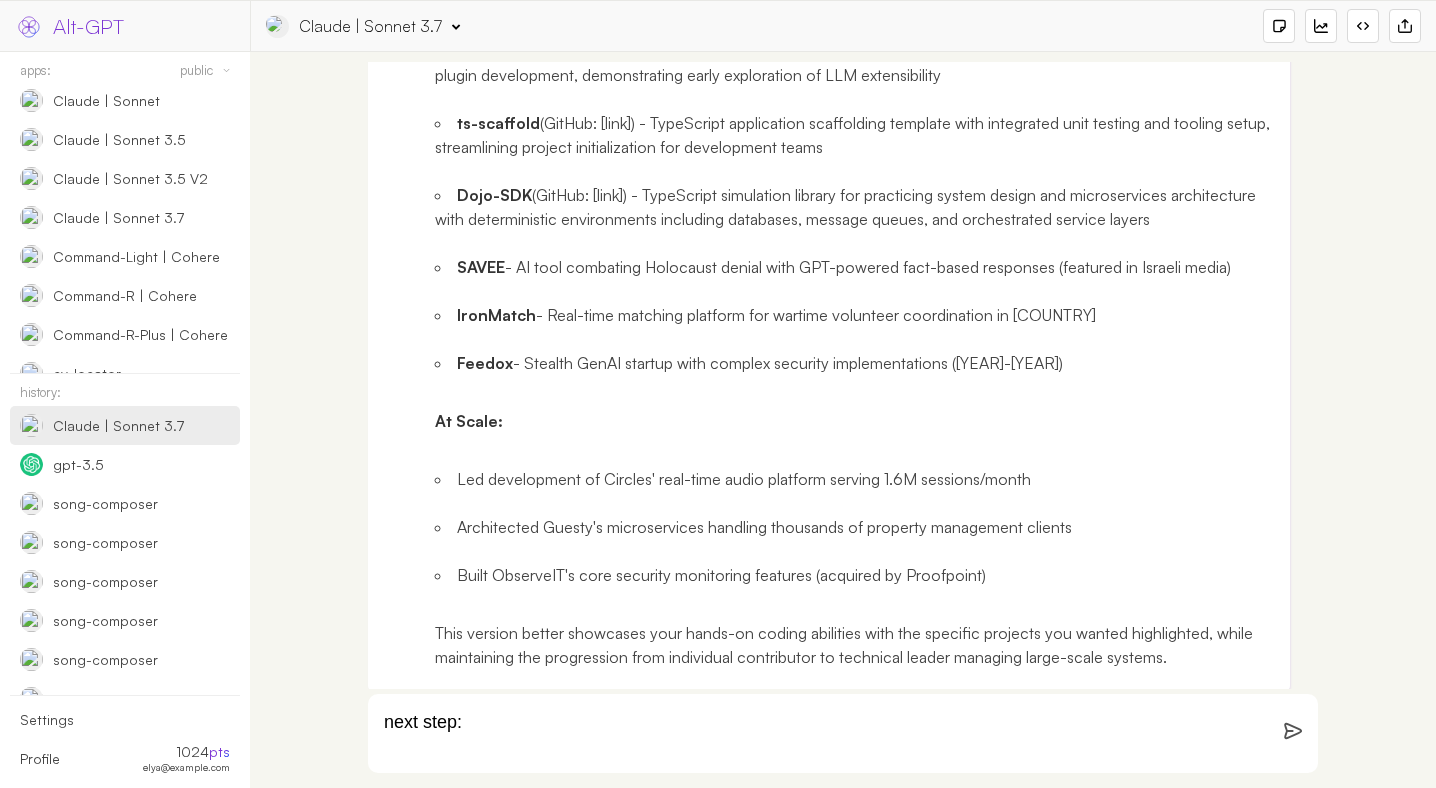 paste on "Who writes code, or does other technical work on your product? Was any of it done by a non-founder? Please explain.
Are you looking for a cofounder?
not actively, but open for options" 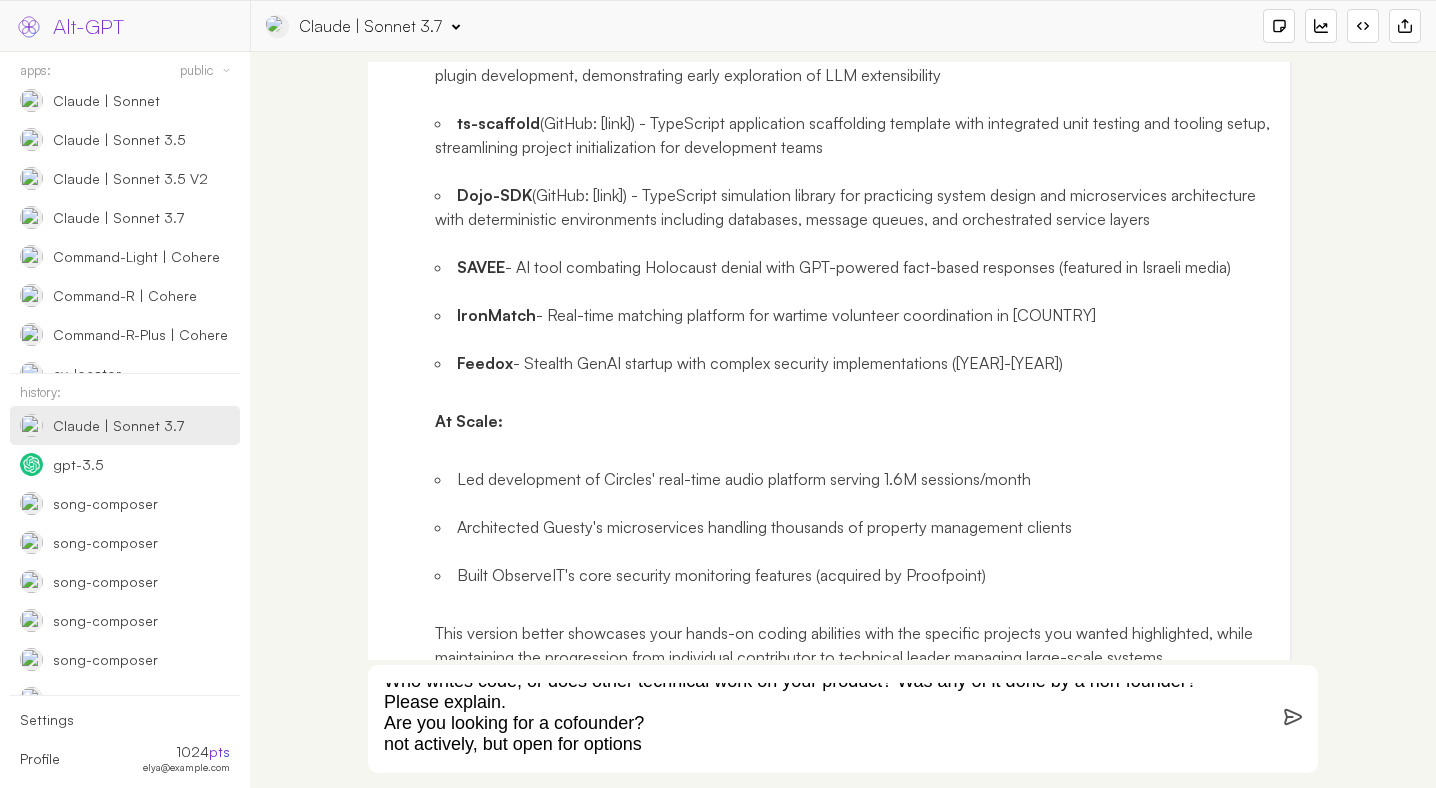 scroll, scrollTop: 35, scrollLeft: 0, axis: vertical 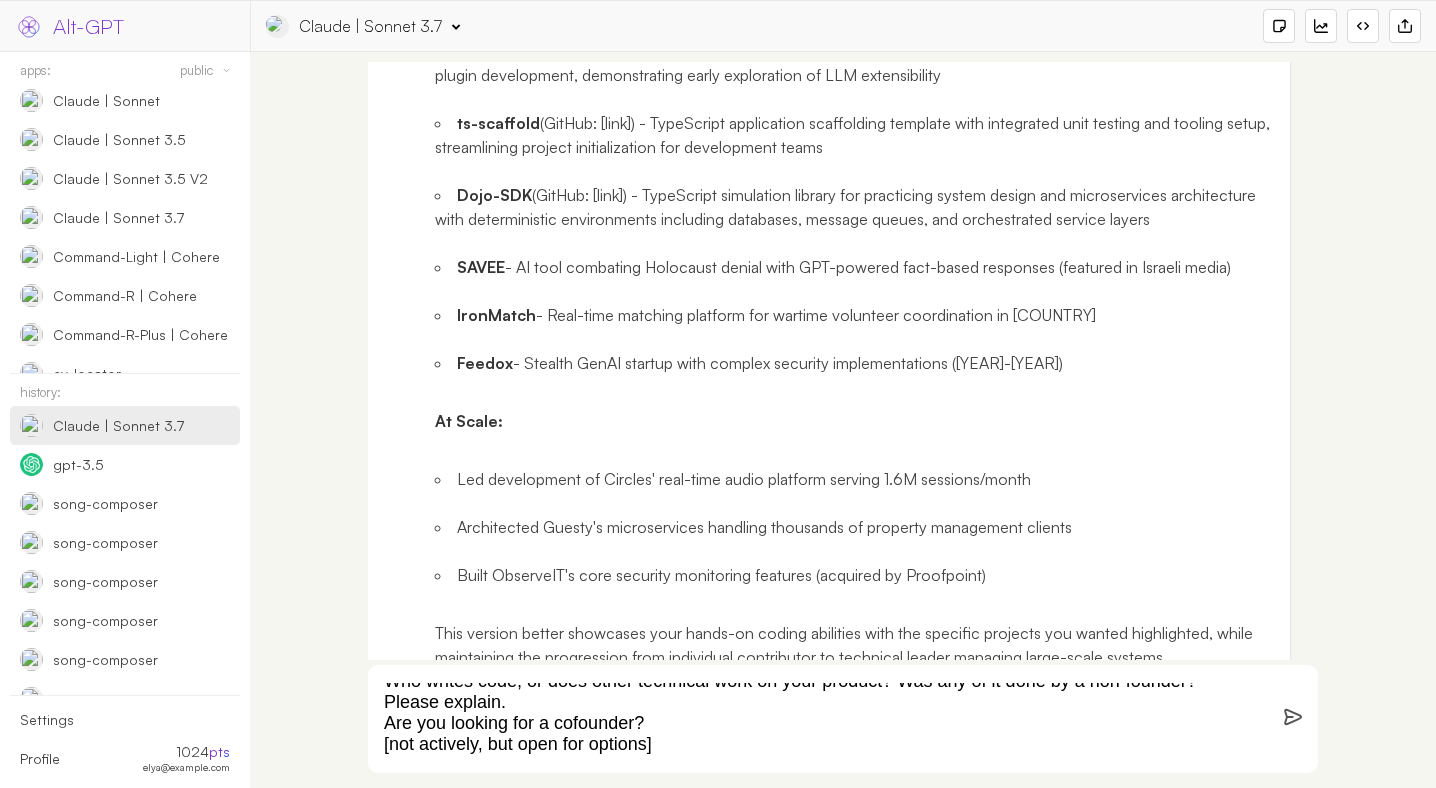 type on "next step:
Who writes code, or does other technical work on your product? Was any of it done by a non-founder? Please explain.
Are you looking for a cofounder?
[not actively, but open for options]" 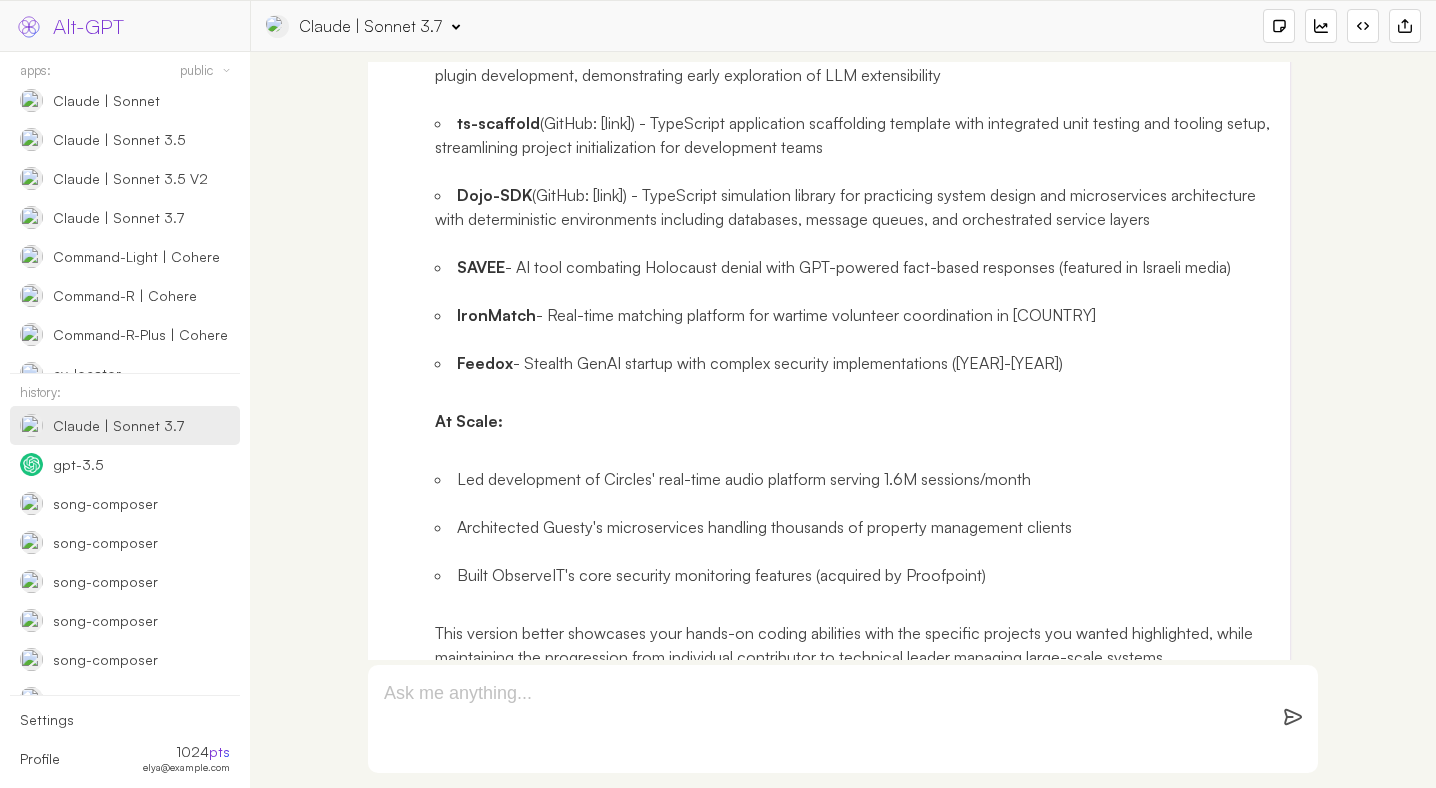 scroll, scrollTop: 0, scrollLeft: 0, axis: both 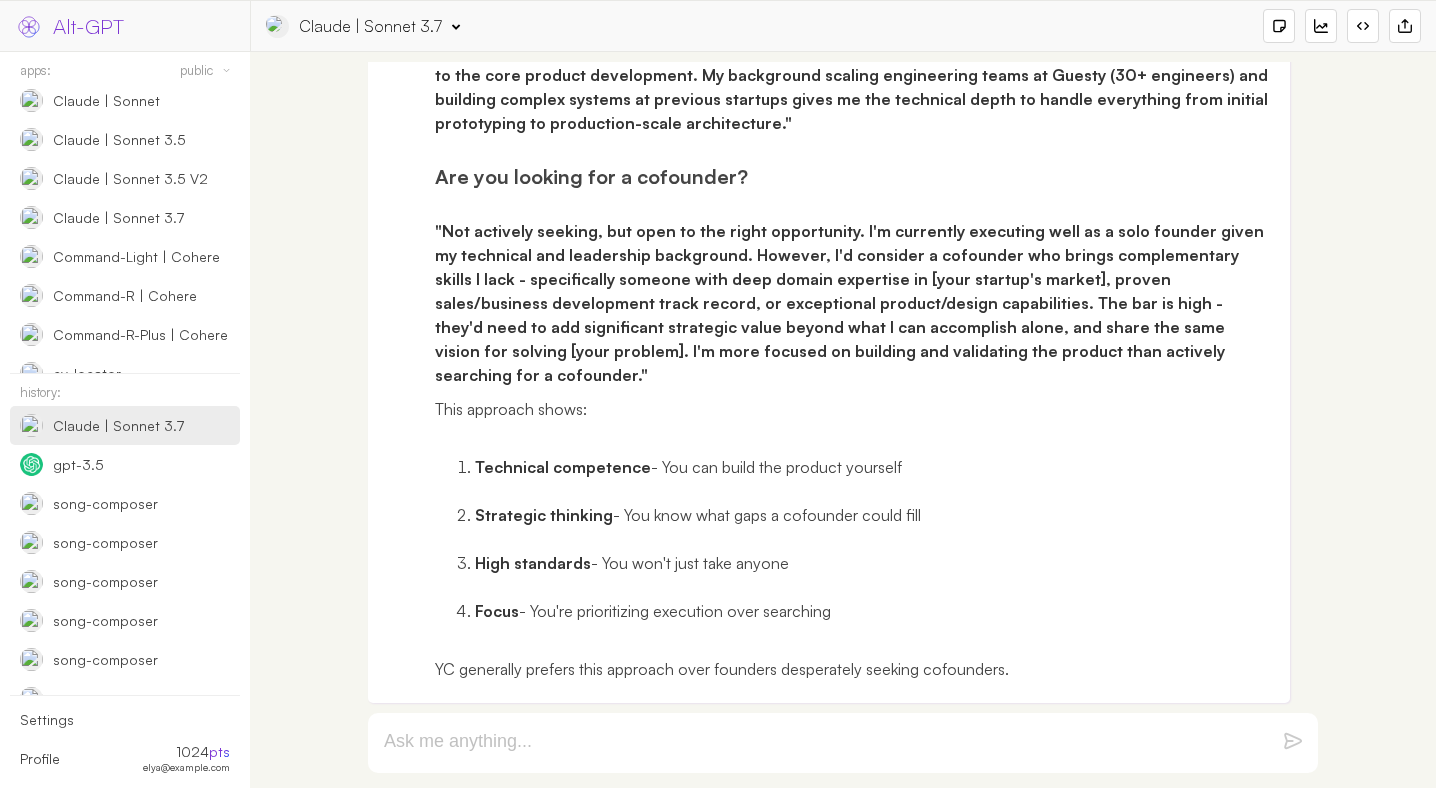 click on ""Not actively seeking, but open to the right opportunity. I'm currently executing well as a solo founder given my technical and leadership background. However, I'd consider a cofounder who brings complementary skills I lack - specifically someone with deep domain expertise in [your startup's market], proven sales/business development track record, or exceptional product/design capabilities. The bar is high - they'd need to add significant strategic value beyond what I can accomplish alone, and share the same vision for solving [your problem]. I'm more focused on building and validating the product than actively searching for a cofounder."" at bounding box center (851, 303) 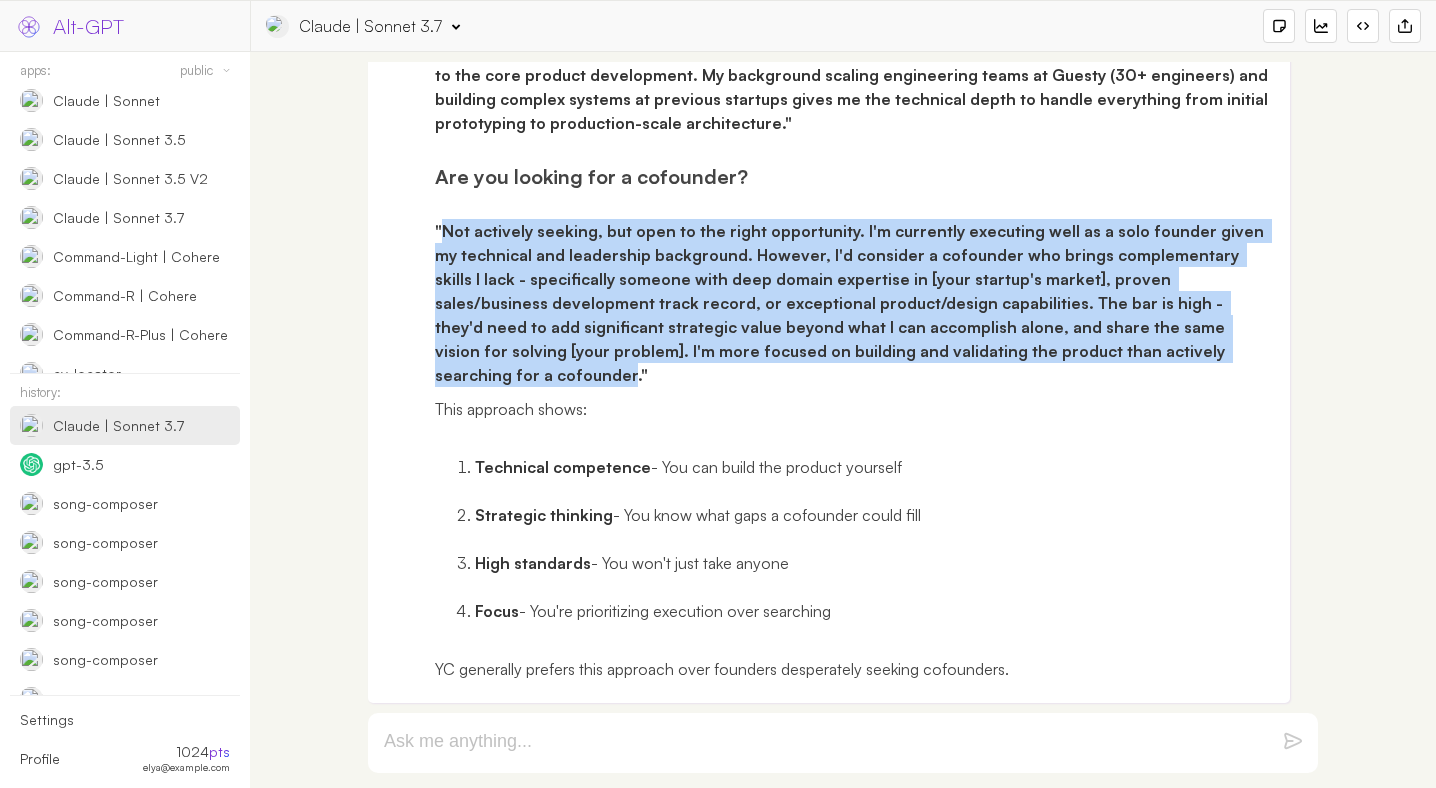 drag, startPoint x: 445, startPoint y: 410, endPoint x: 1172, endPoint y: 521, distance: 735.42505 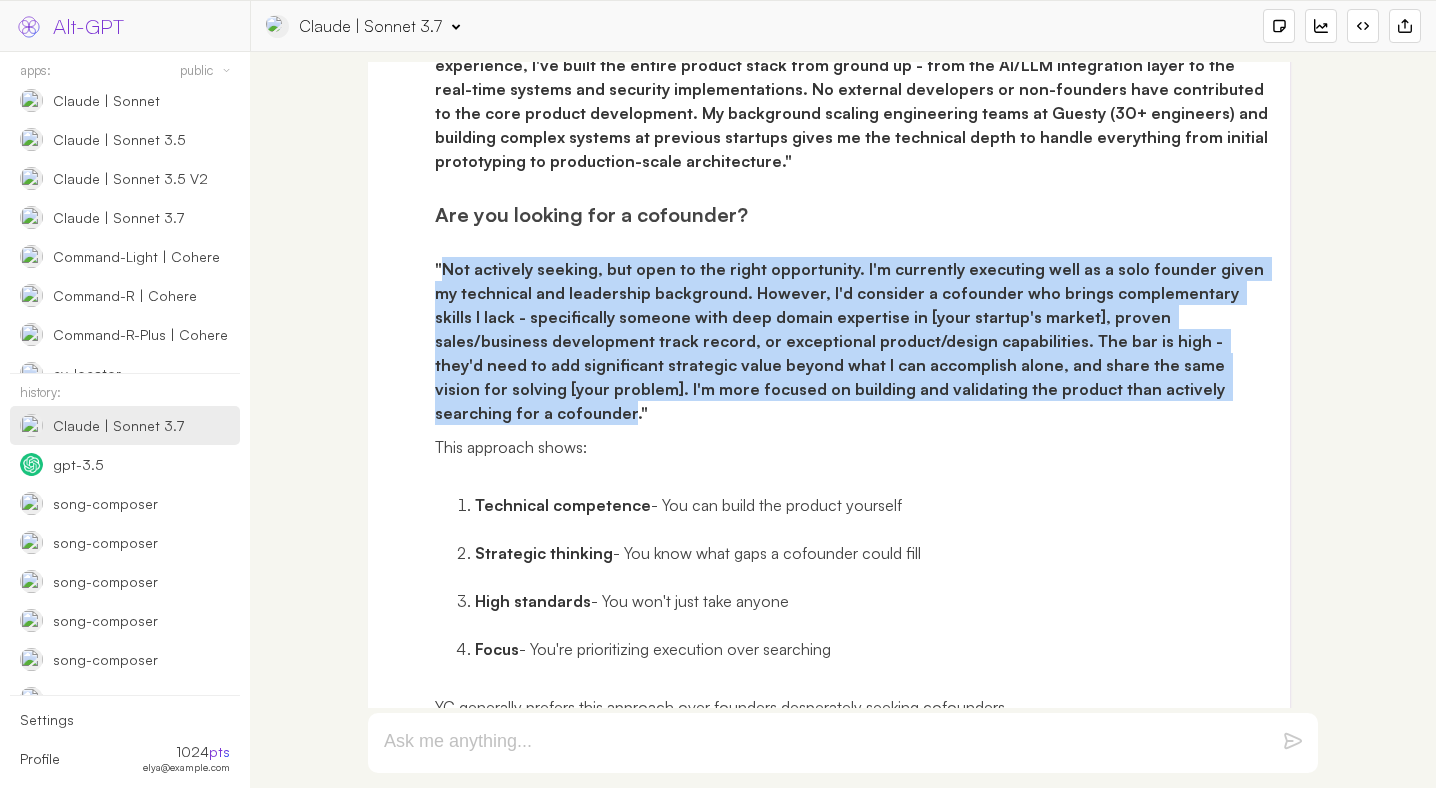 scroll, scrollTop: 8739, scrollLeft: 0, axis: vertical 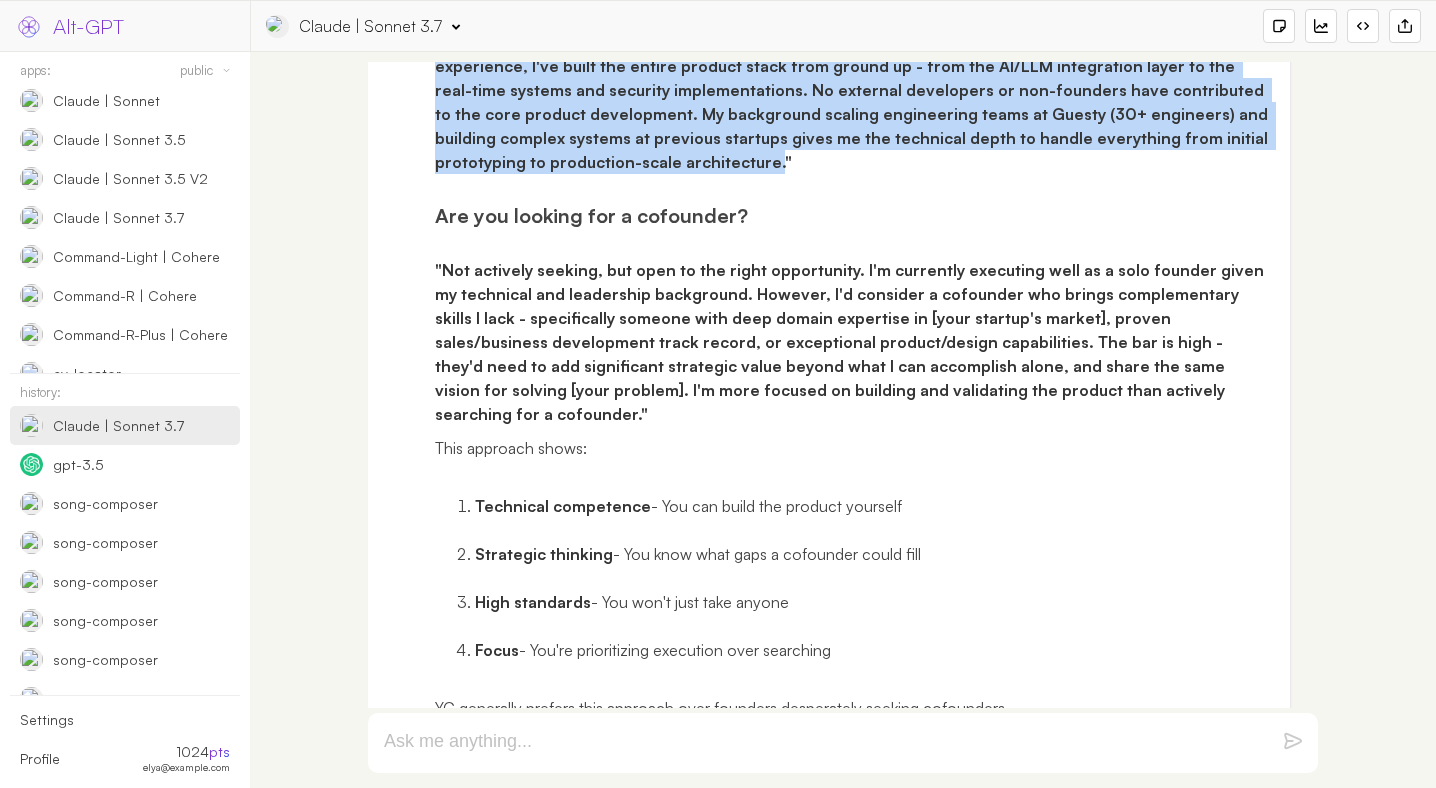 drag, startPoint x: 441, startPoint y: 258, endPoint x: 678, endPoint y: 374, distance: 263.8655 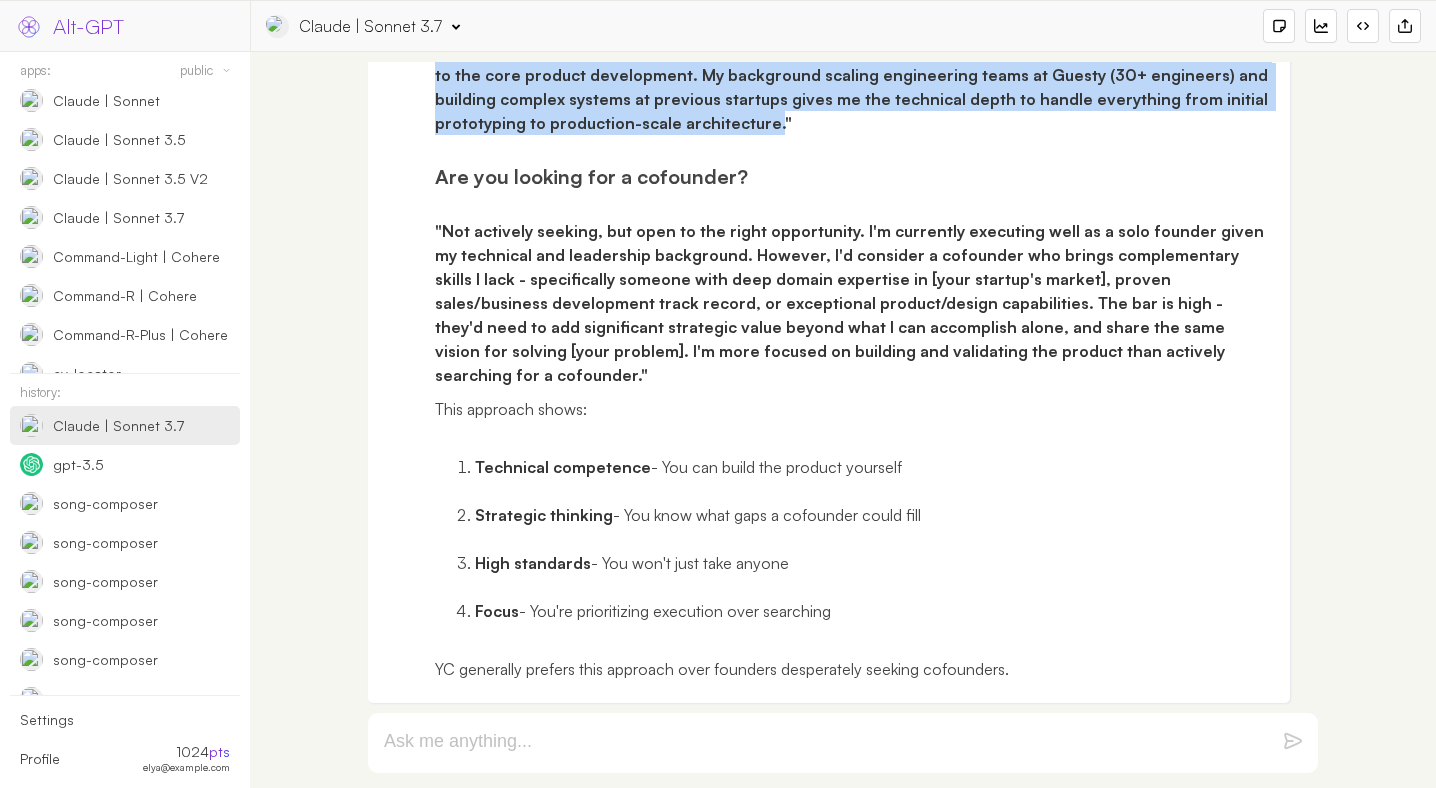 scroll, scrollTop: 8970, scrollLeft: 0, axis: vertical 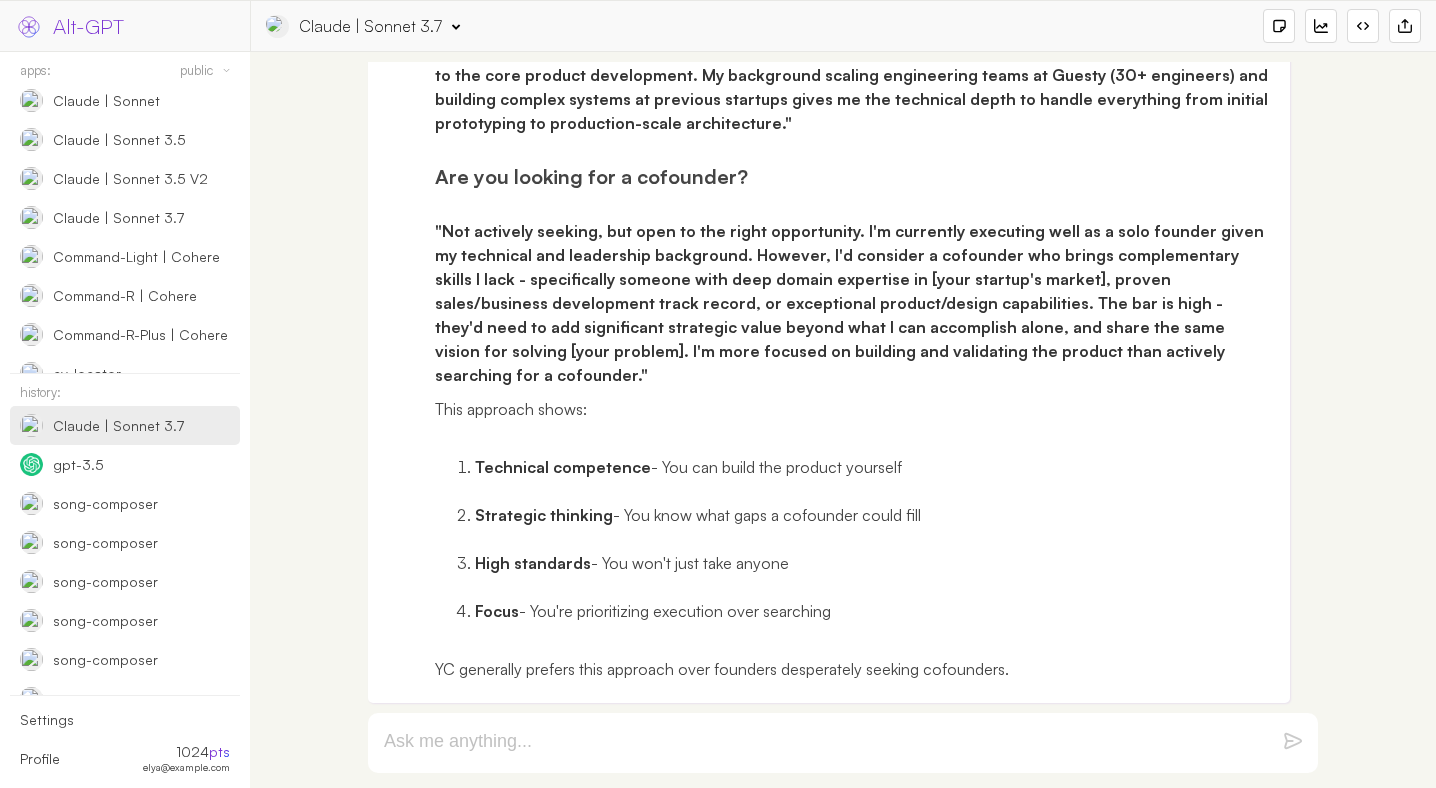 click at bounding box center [819, 743] 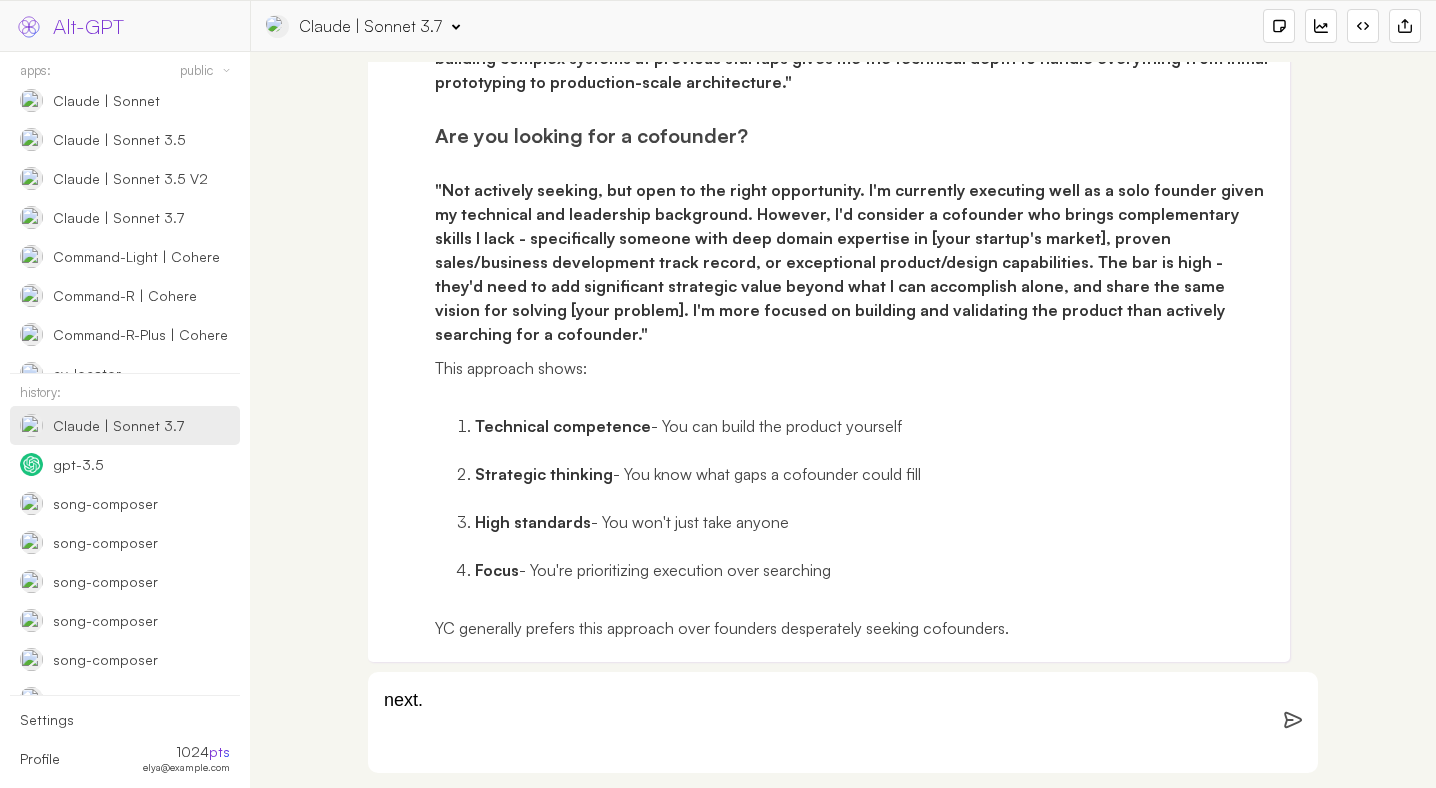 paste on "Where do you live now, and where would the company be based after YC?
Use the format [CITY], [COUNTRY] / [CITY], [COUNTRY]
Explain your decision regarding location." 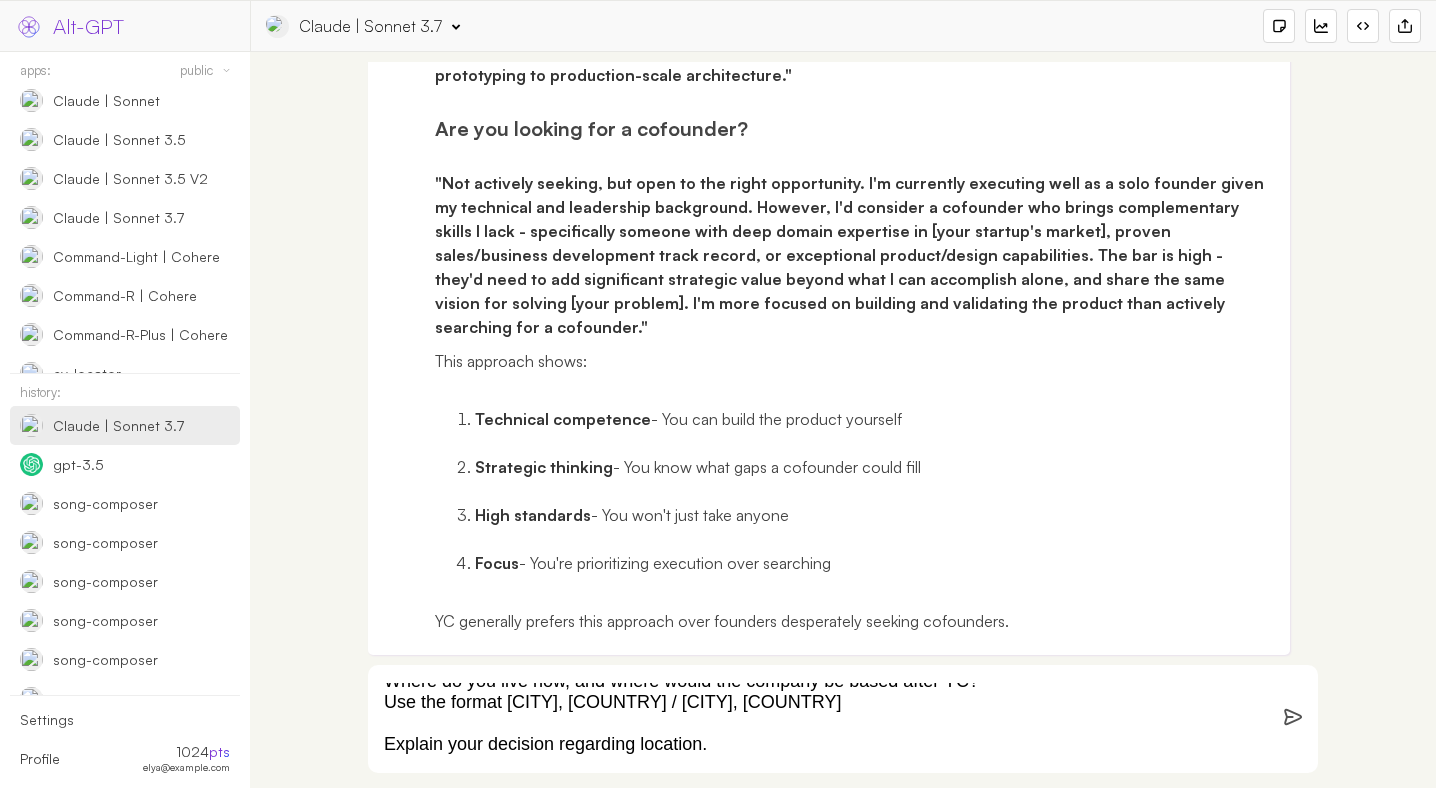 scroll, scrollTop: 186, scrollLeft: 0, axis: vertical 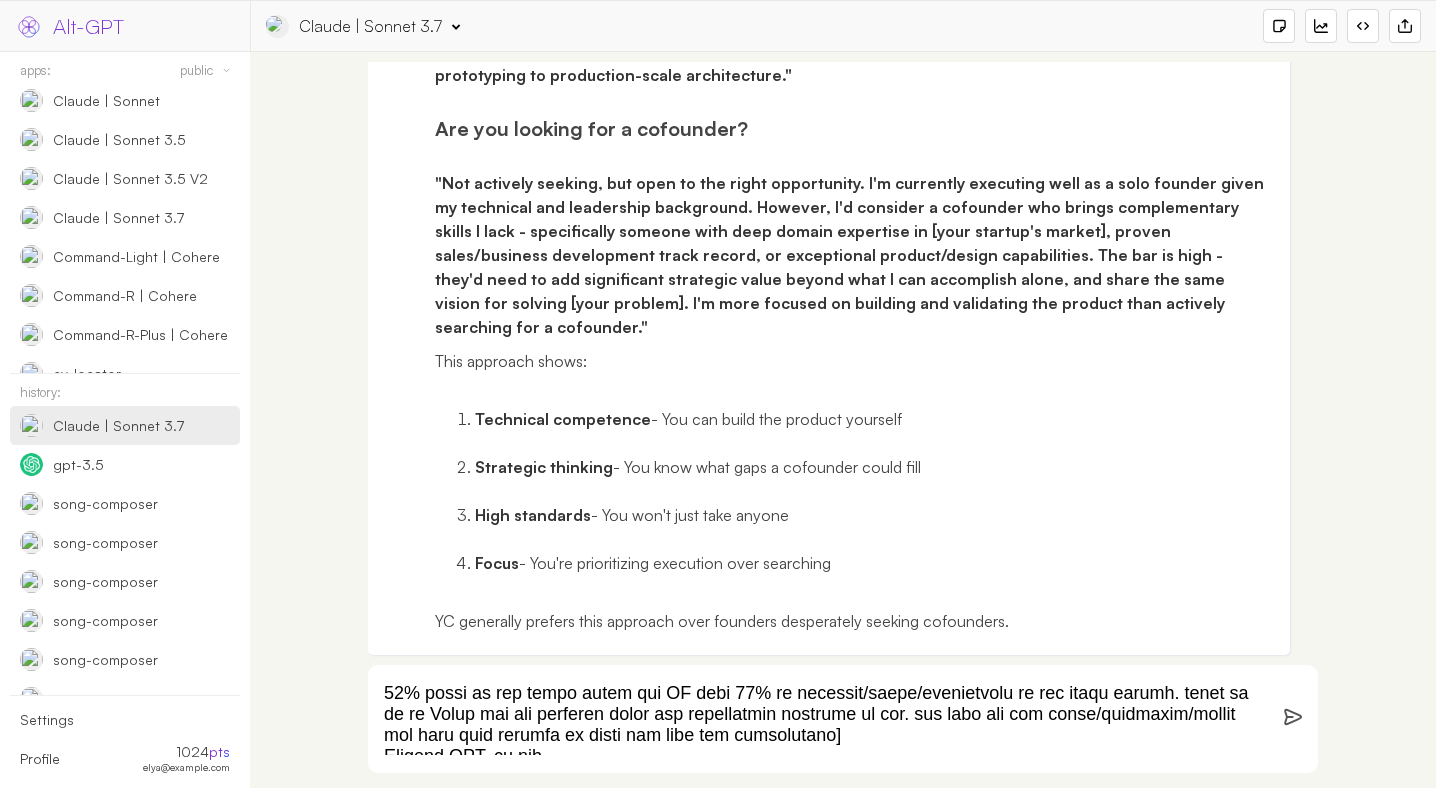 type on "next.
Founder Video
Please record a one minute video introducing the founder(s).*
Make sure the file does not exceed 100 MB. Read more about the video here.
Drop here or browse
Company
Company name*
[Deamstore]
Describe what your company does in 50 characters or less.*
[I'm planning on building a library/store when customers can "buy a dream", meaning buy a personal AI coacher/mentor to guide them towards achieving their dream. we'll start with email-only, then voice and then multi-channel practitioner. the focus is to empower humans via AI, not replace them, the sessions are 90% focus on the human while the AI does 10% of guidance/focus/reflections on the right things. think of it as Udemy but for personal goals and dynamically adjusted to you. you have all the tools/knowledge/skills you just need someone to guide and hold you accountable]
Company URL, if any
https://
If you have a demo, attach it below.
Anything that shows us how the product works. Please limit to 3 minutes / 100 MB.
Drop here or b..." 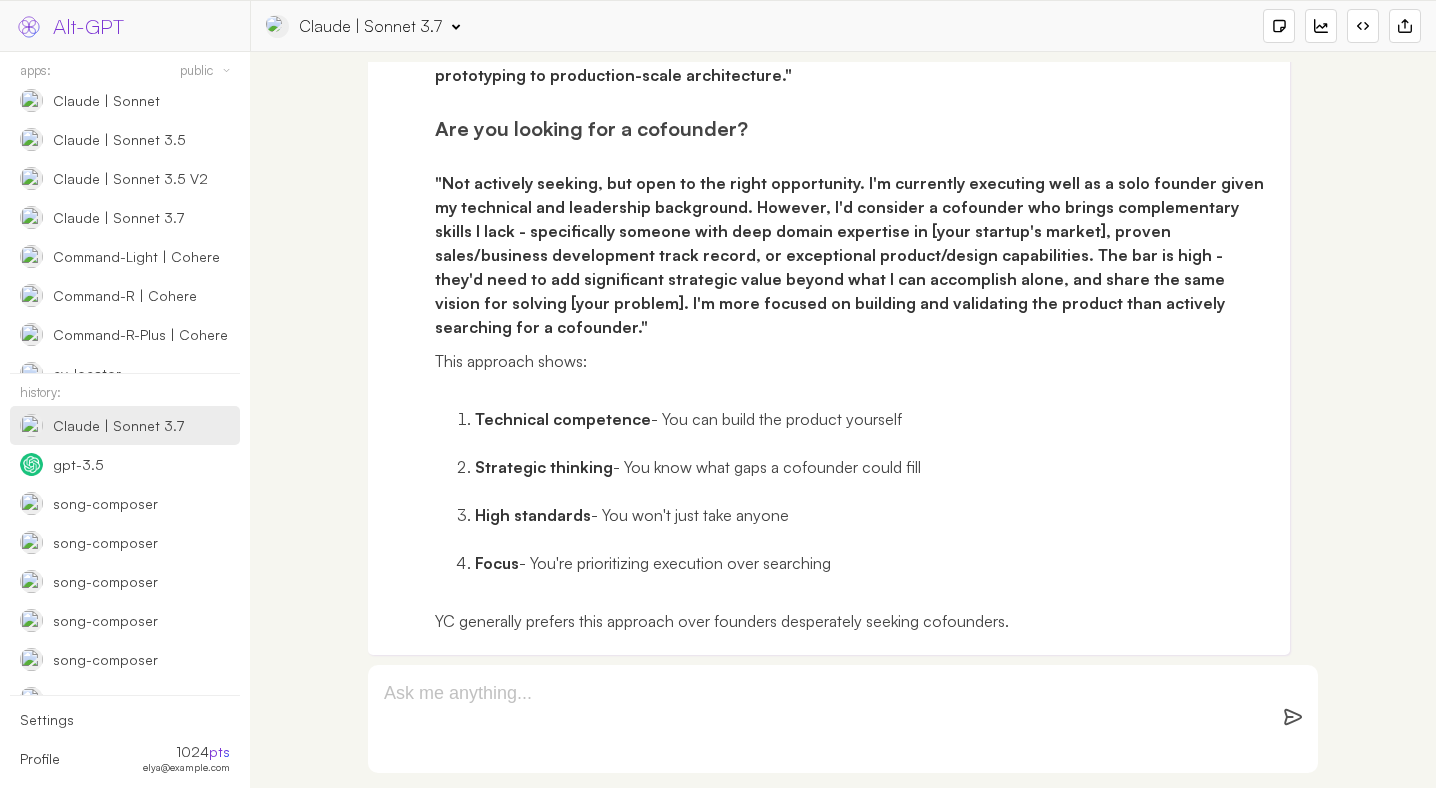 scroll, scrollTop: 0, scrollLeft: 0, axis: both 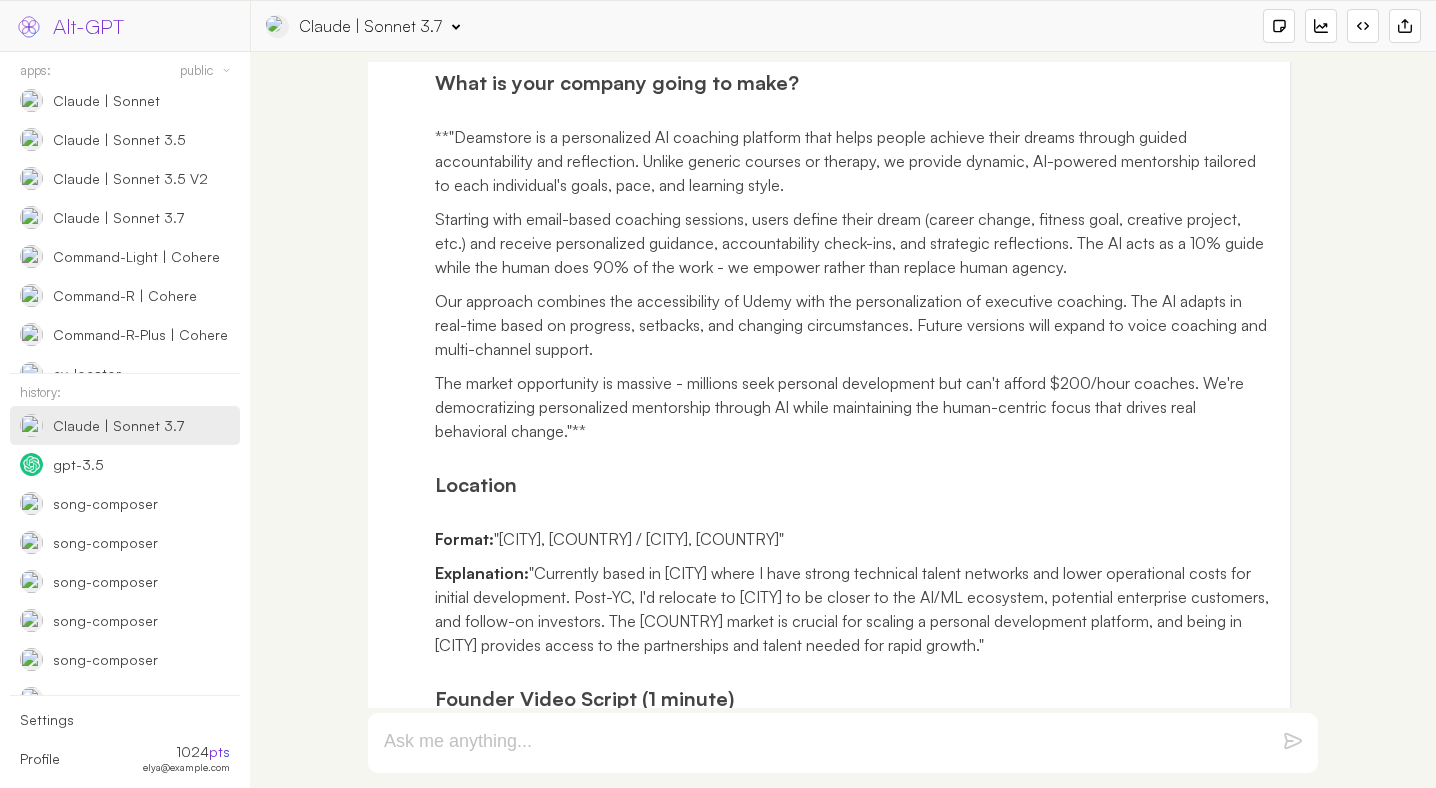 click on "Company name:  Deamstore ✓" at bounding box center (855, -29) 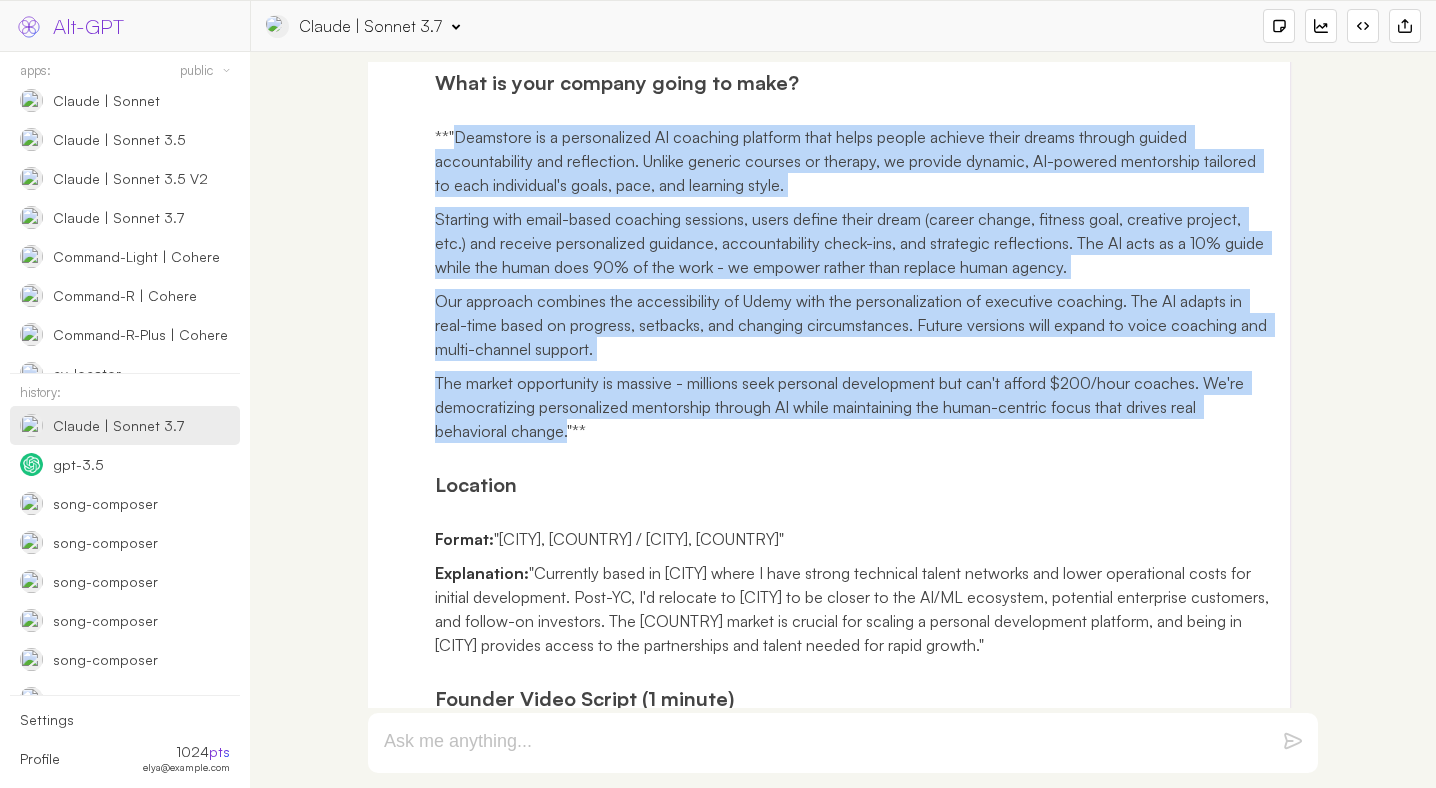 drag, startPoint x: 456, startPoint y: 353, endPoint x: 565, endPoint y: 644, distance: 310.74426 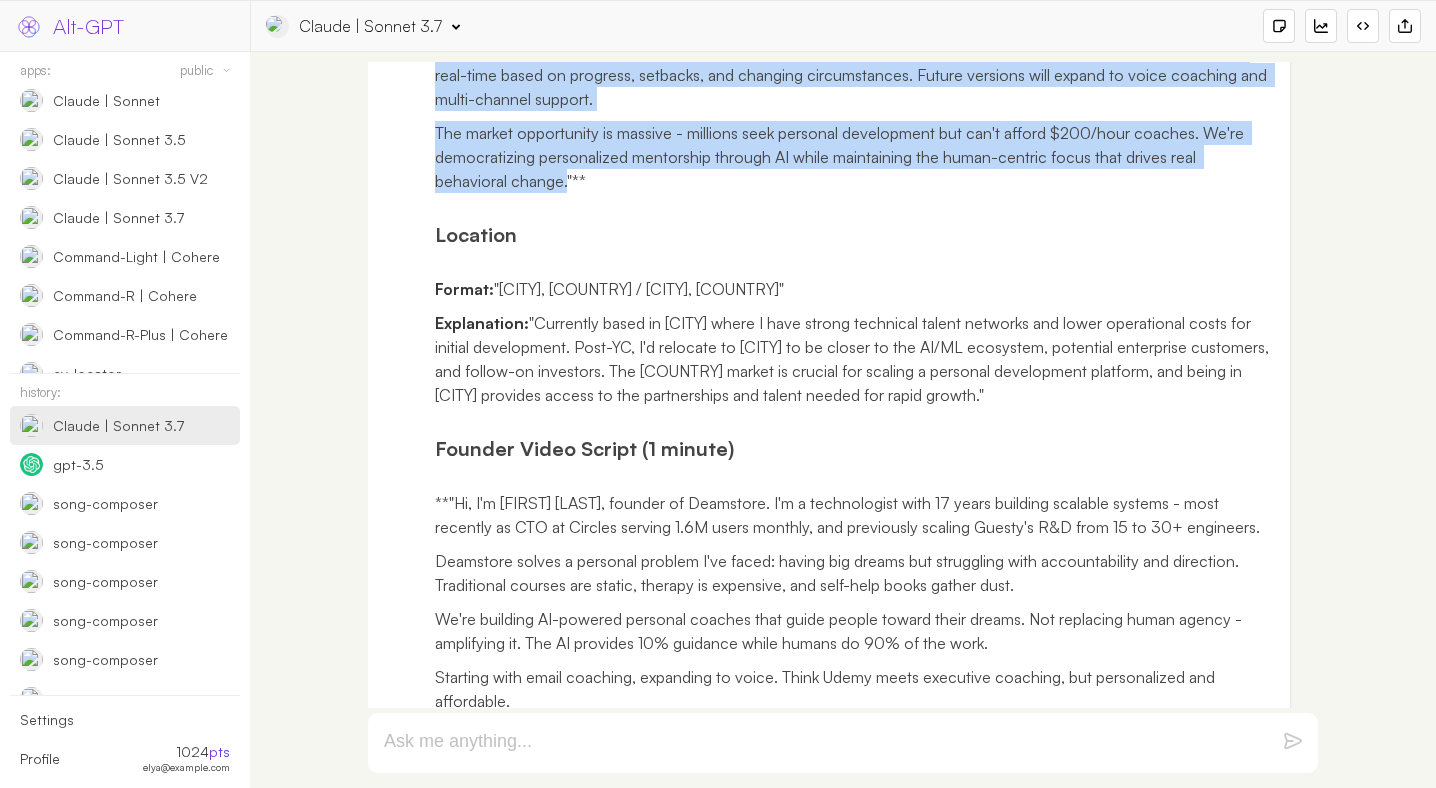 scroll, scrollTop: 10937, scrollLeft: 0, axis: vertical 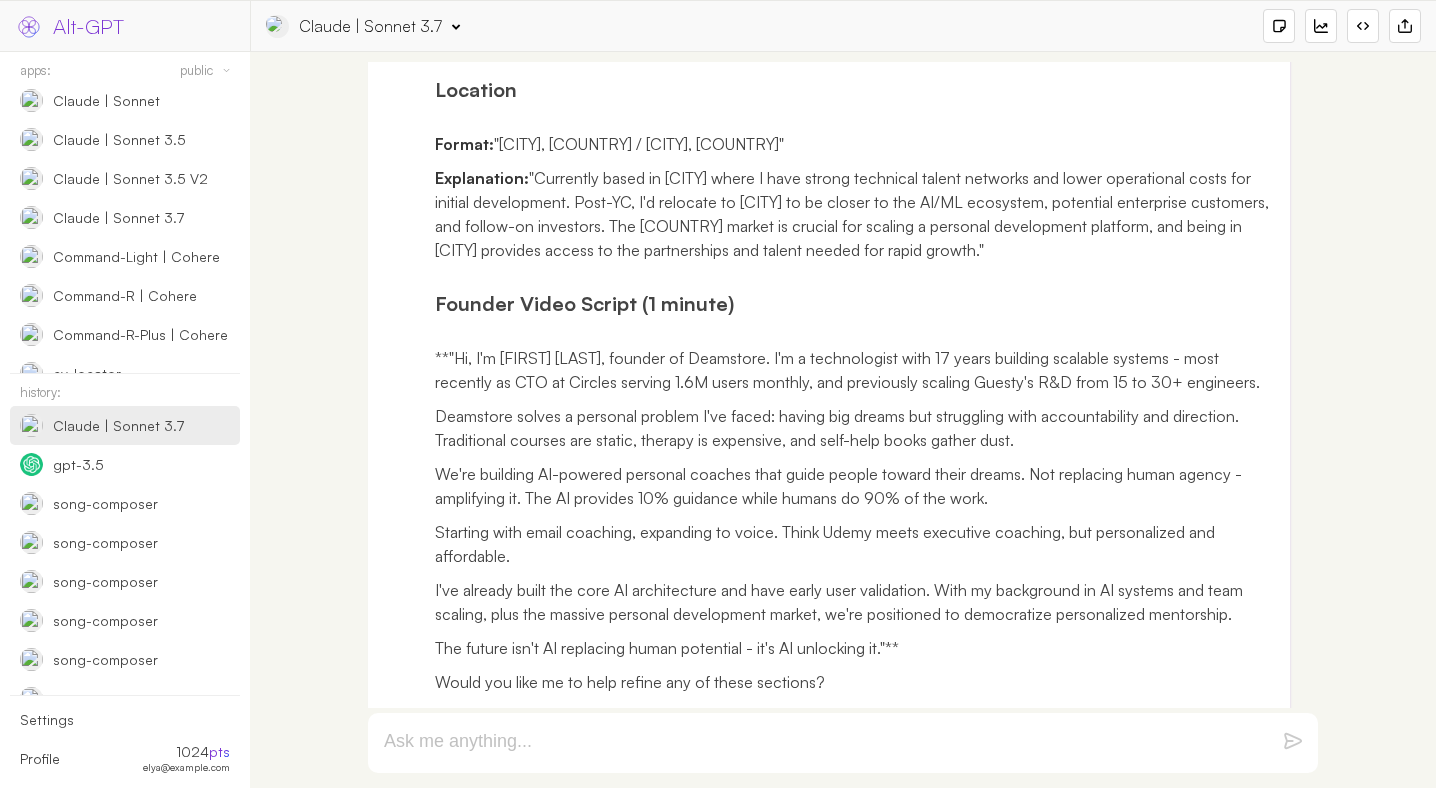 click on "Format: "[CITY], [COUNTRY] / [CITY], [COUNTRY]"" at bounding box center [855, 144] 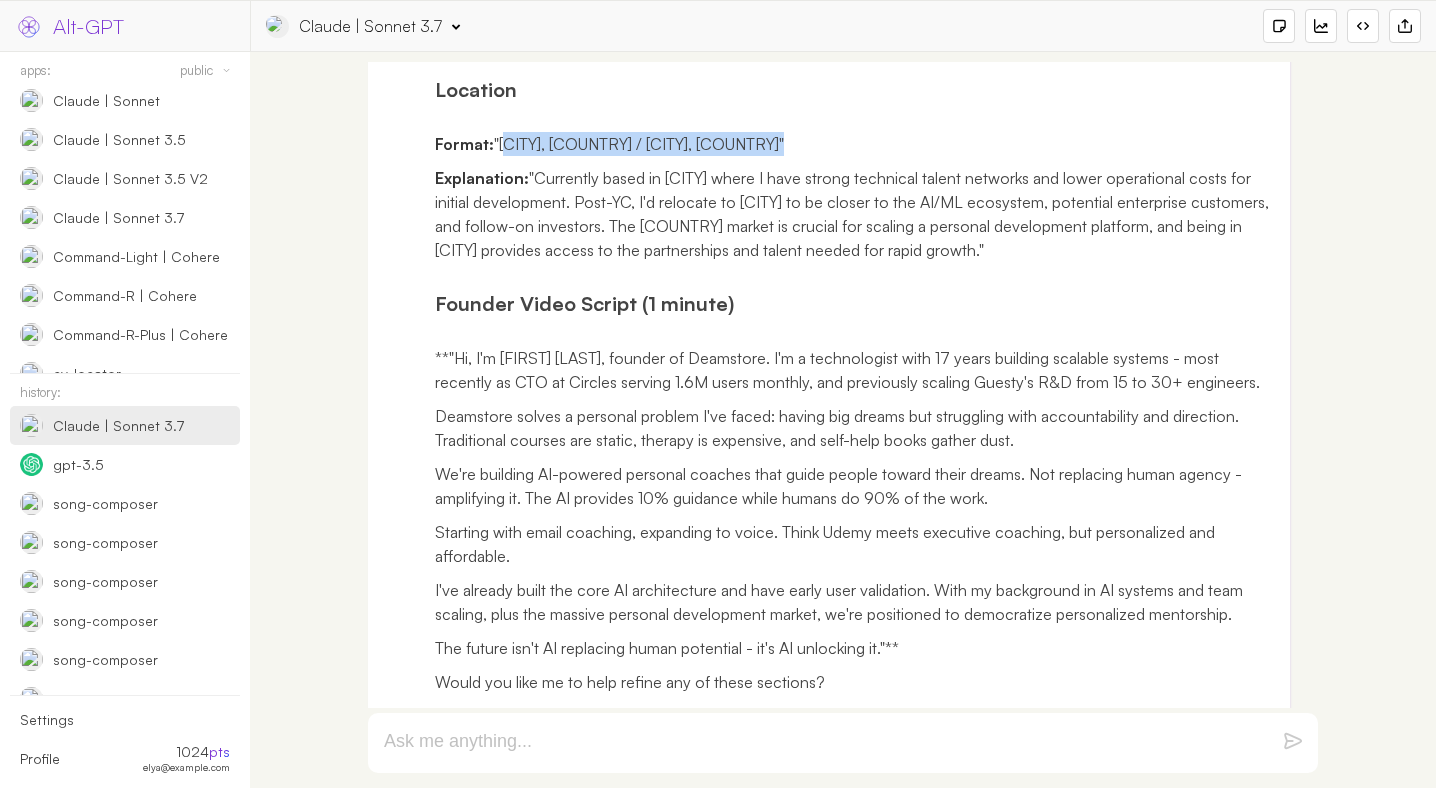 drag, startPoint x: 509, startPoint y: 363, endPoint x: 727, endPoint y: 364, distance: 218.00229 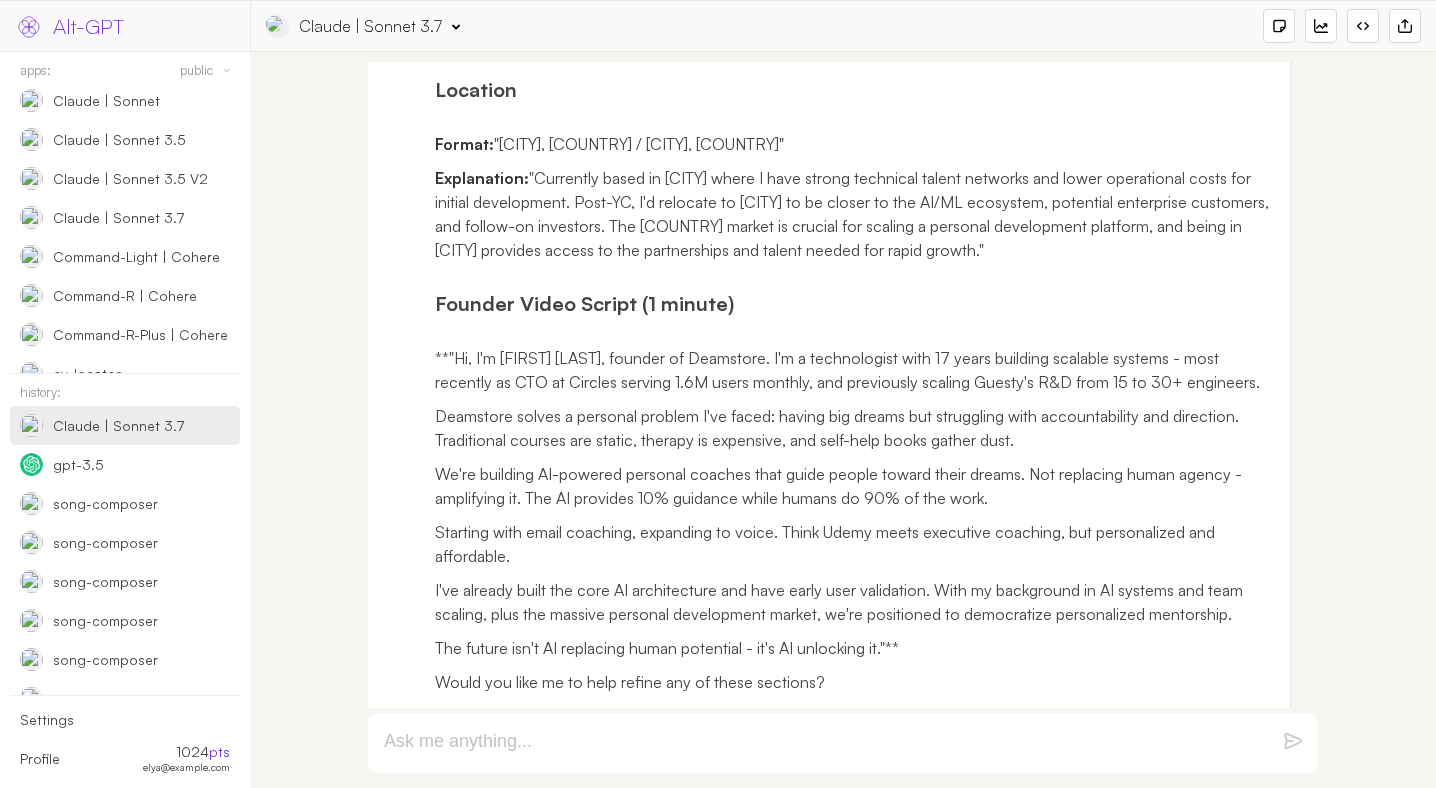 click on "Explanation: "Currently based in [CITY] where I have strong technical talent networks and lower operational costs for initial development. Post-YC, I'd relocate to [CITY] to be closer to the AI/ML ecosystem, potential enterprise customers, and follow-on investors. The US market is crucial for scaling a personal development platform, and being in Silicon Valley provides access to the partnerships and talent needed for rapid growth."" at bounding box center (855, 214) 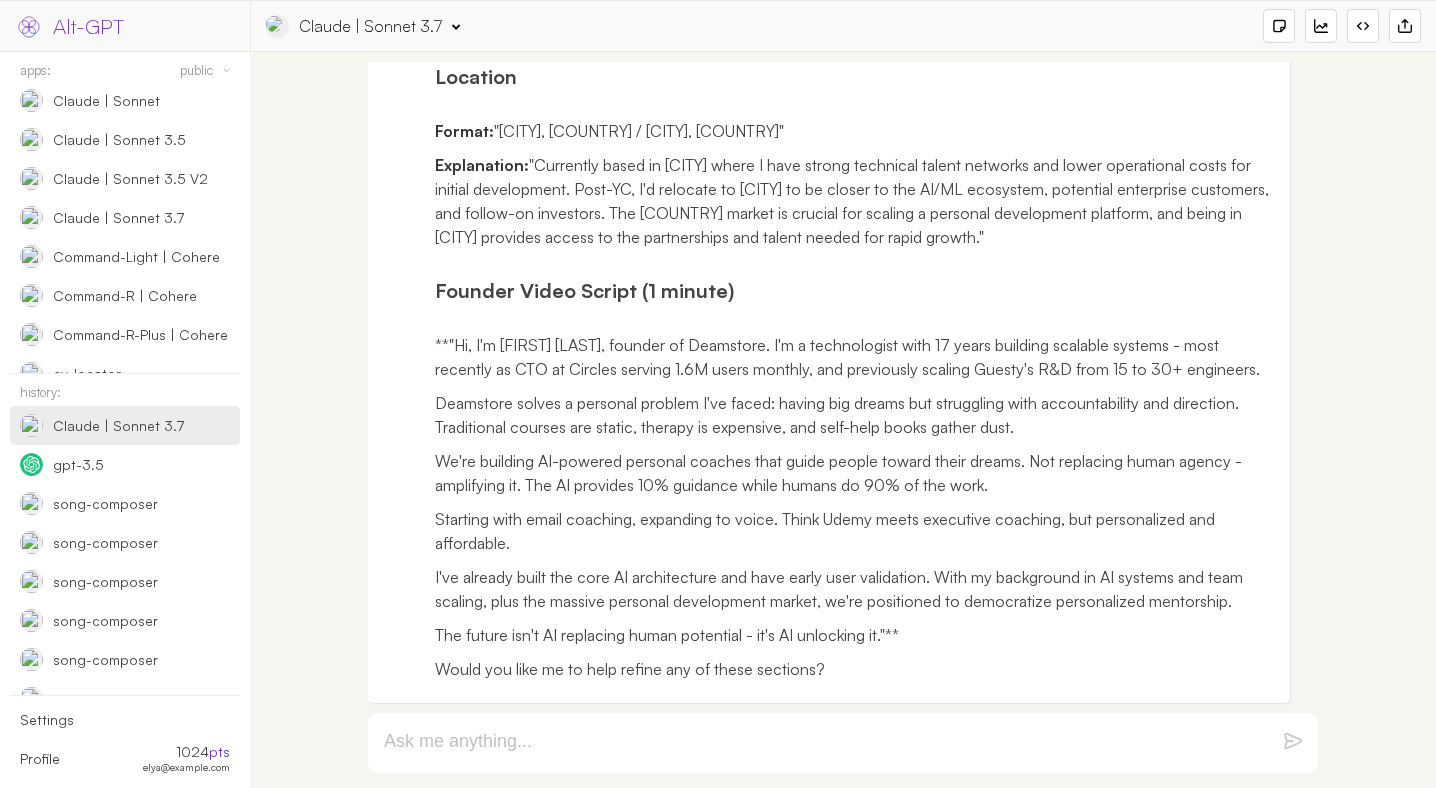 scroll, scrollTop: 11166, scrollLeft: 0, axis: vertical 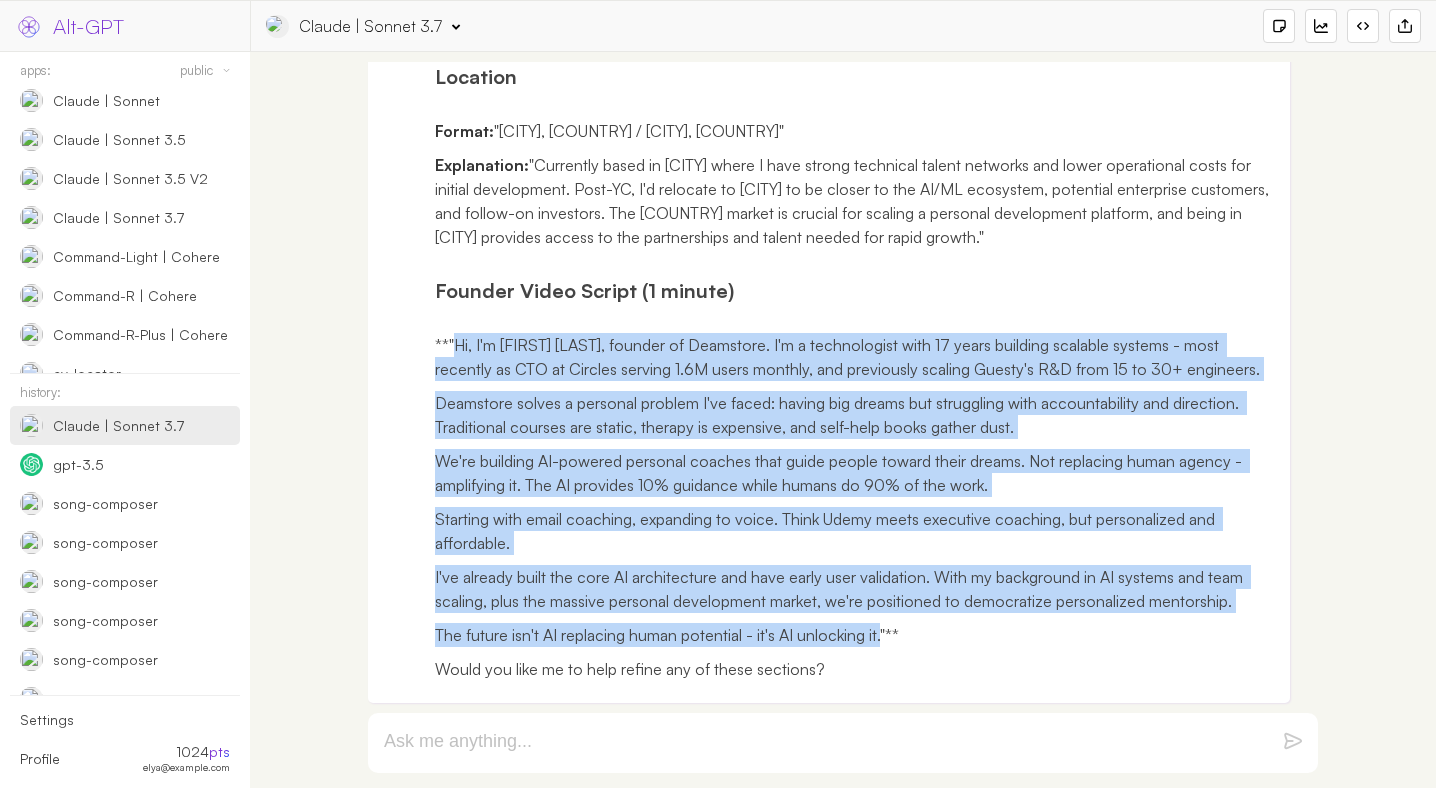 drag, startPoint x: 453, startPoint y: 344, endPoint x: 884, endPoint y: 641, distance: 523.42145 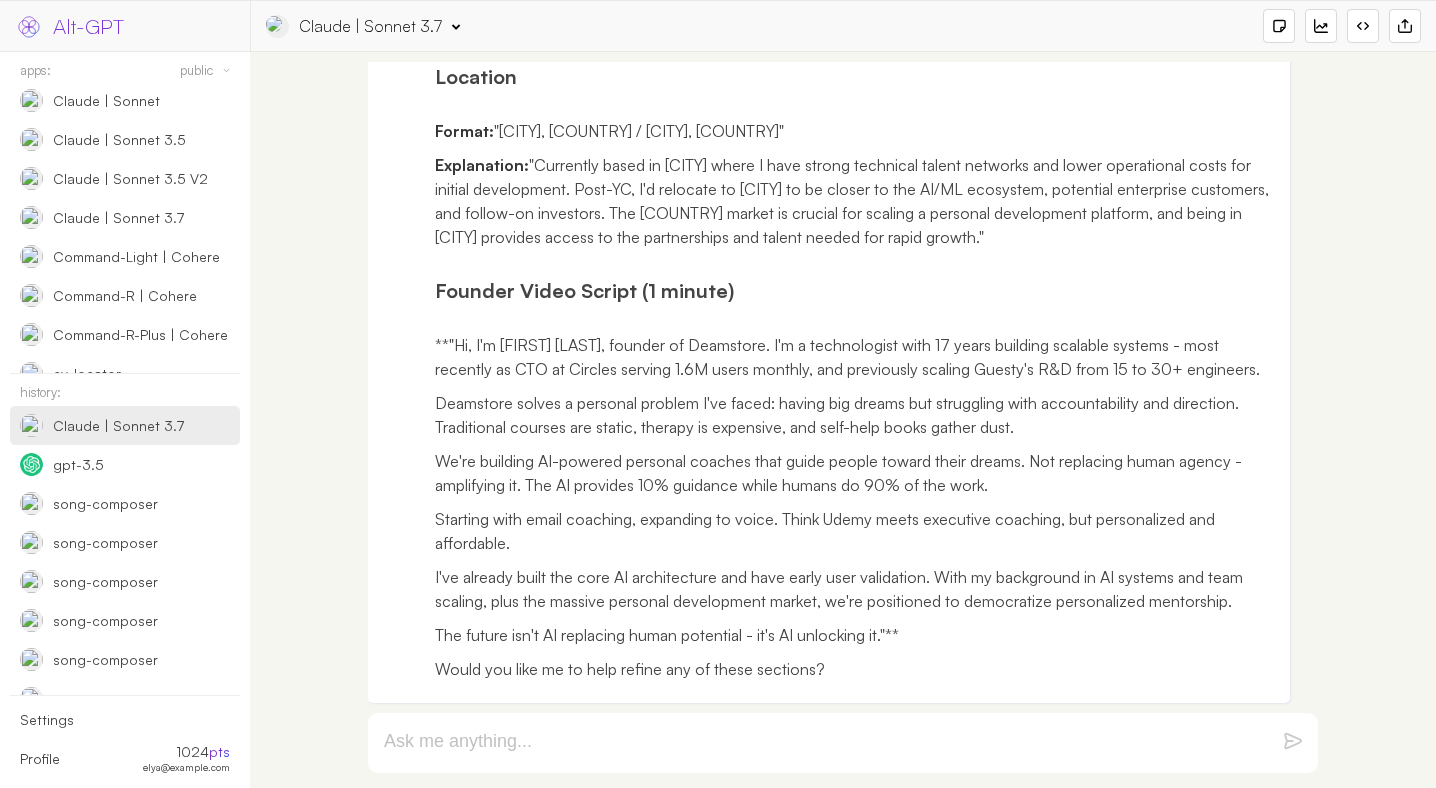 click at bounding box center (843, 743) 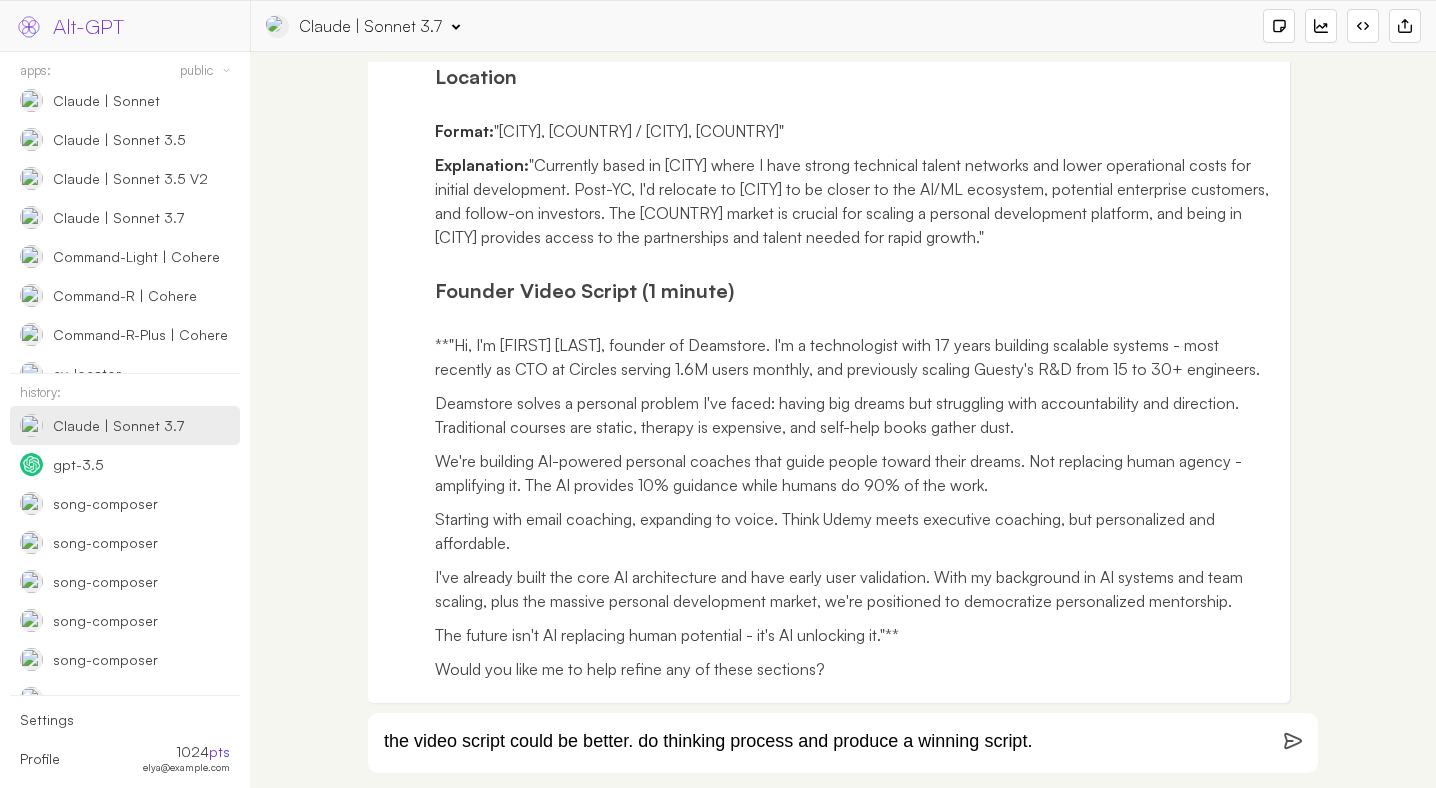 type on "the video script could be better. do thinking process and produce a winning script." 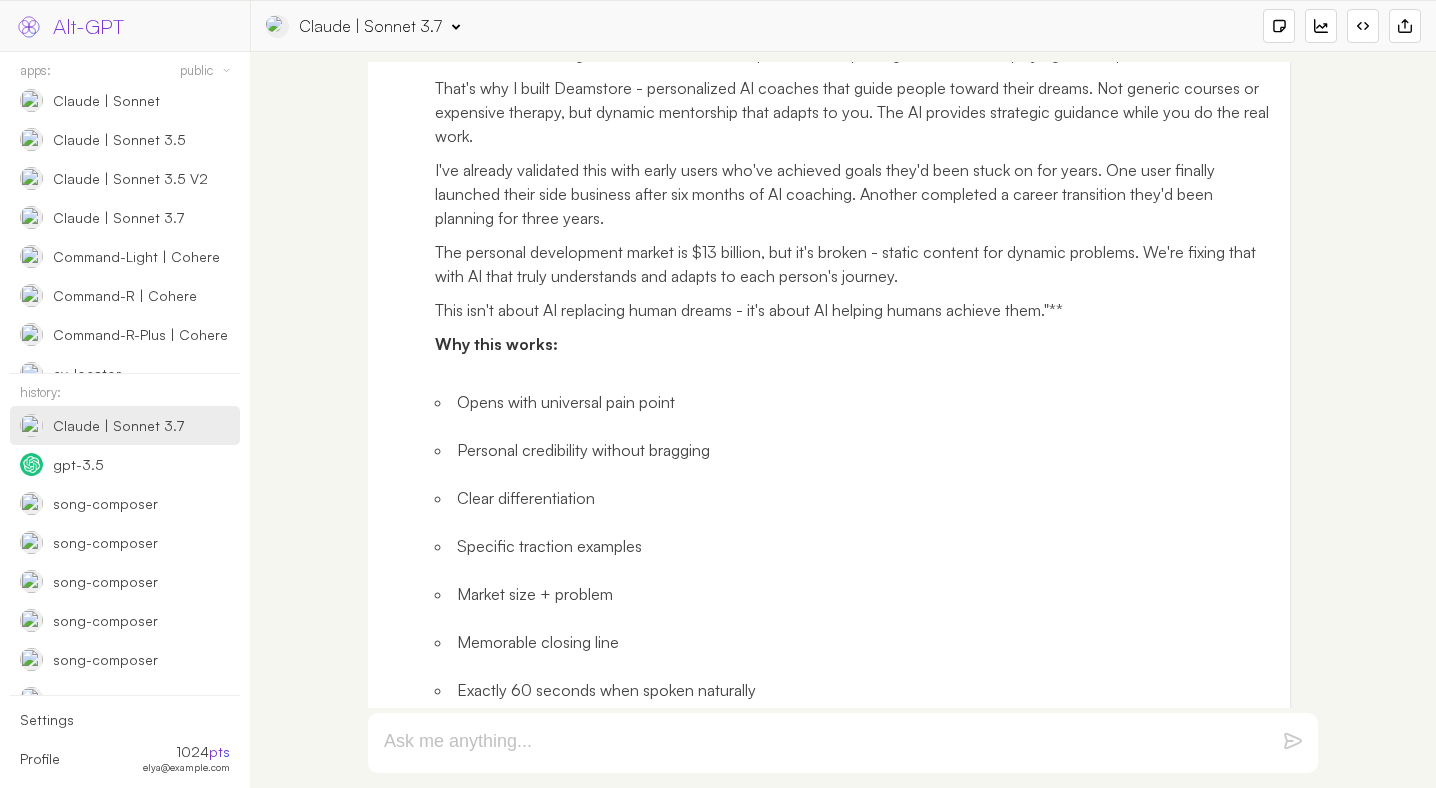 scroll, scrollTop: 12640, scrollLeft: 0, axis: vertical 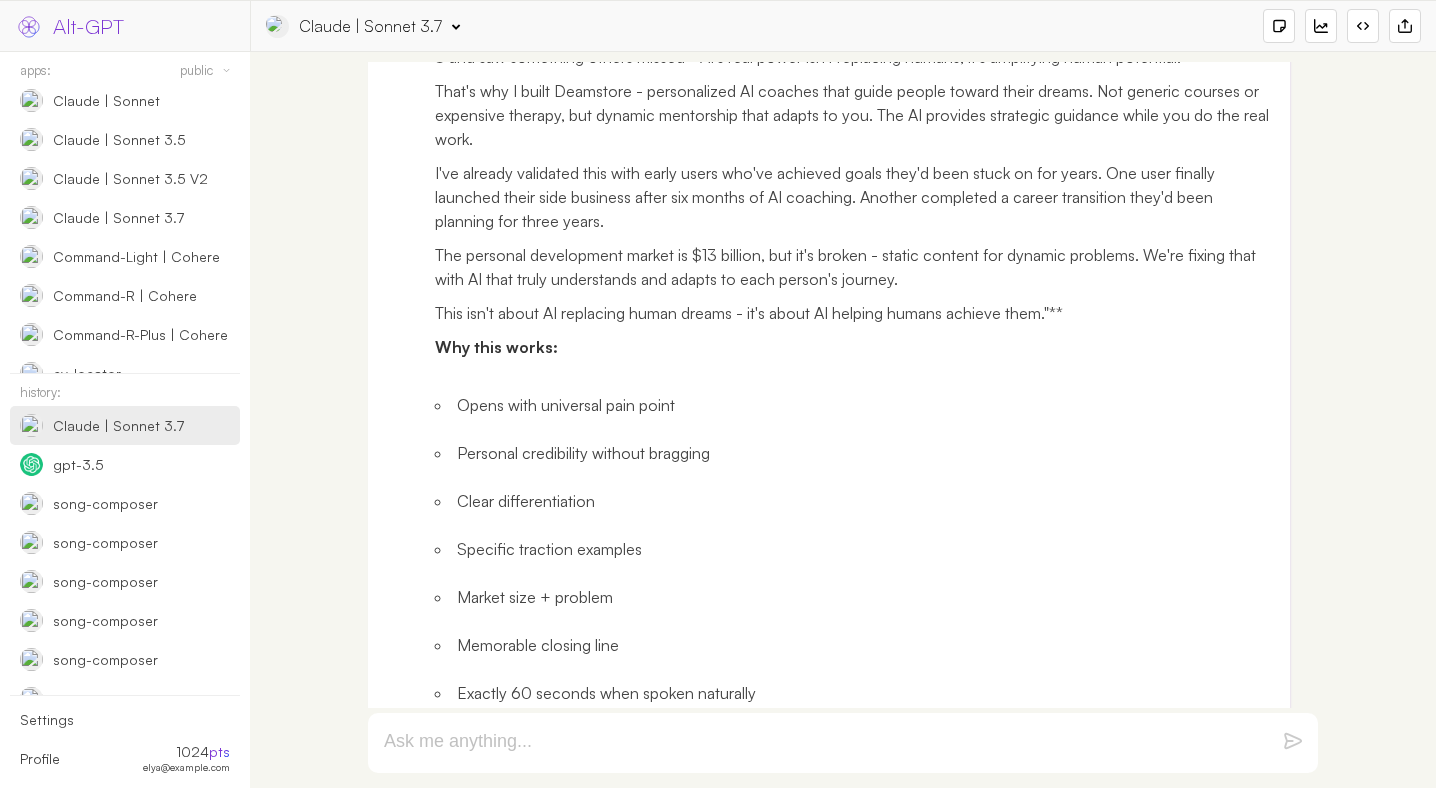 click on "**"Most people abandon their dreams not because they lack ability, but because they lack the right guidance and accountability. I know this personally - as a father of four and tech executive, I've watched my own goals get buried under daily responsibilities." at bounding box center (855, -25) 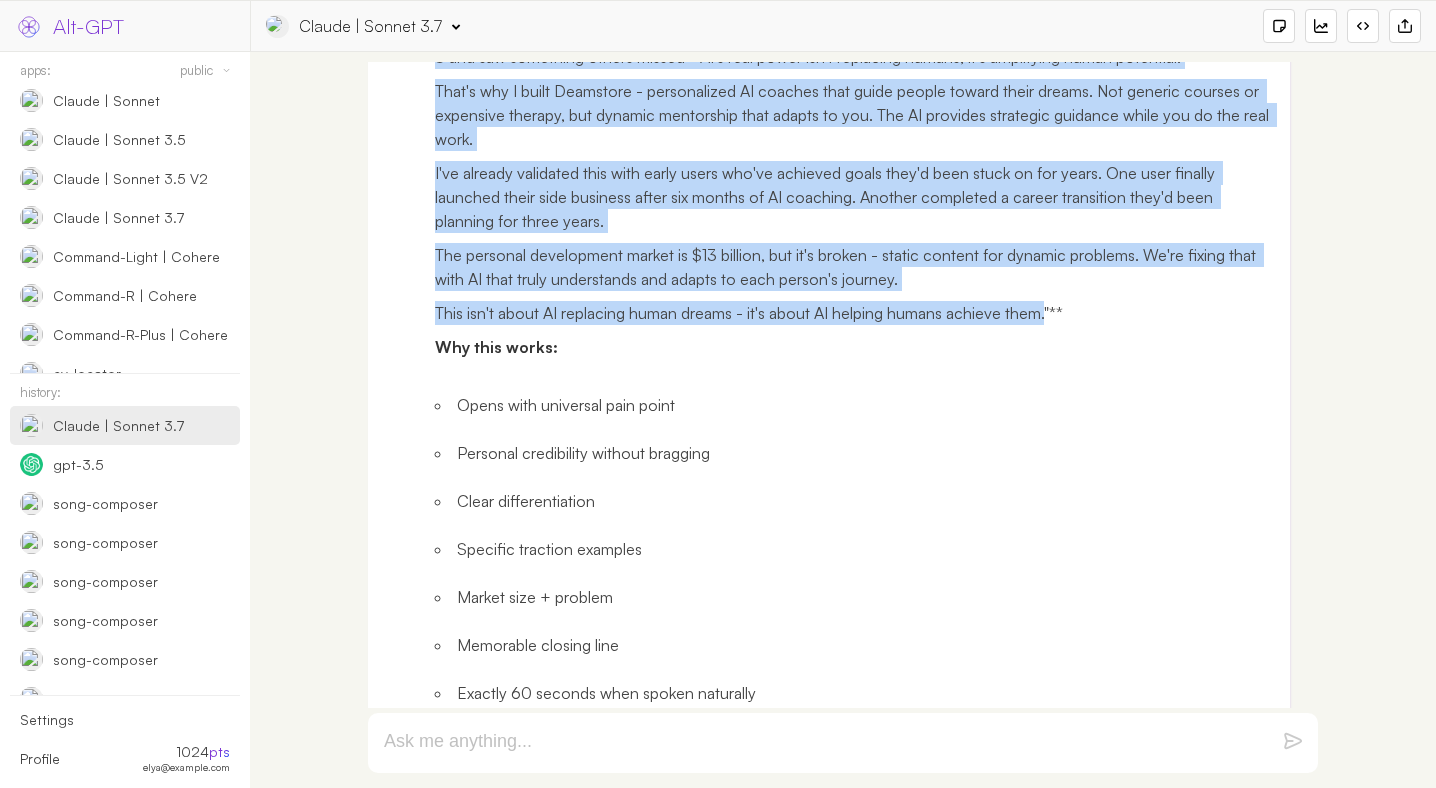 drag, startPoint x: 461, startPoint y: 168, endPoint x: 1042, endPoint y: 535, distance: 687.20447 